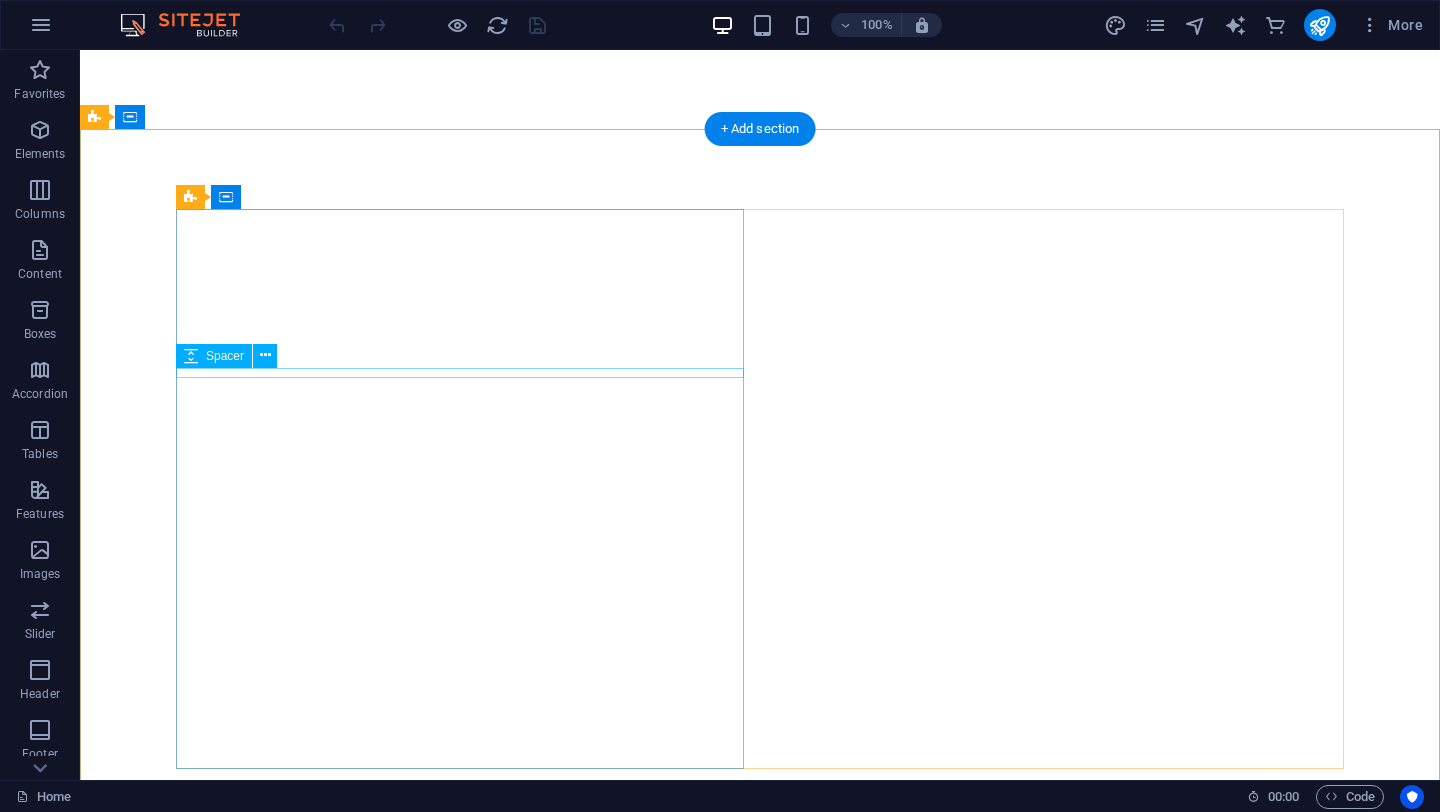 scroll, scrollTop: 0, scrollLeft: 0, axis: both 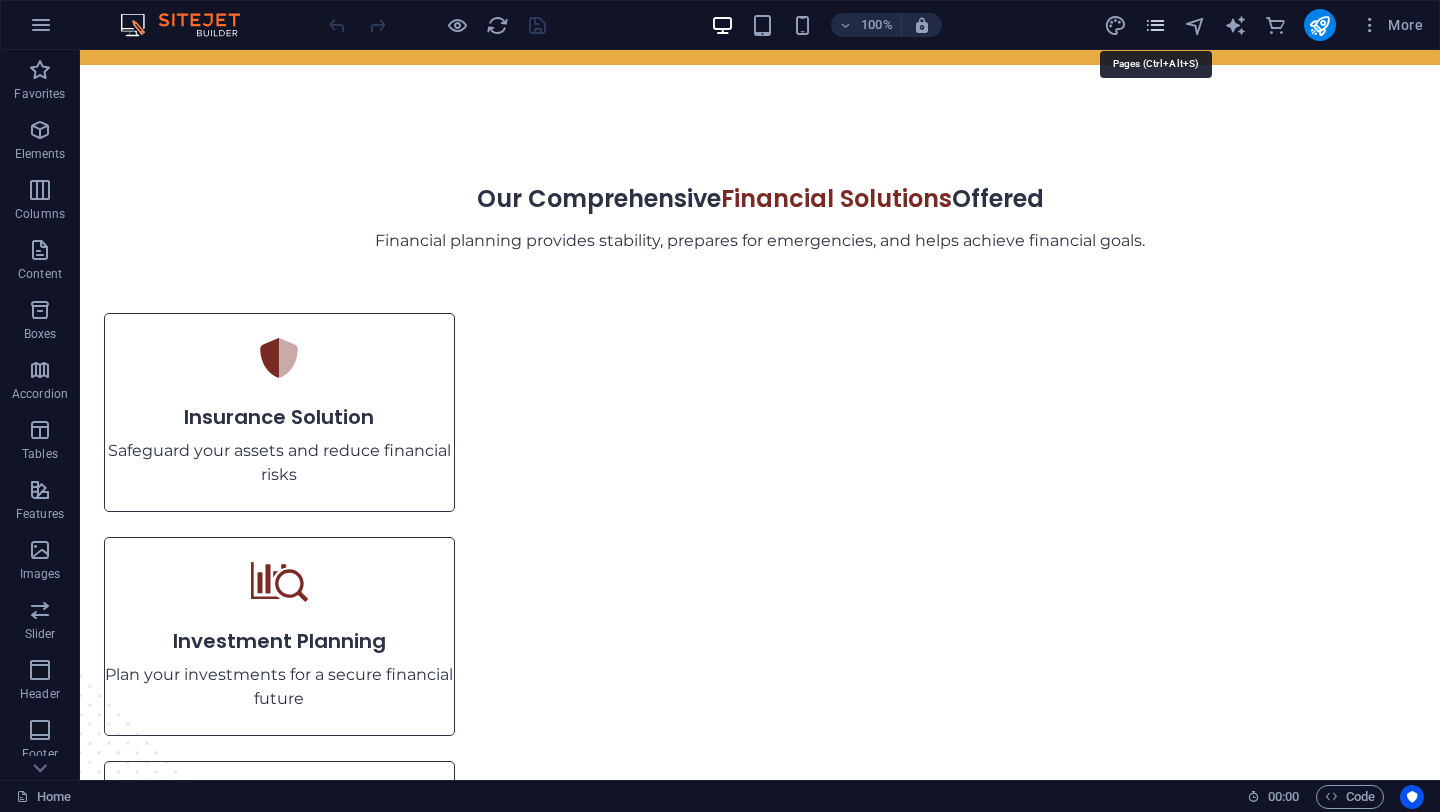 click at bounding box center [1155, 25] 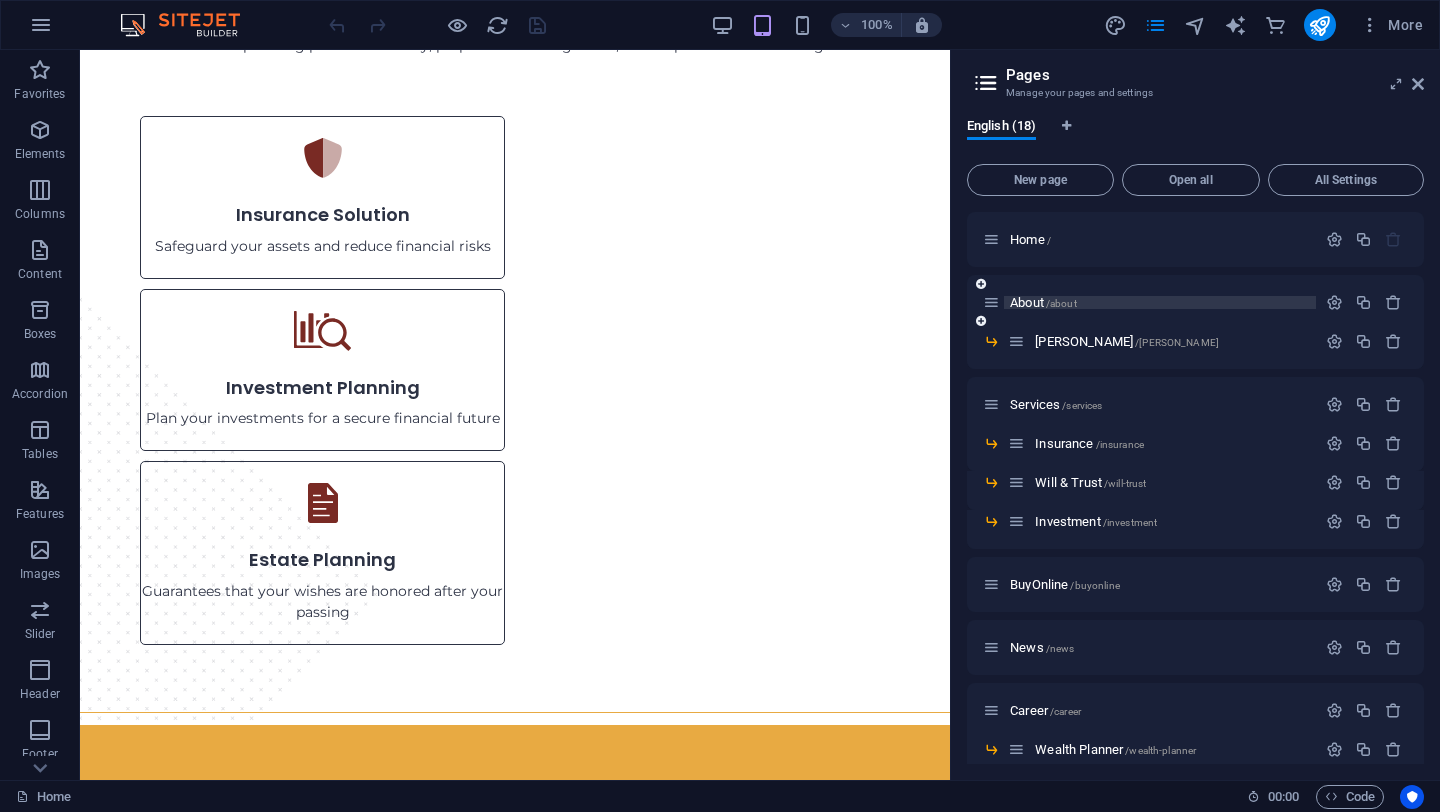 click on "About /about" at bounding box center (1043, 302) 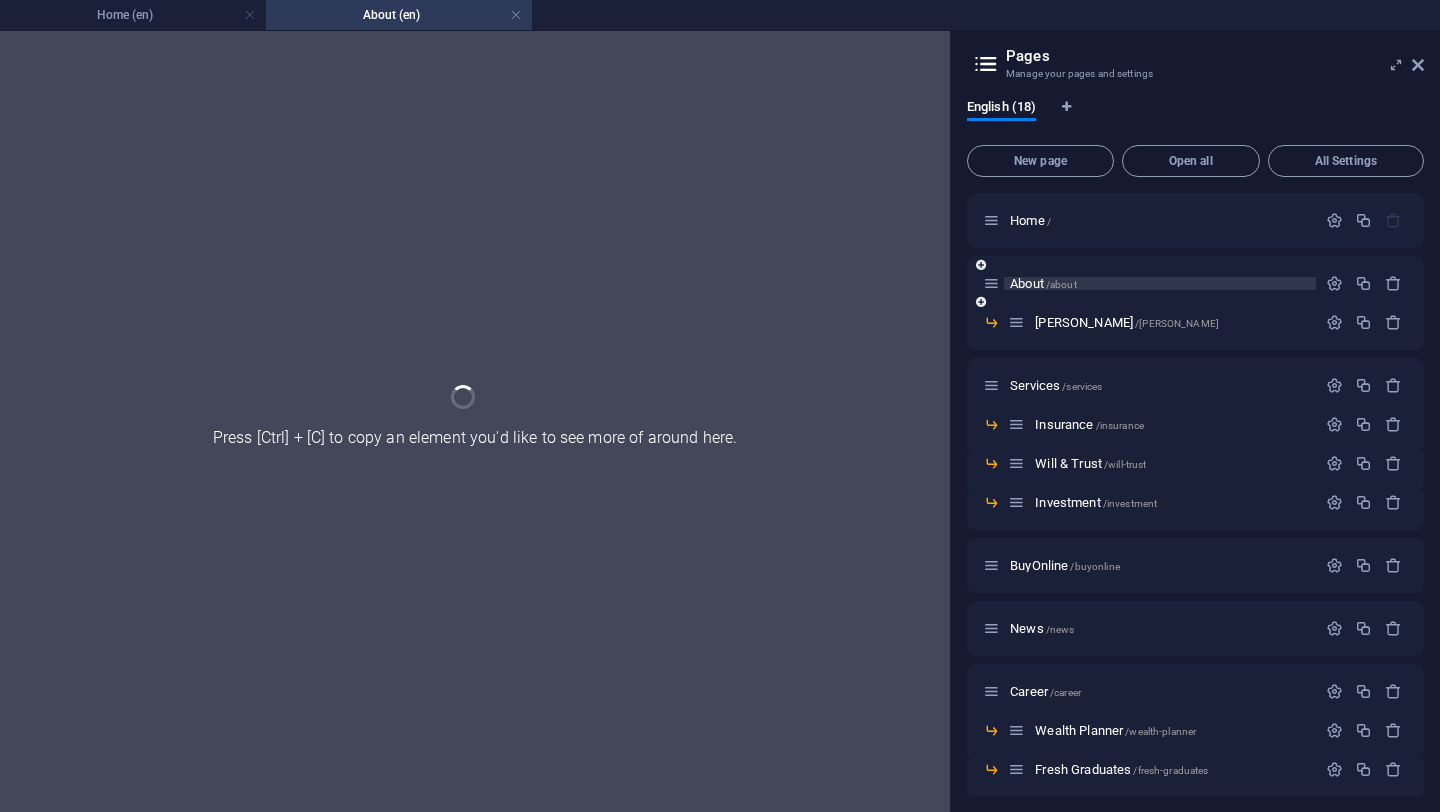 scroll, scrollTop: 0, scrollLeft: 0, axis: both 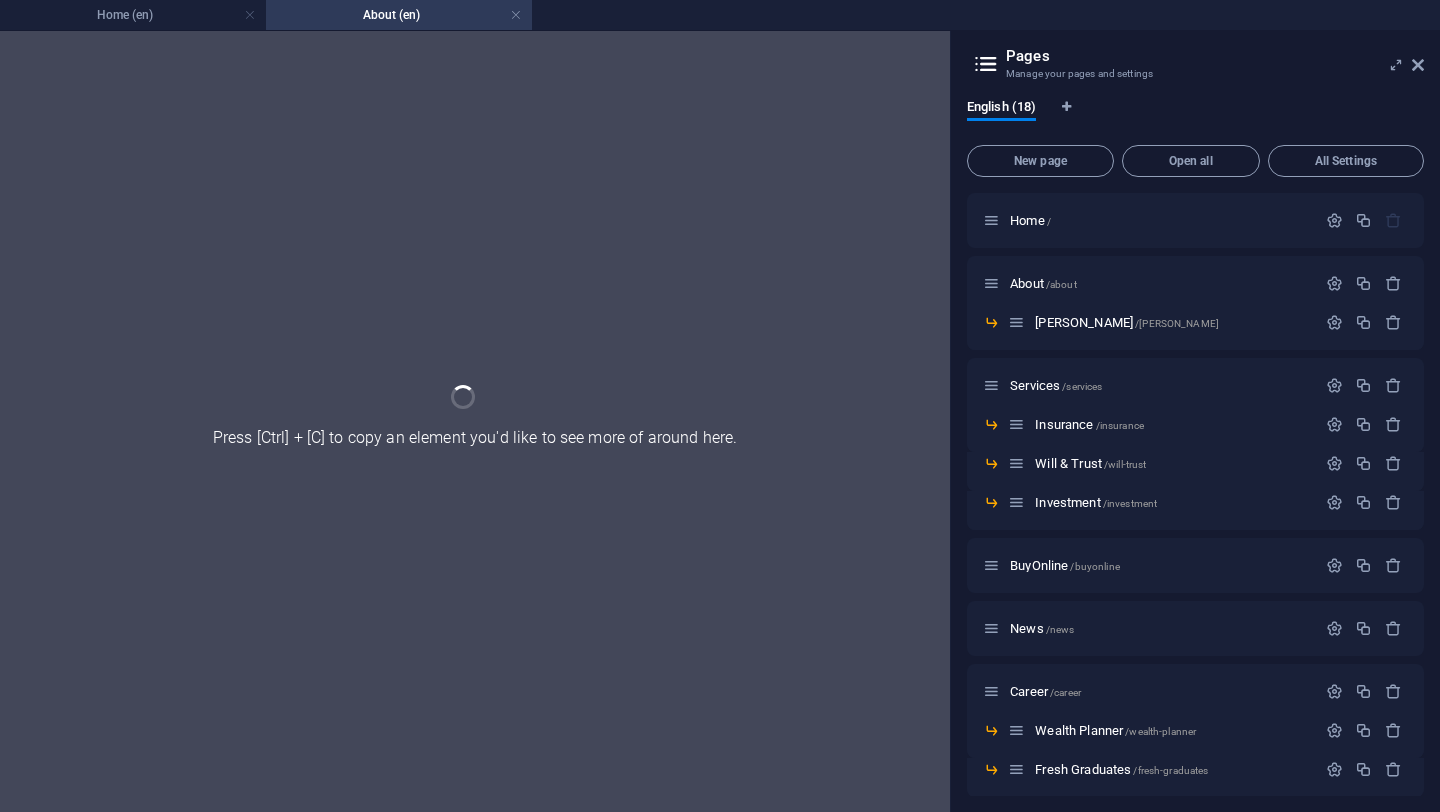 click on "Home / About /about [PERSON_NAME] /kenny-lim Services /services Insurance /insurance Will & Trust /will-trust Investment /investment BuyOnline /buyonline News /news Career /career Wealth Planner /wealth-planner Fresh Graduates /fresh-graduates Internship Programme /internship-programme Contact /contact Find an advisor /find-an-advisor Disclaimer /disclaimer Privacy /privacy blog: Single Page Layout /blog-single-page-layout" at bounding box center [1195, 421] 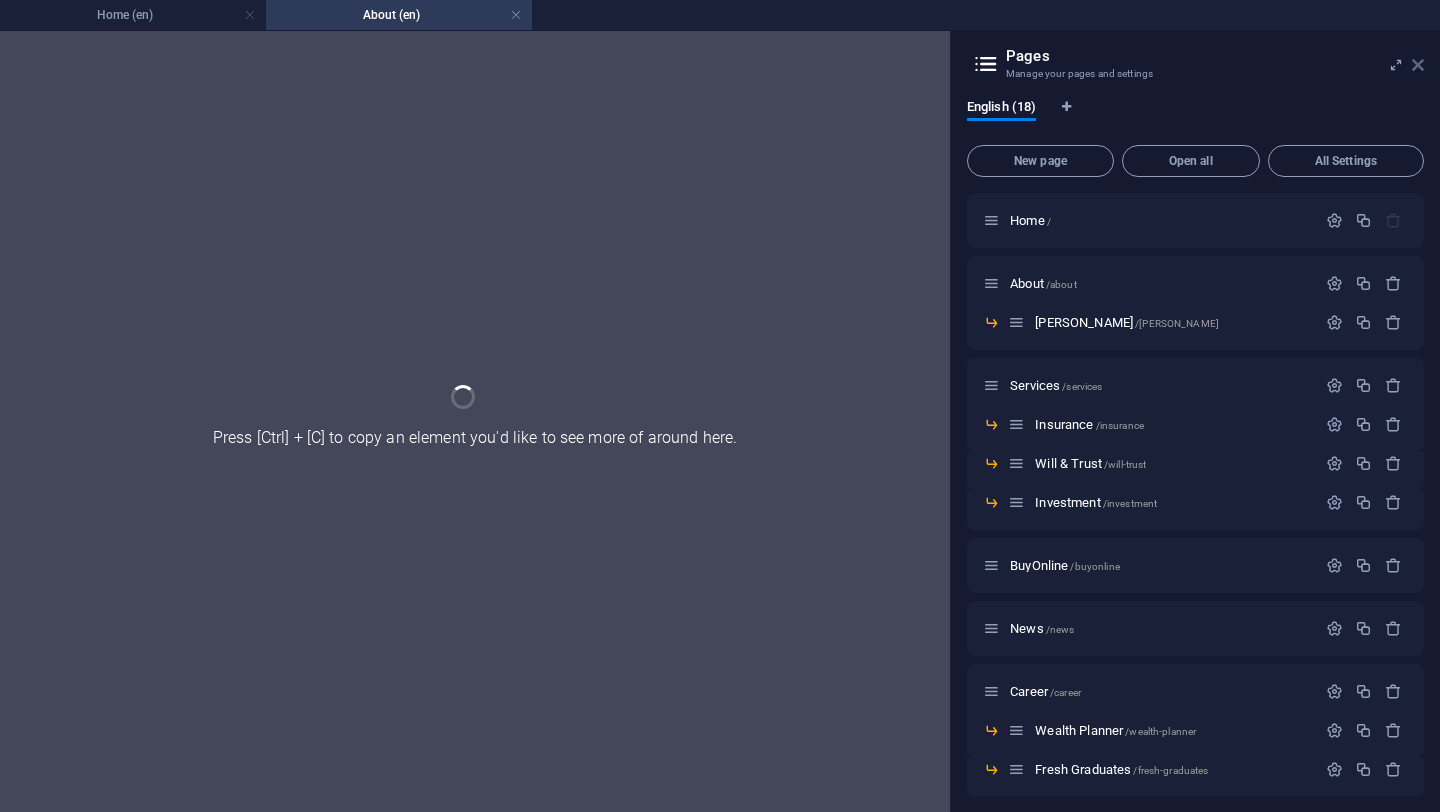click at bounding box center (1418, 65) 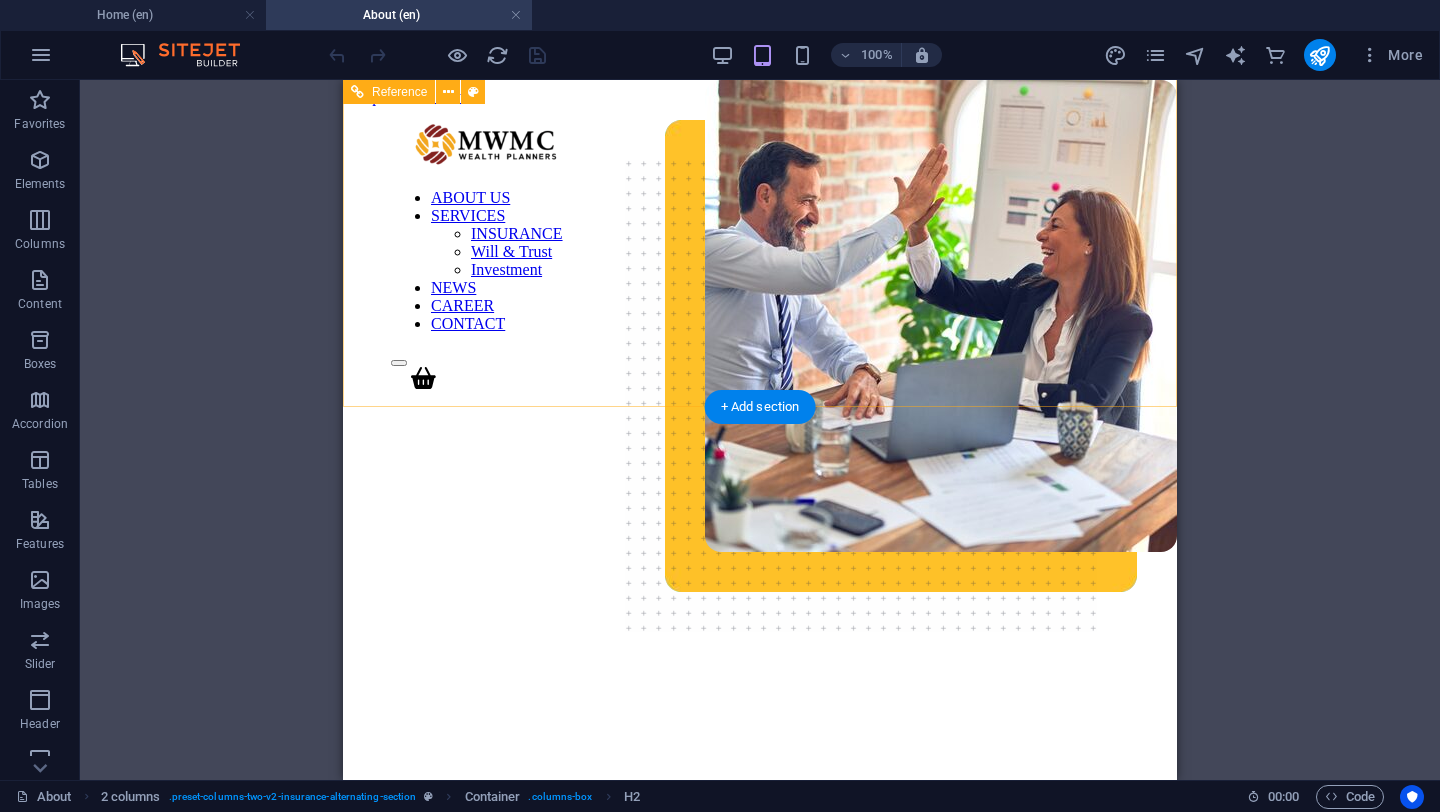 scroll, scrollTop: 4037, scrollLeft: 0, axis: vertical 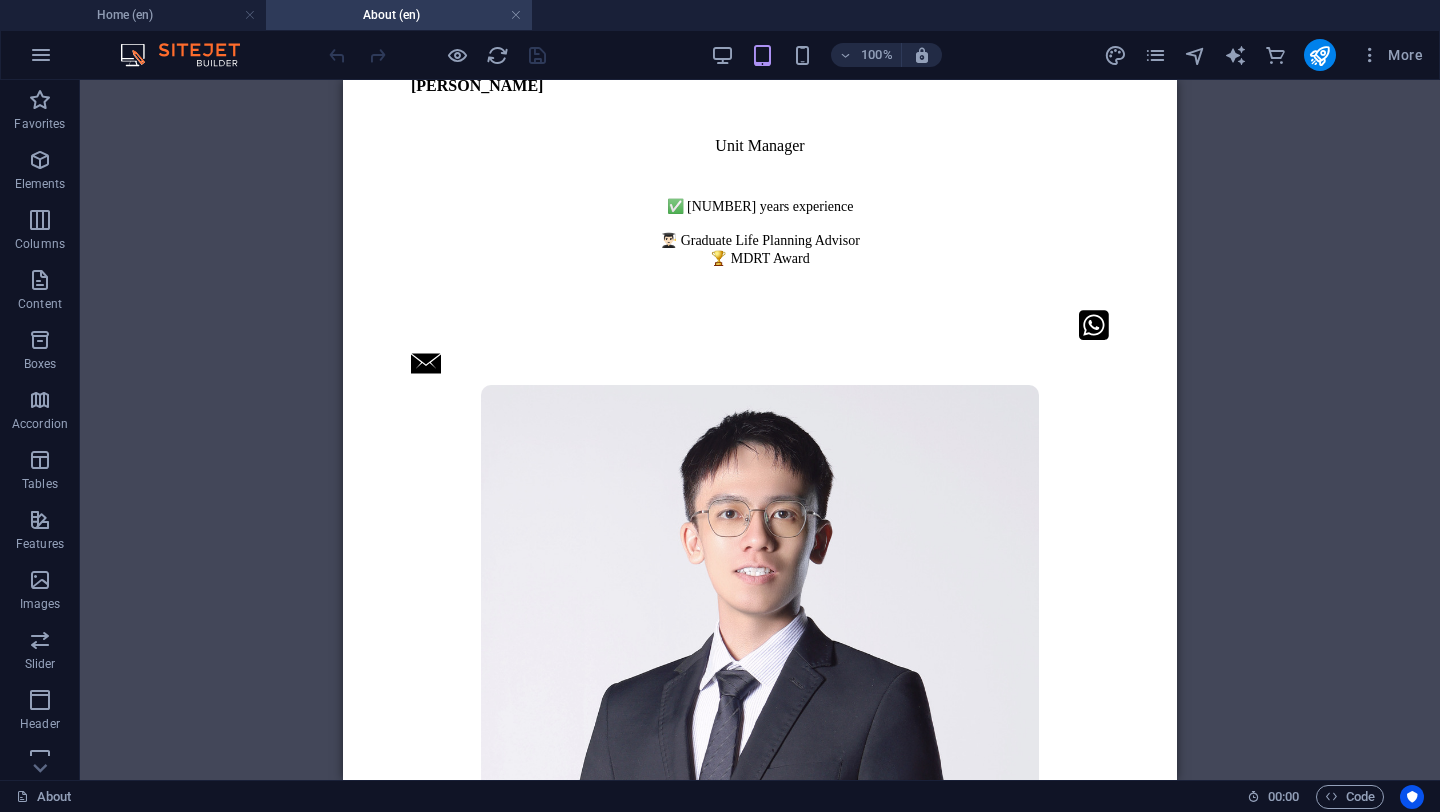 click on "100% More" at bounding box center (878, 55) 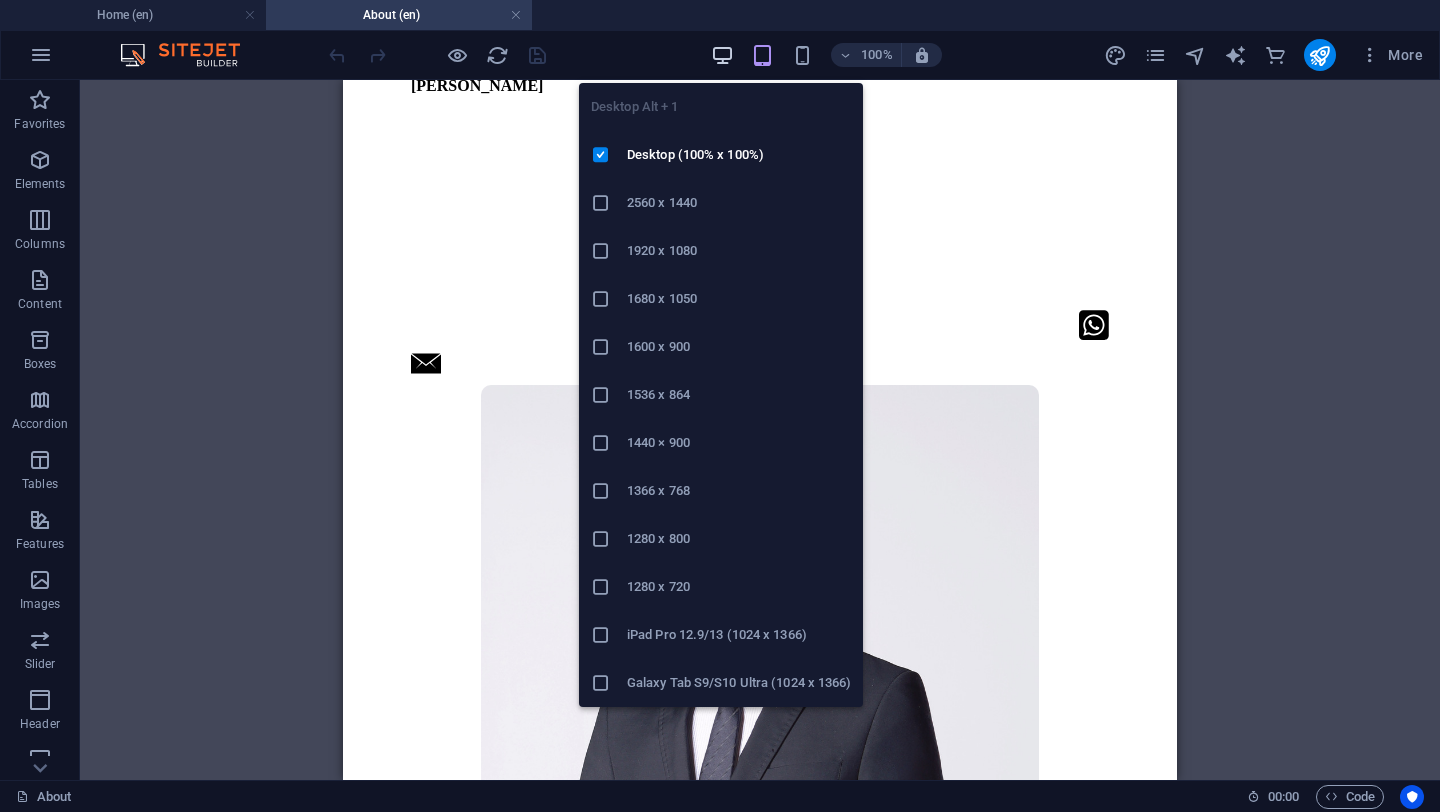 click at bounding box center [722, 55] 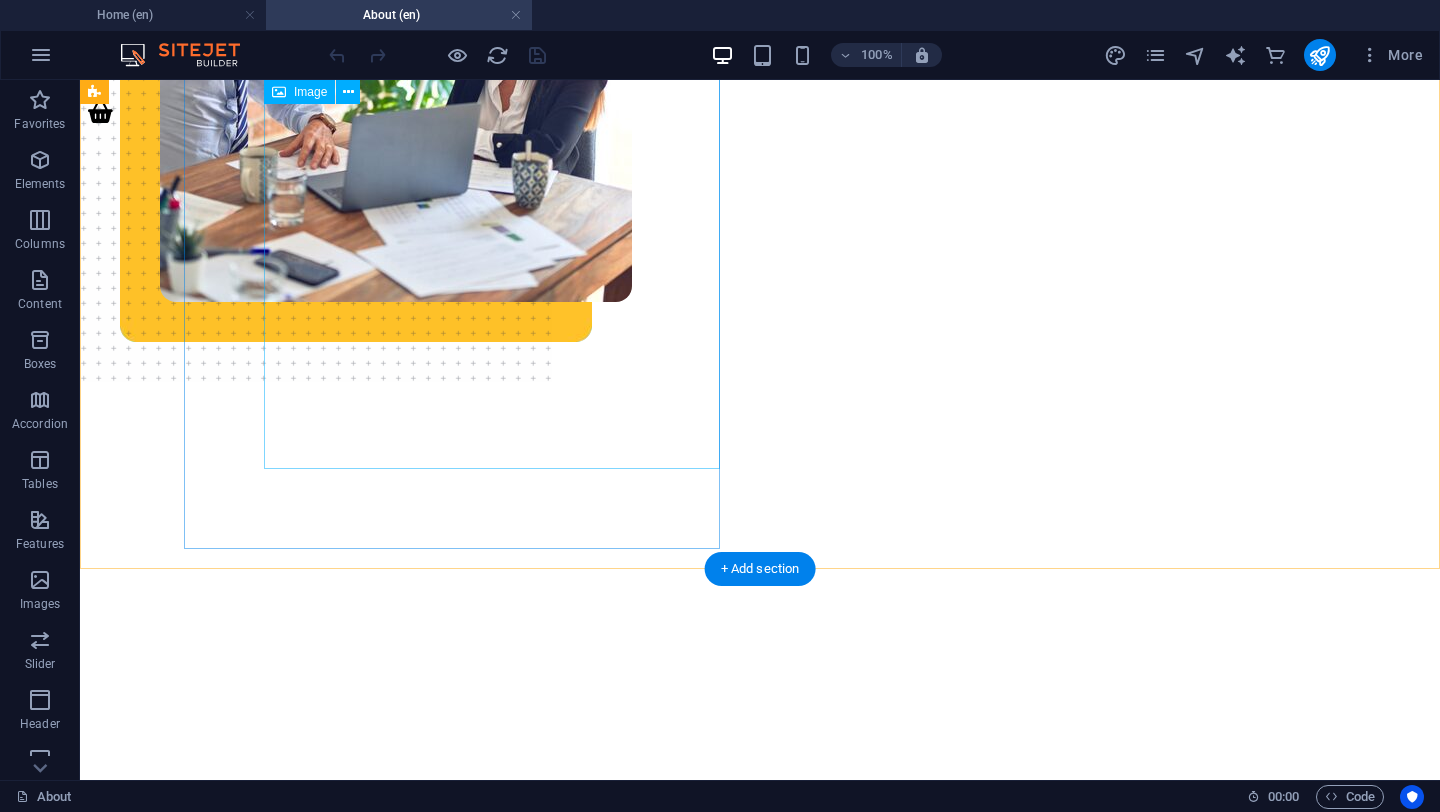 scroll, scrollTop: 0, scrollLeft: 0, axis: both 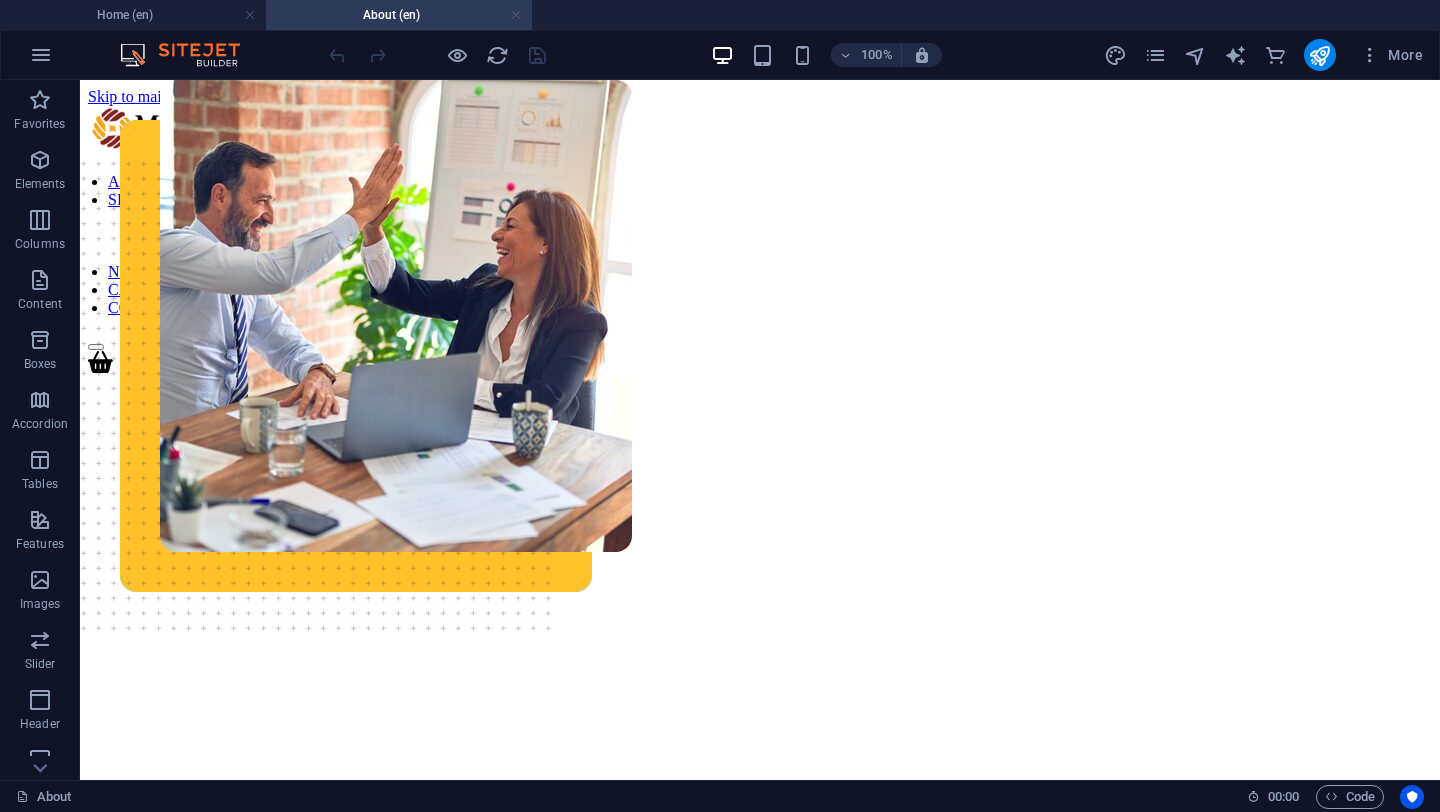 click at bounding box center [516, 15] 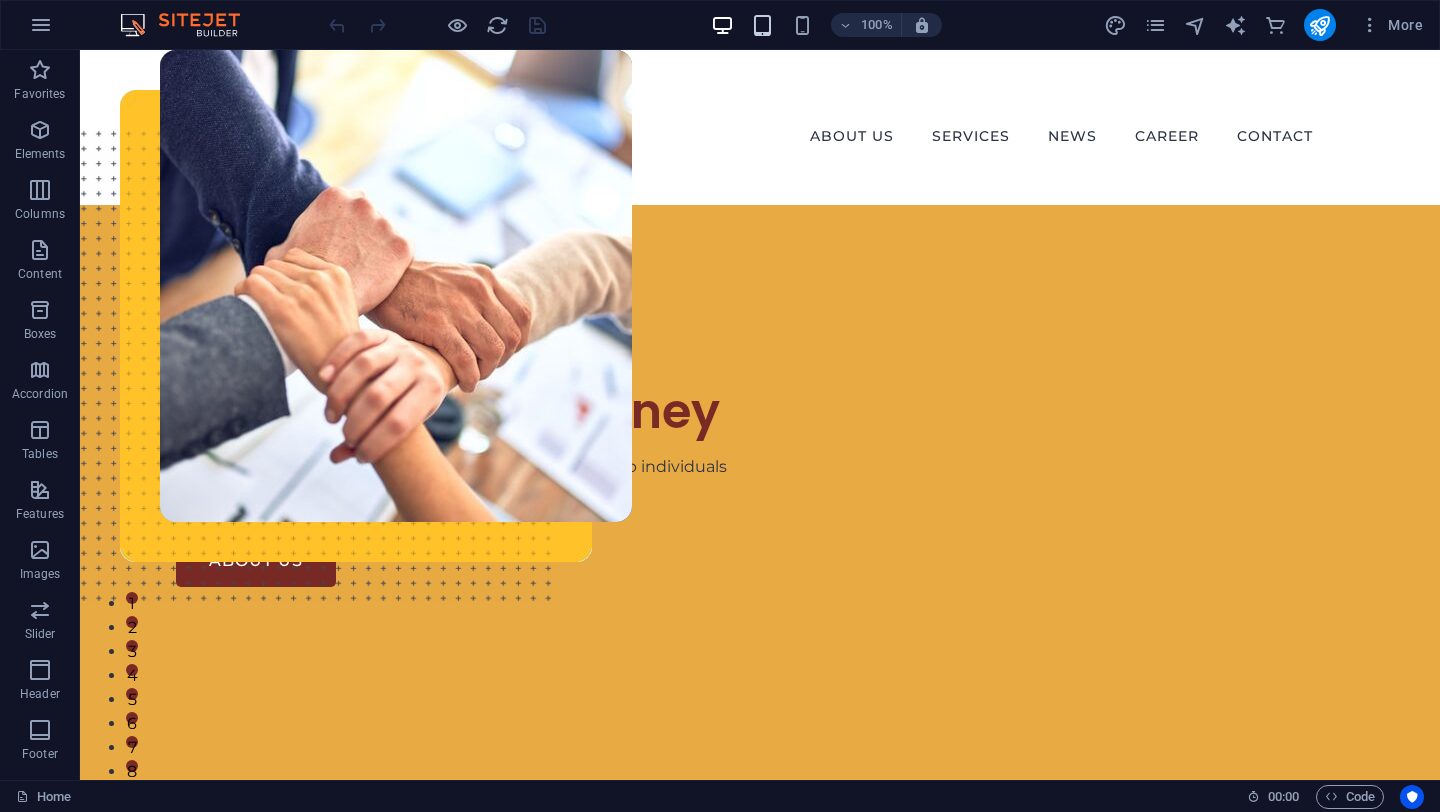 scroll, scrollTop: 1178, scrollLeft: 0, axis: vertical 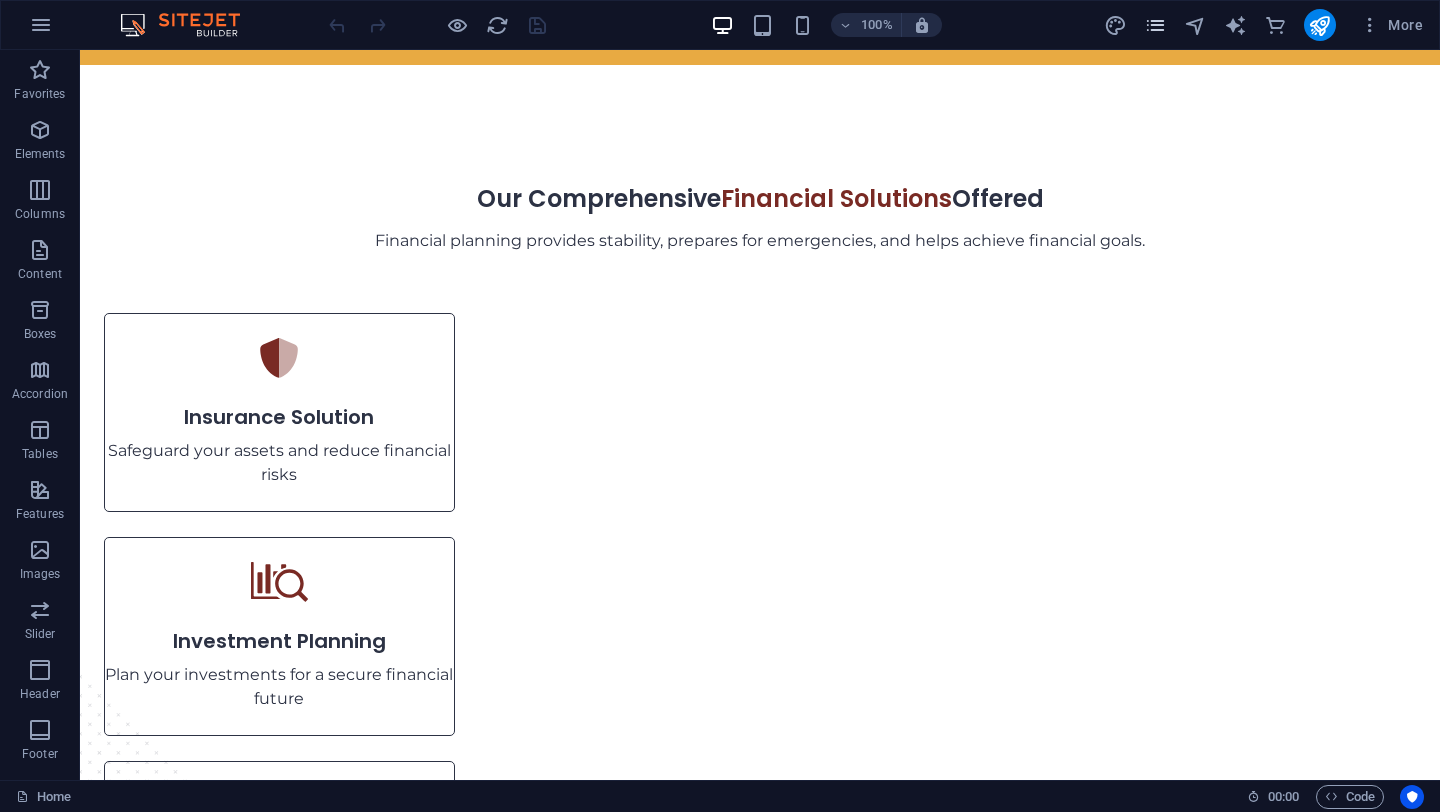 click at bounding box center (1155, 25) 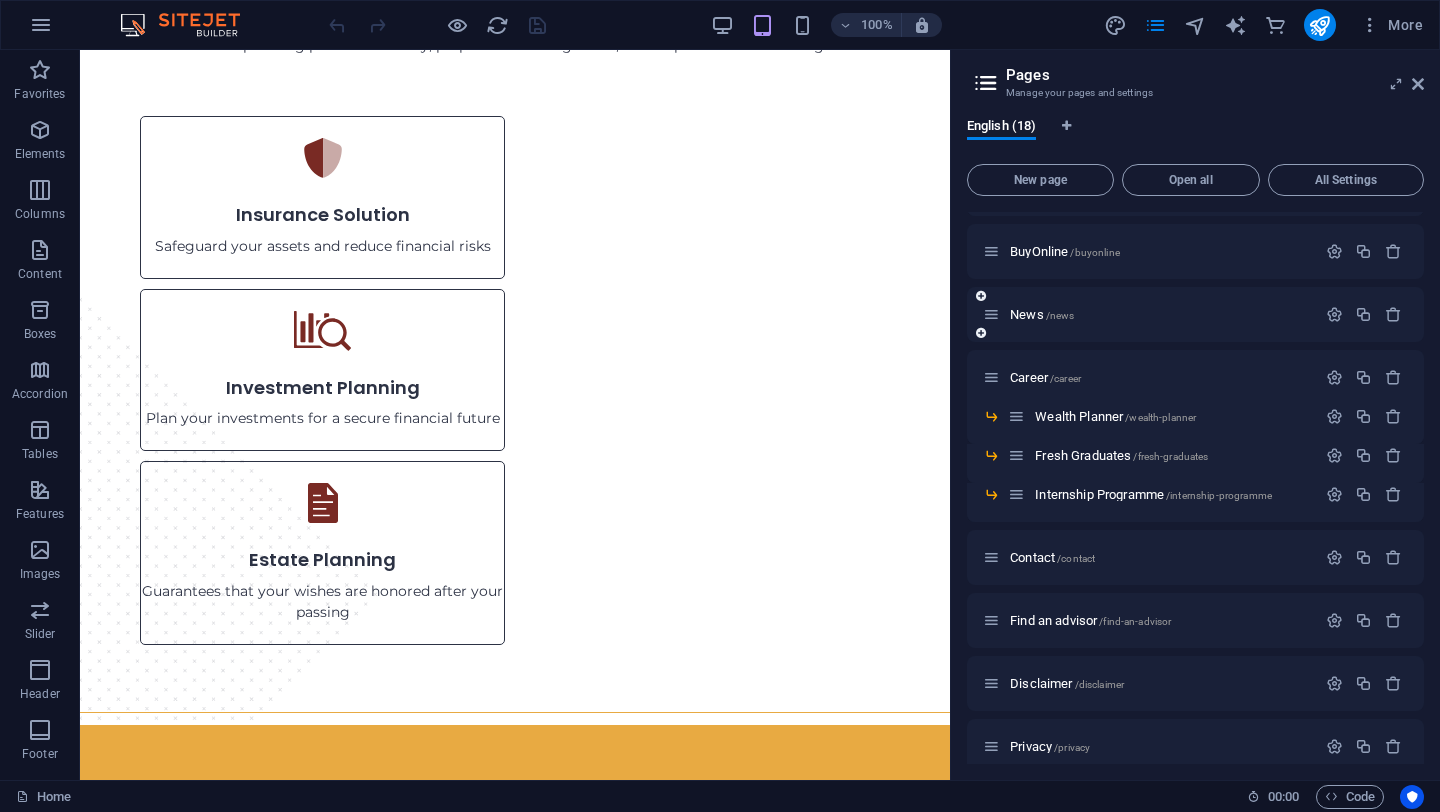 scroll, scrollTop: 398, scrollLeft: 0, axis: vertical 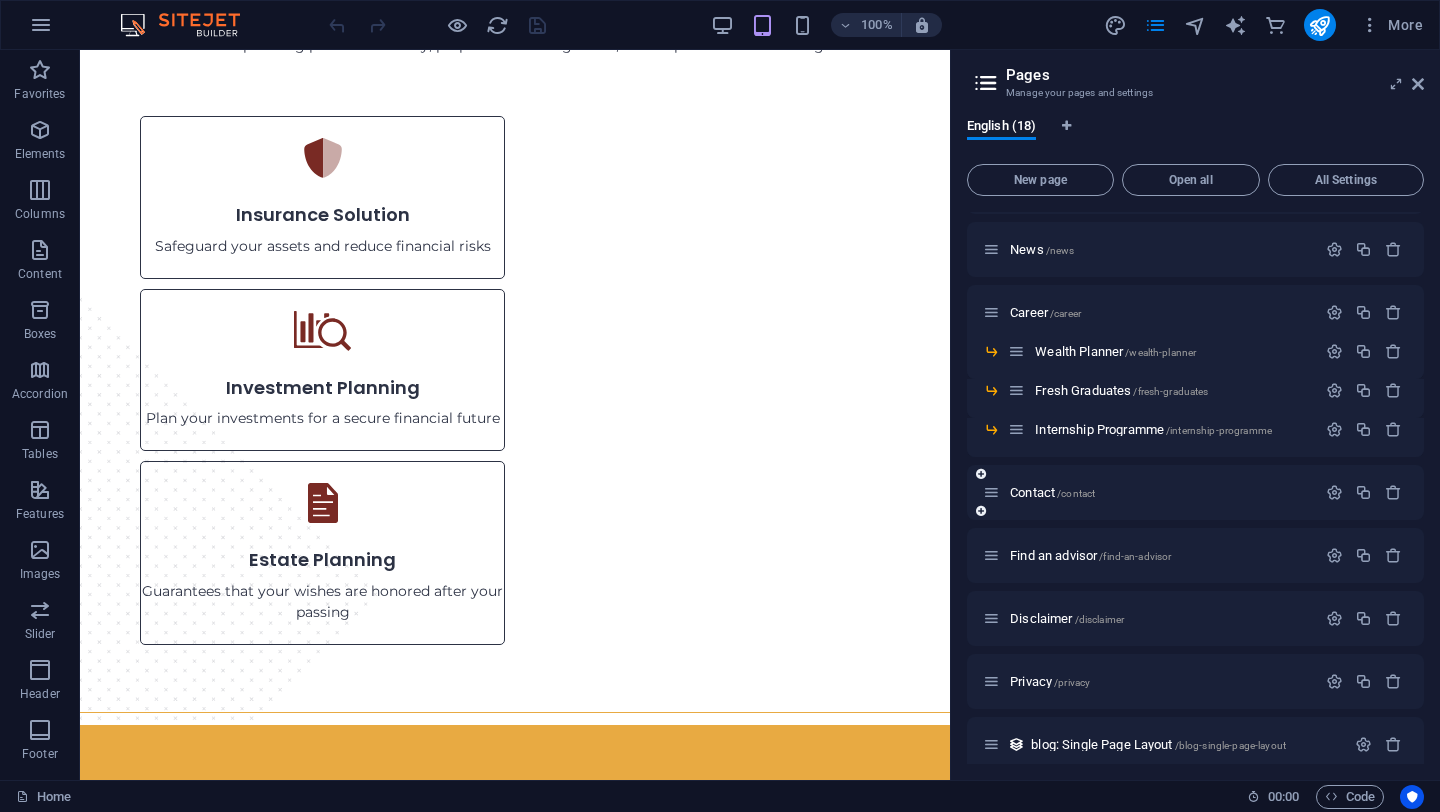 click on "Contact /contact" at bounding box center (1149, 492) 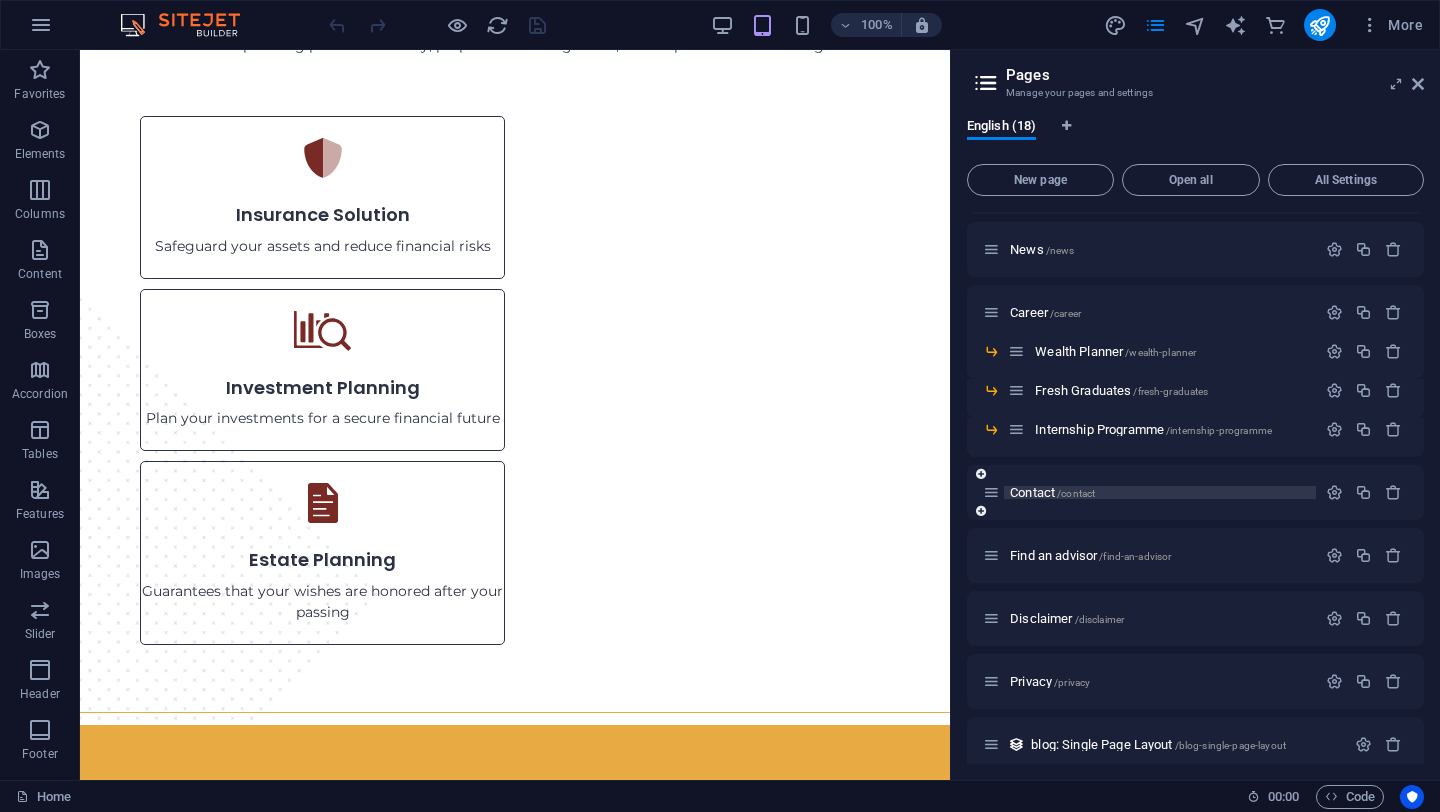 click on "Contact /contact" at bounding box center (1052, 492) 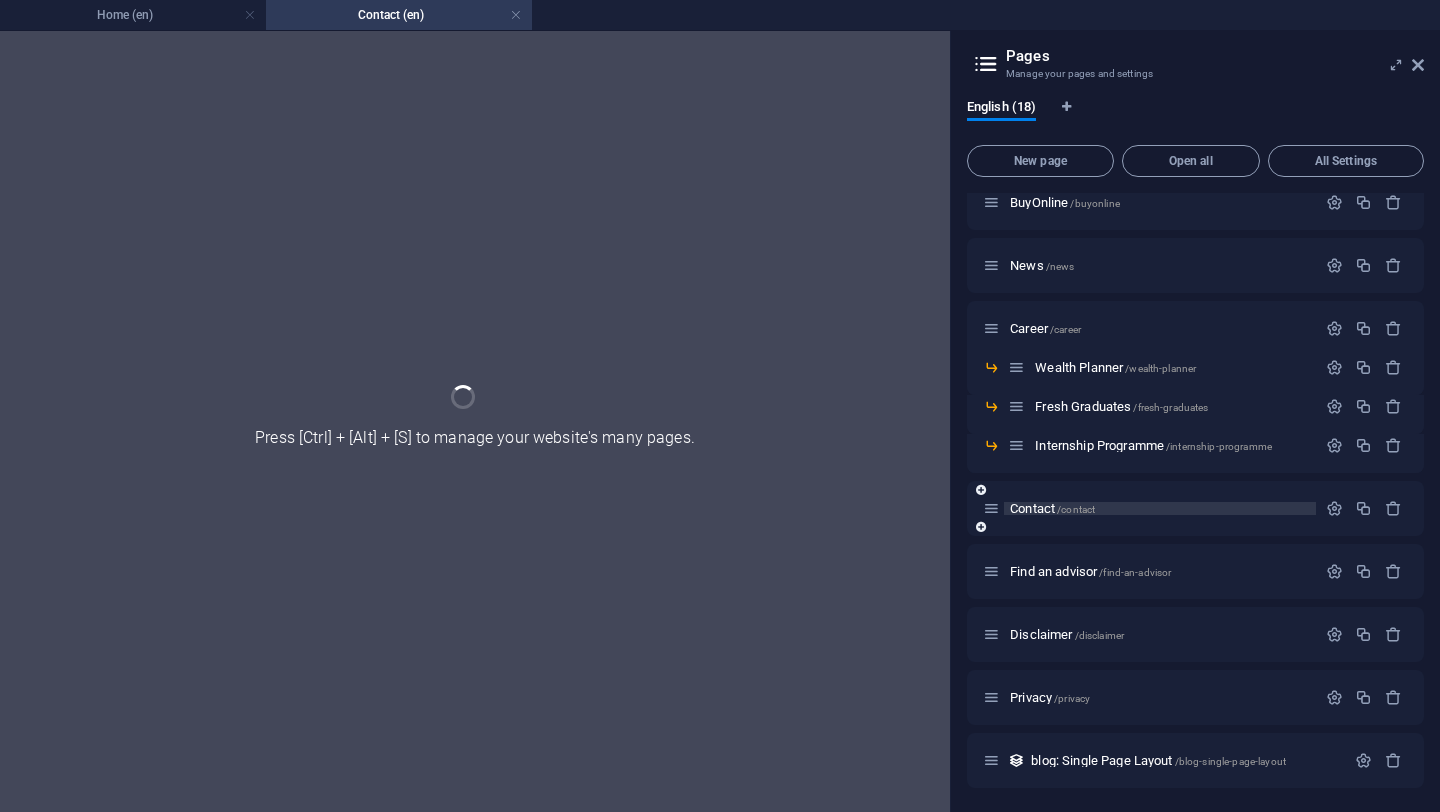 scroll, scrollTop: 0, scrollLeft: 0, axis: both 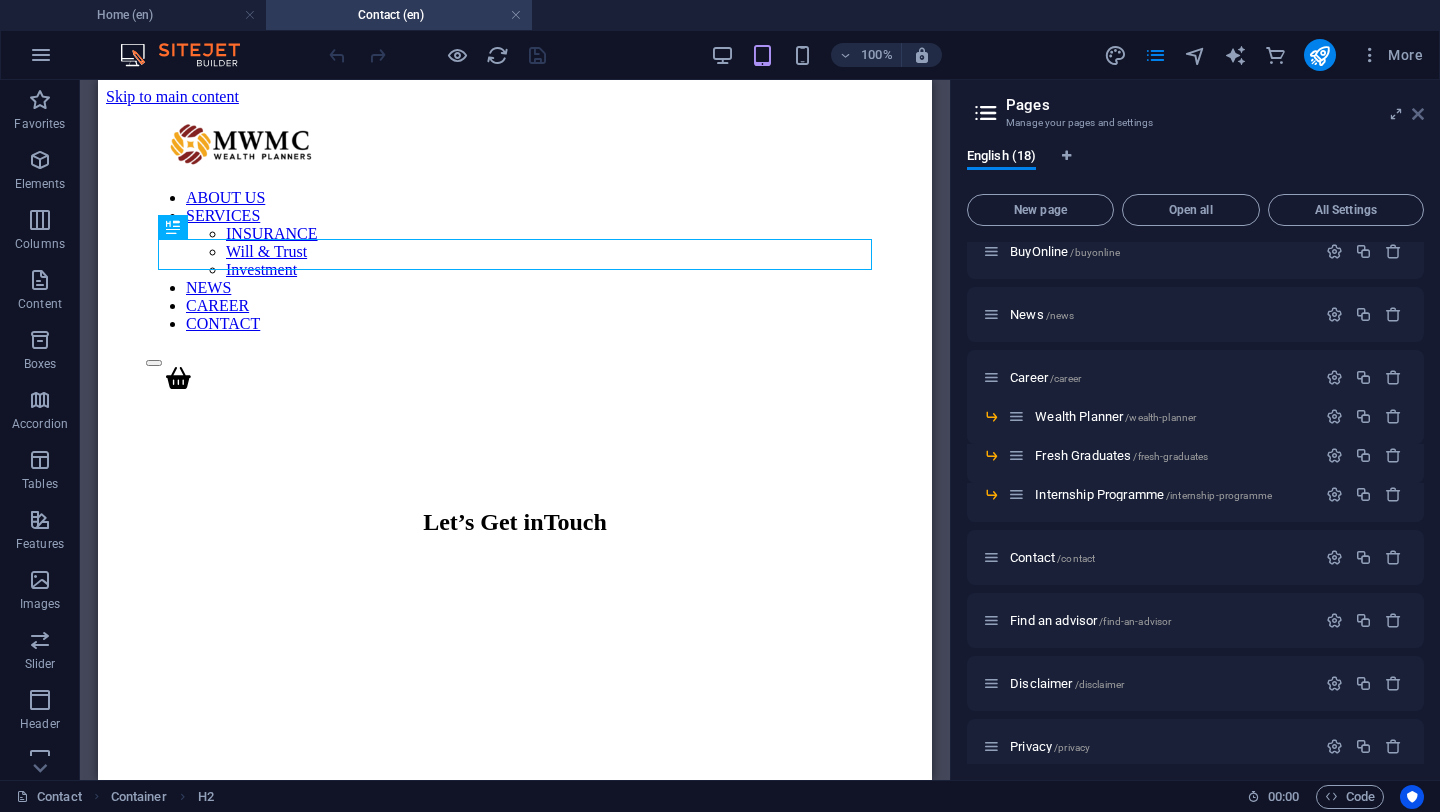 click at bounding box center [1418, 114] 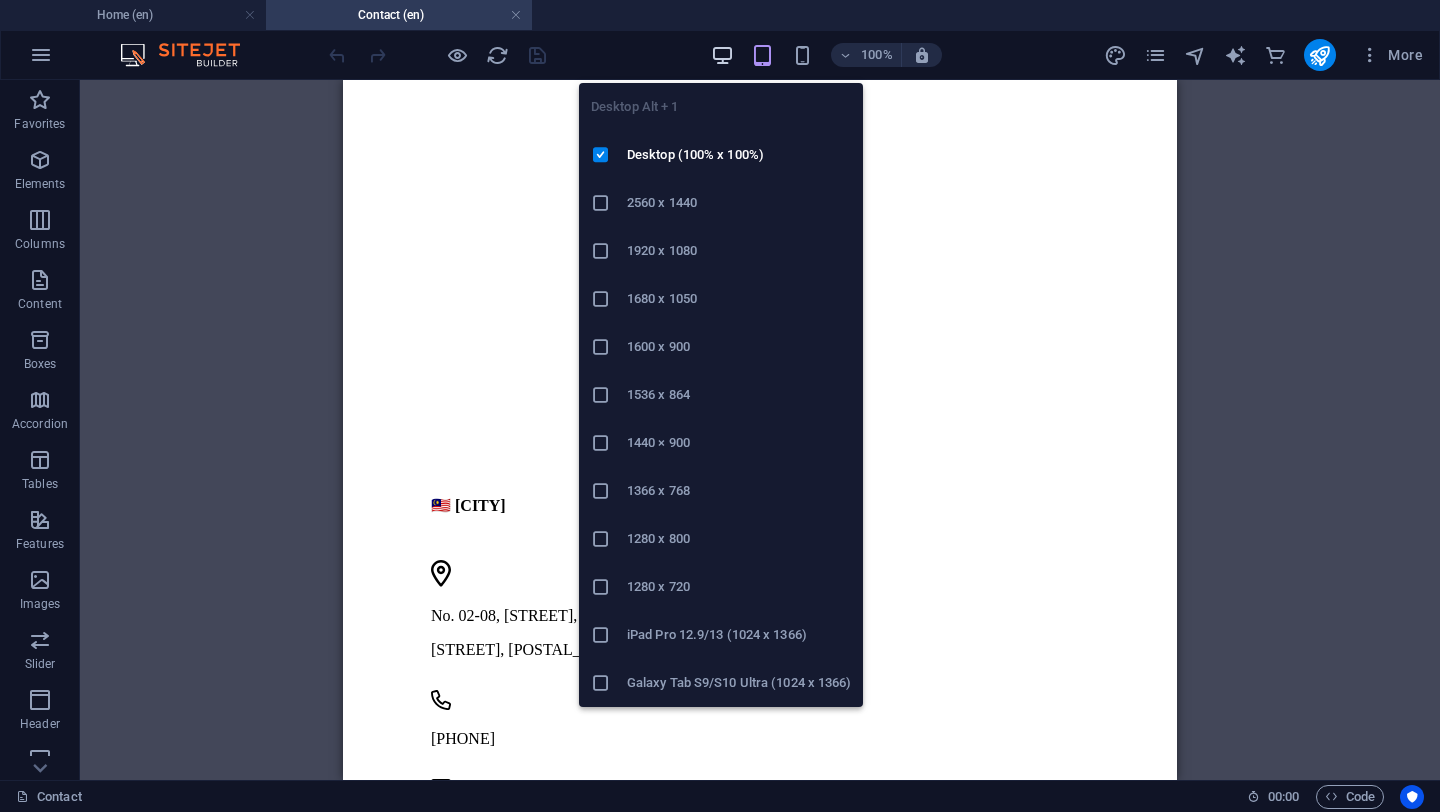 click at bounding box center (722, 55) 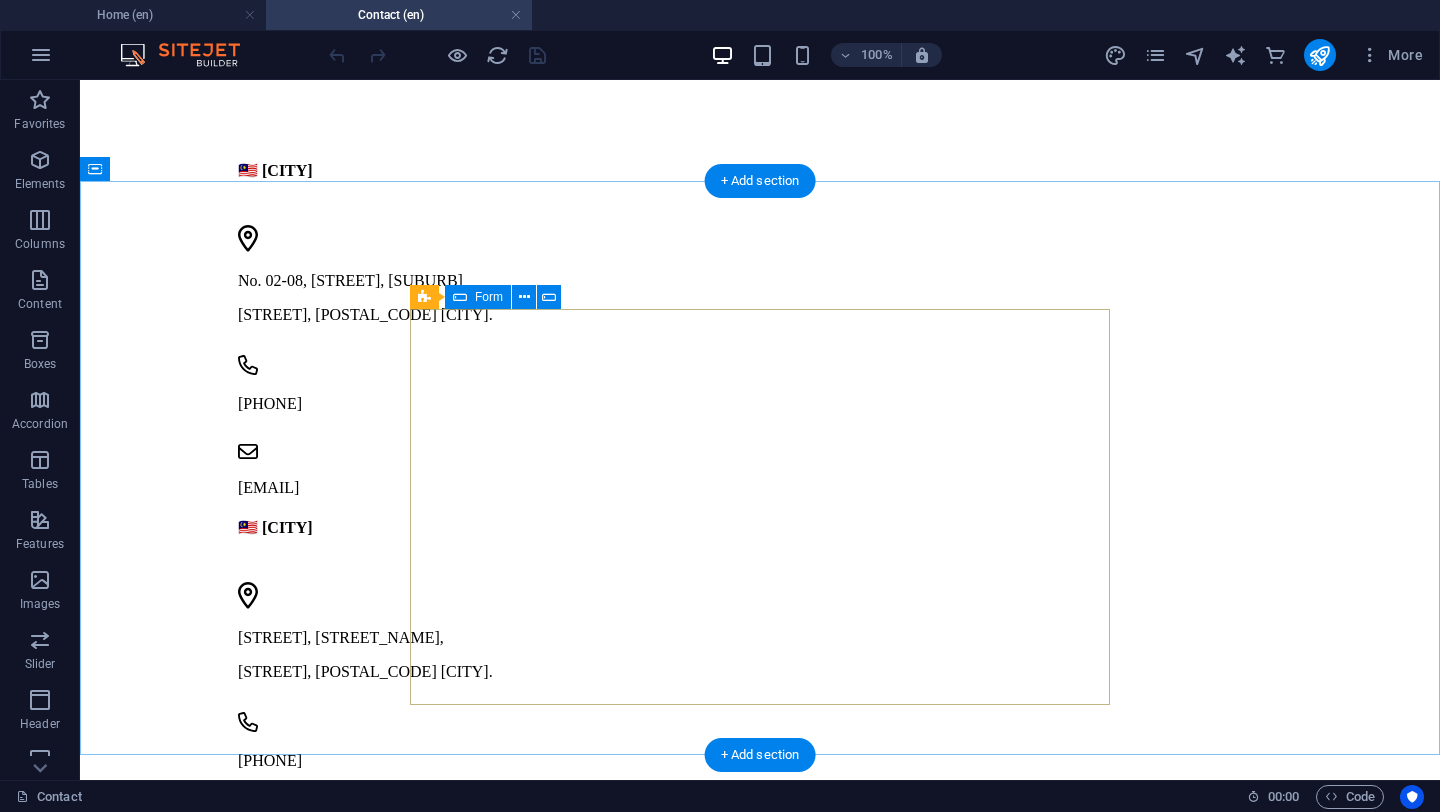 scroll, scrollTop: 869, scrollLeft: 0, axis: vertical 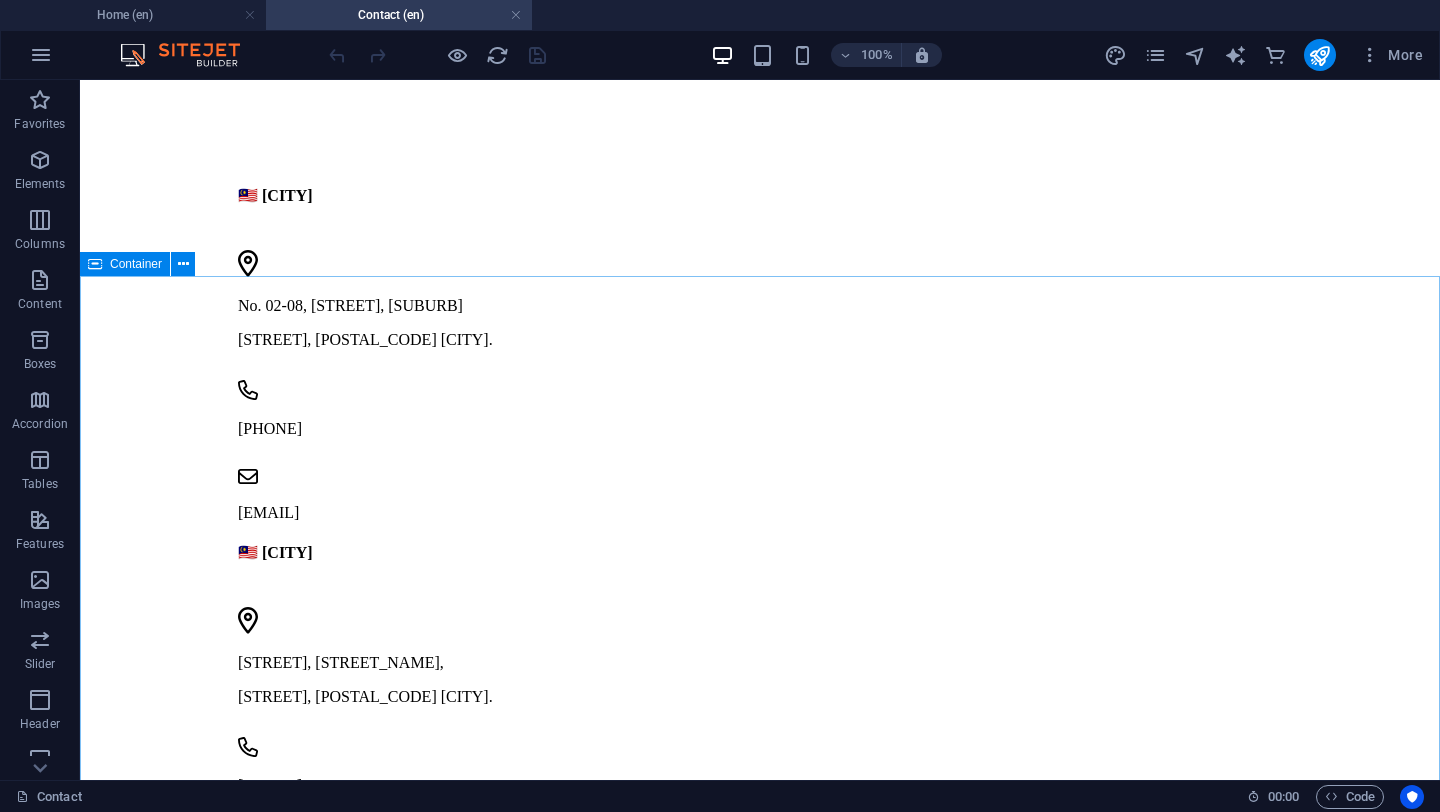 click on "Container" at bounding box center (136, 264) 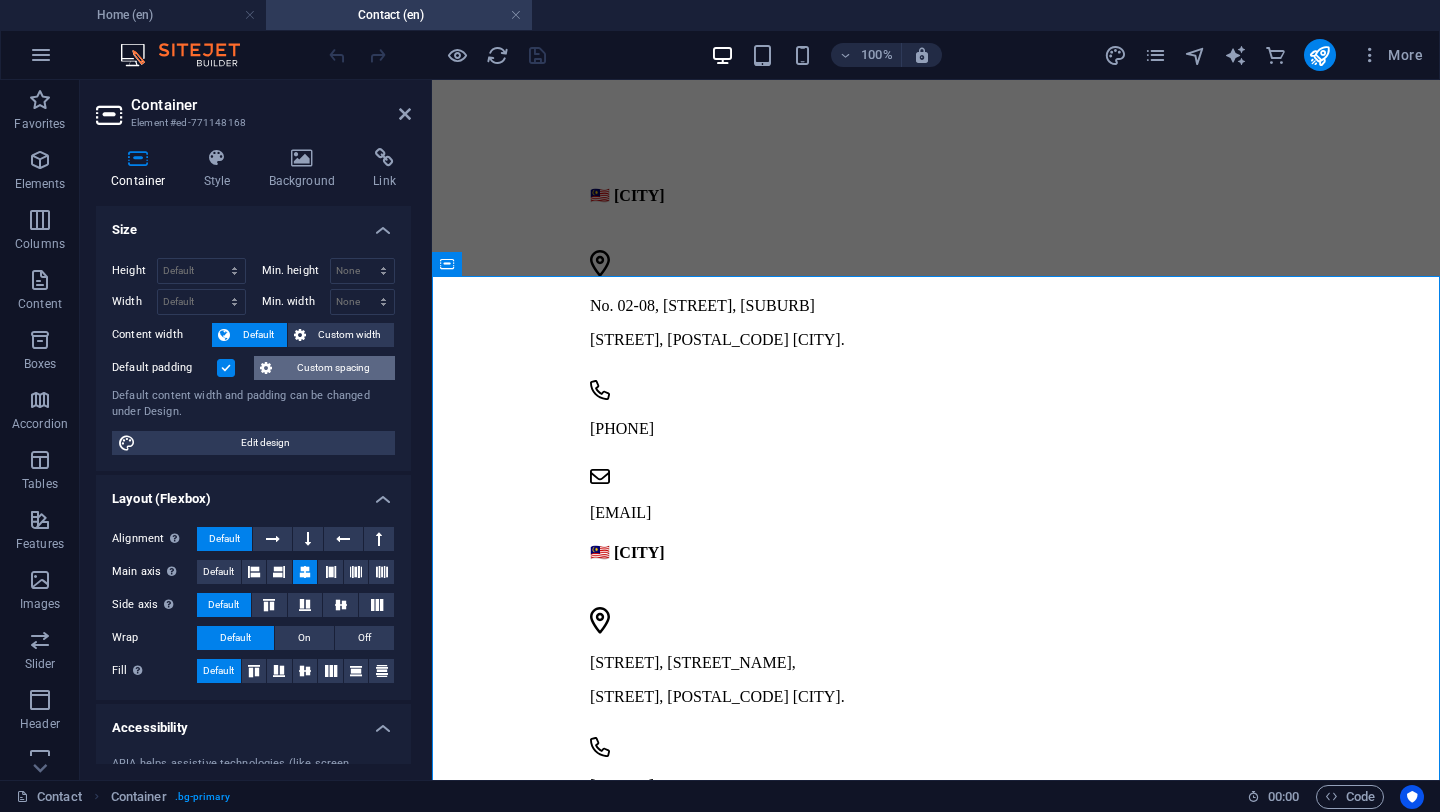 scroll, scrollTop: 217, scrollLeft: 0, axis: vertical 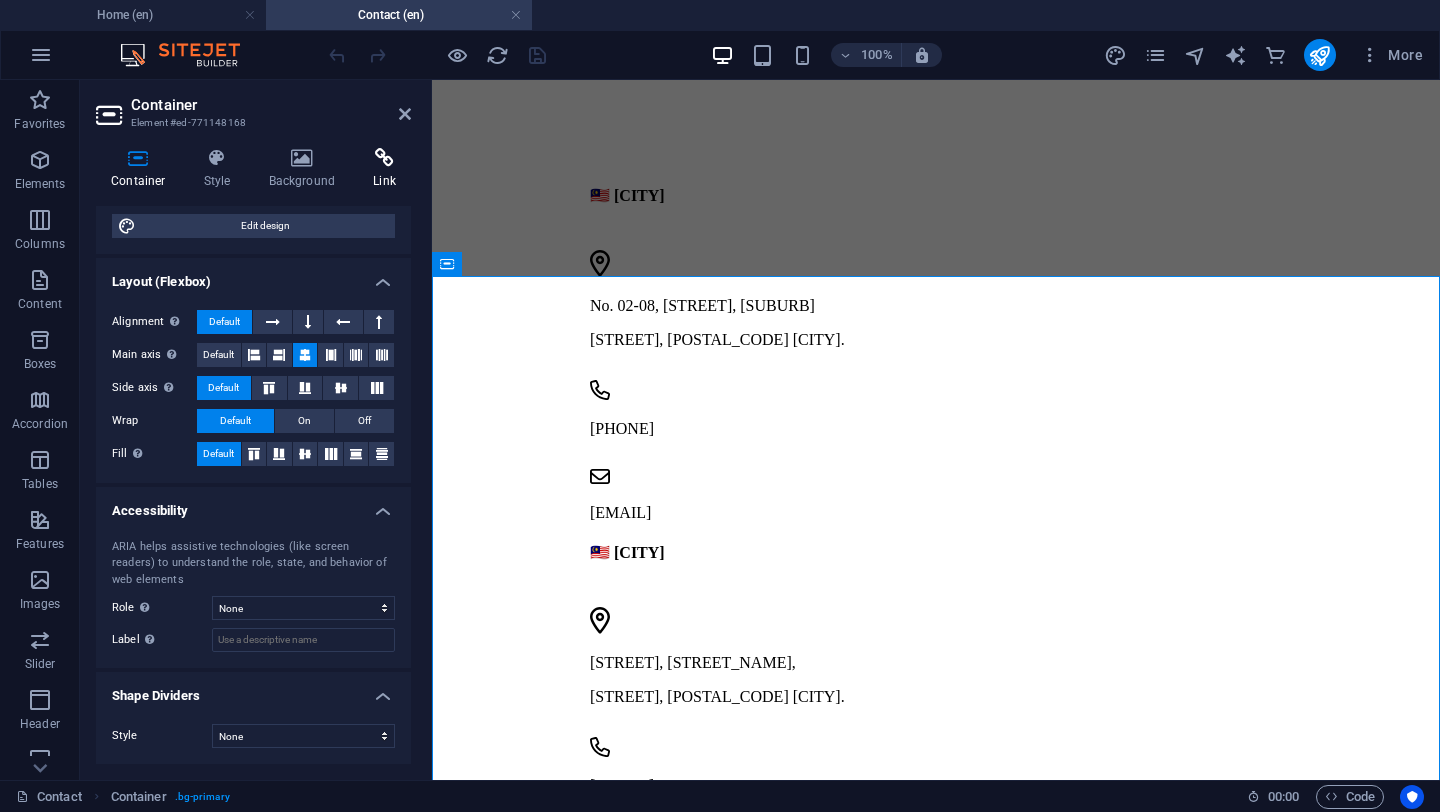 click at bounding box center [384, 158] 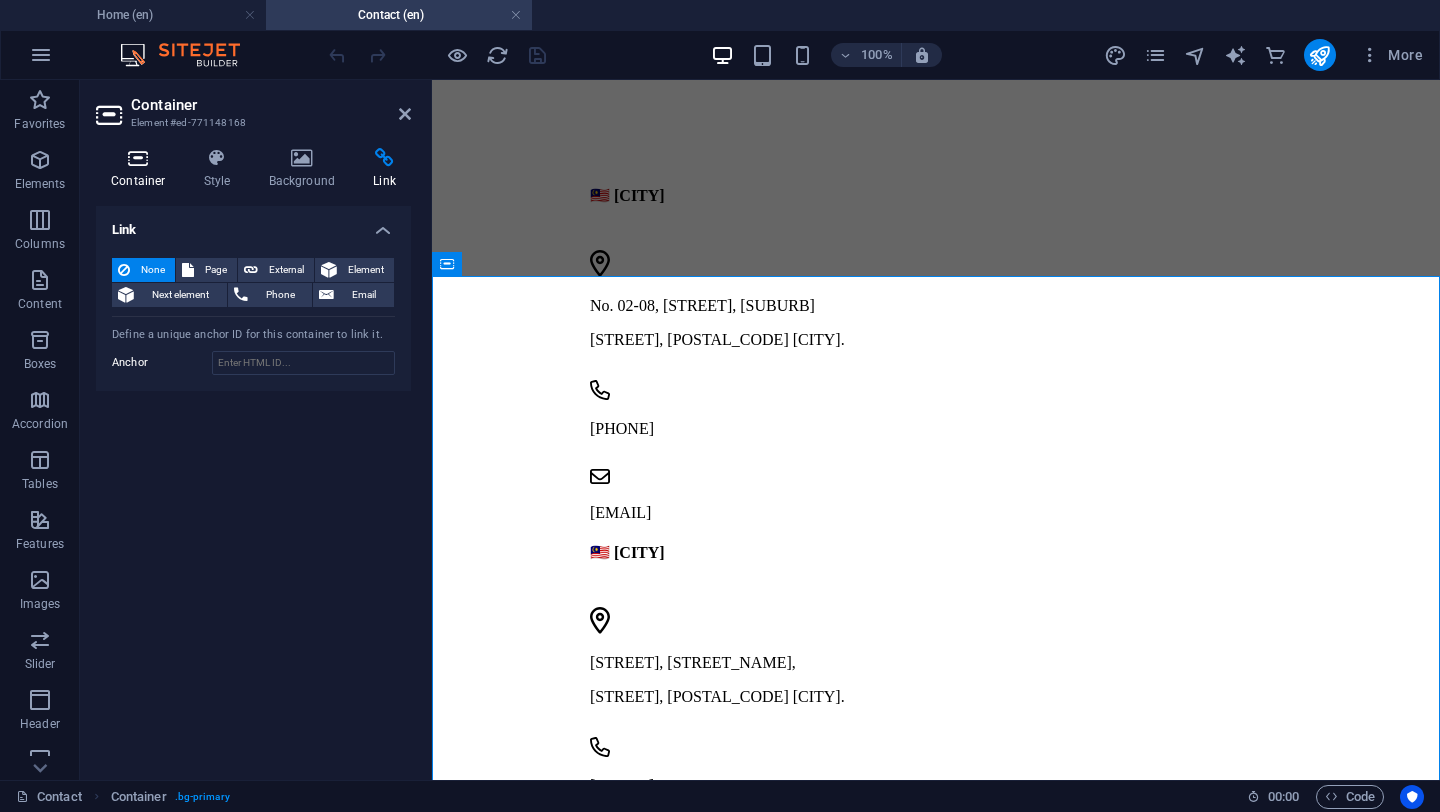 click at bounding box center [138, 158] 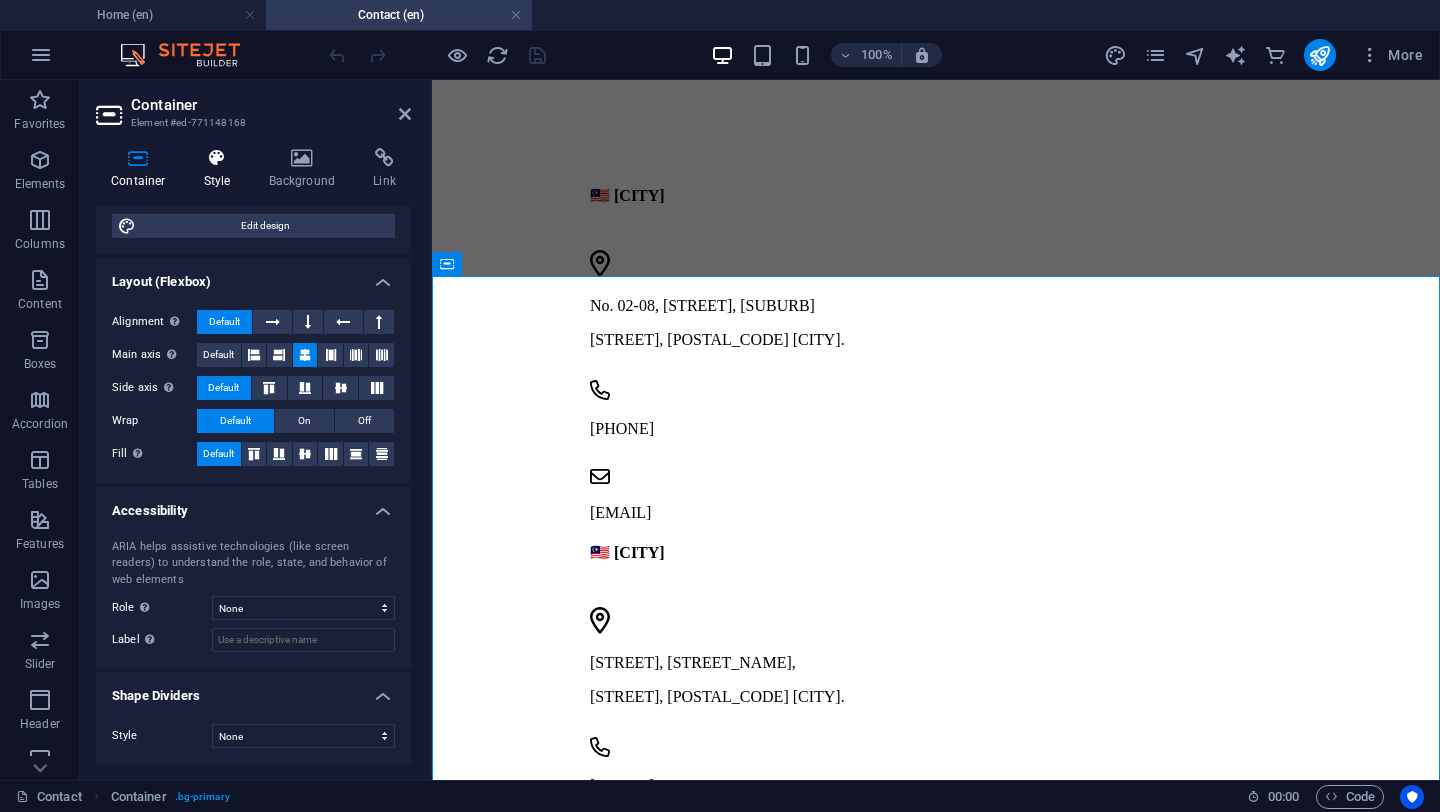 click at bounding box center (217, 158) 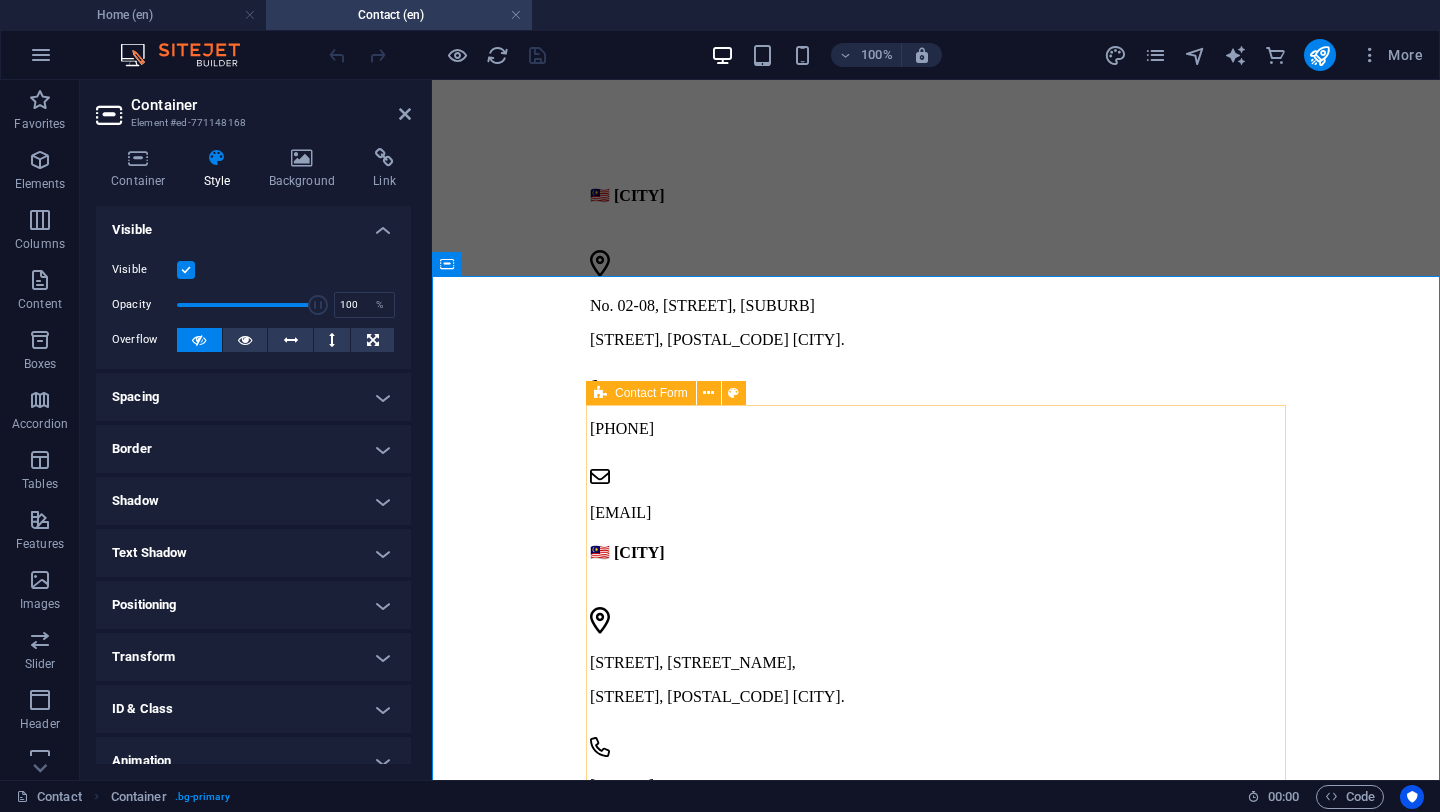 click on "Contact Form" at bounding box center (641, 393) 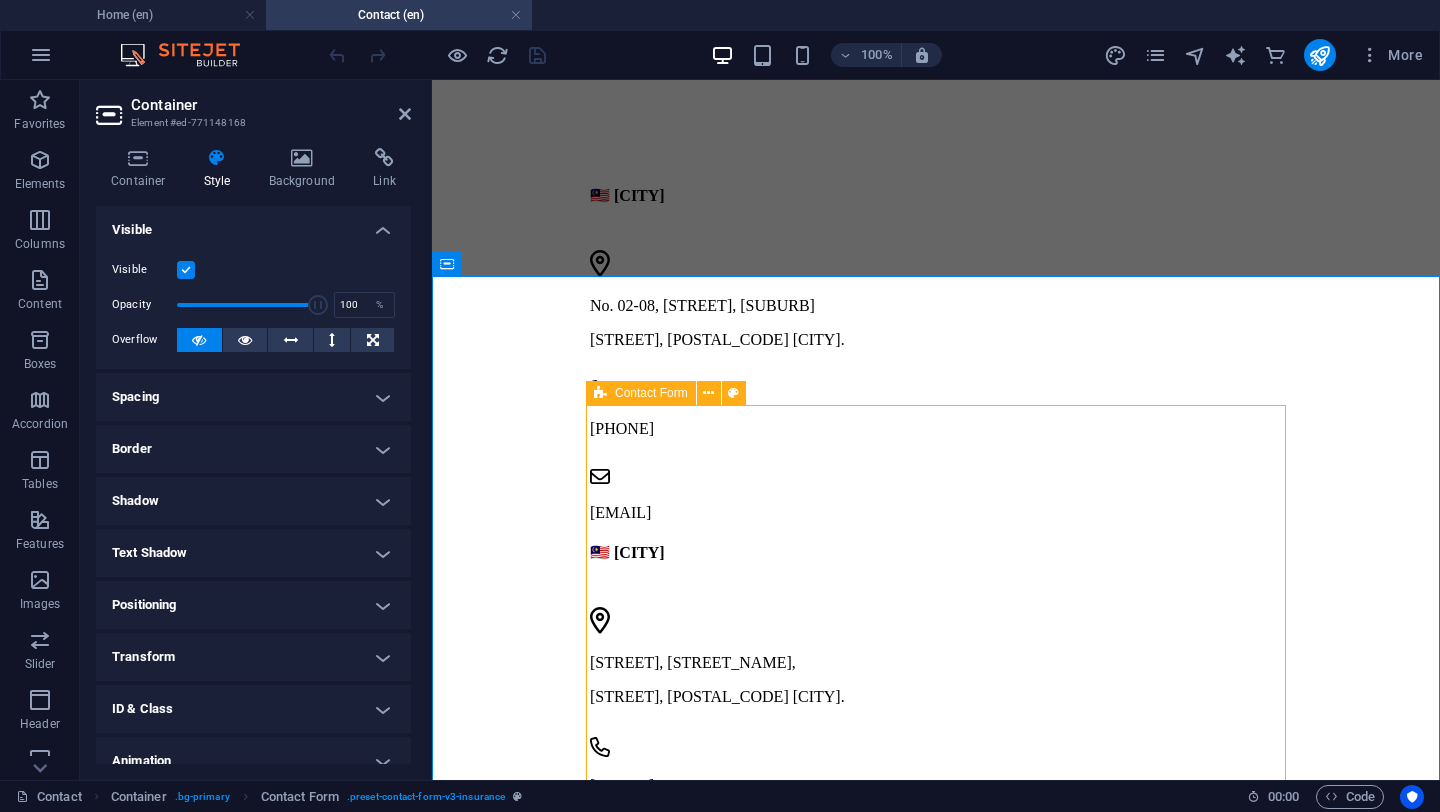 click on "Contact Form" at bounding box center [651, 393] 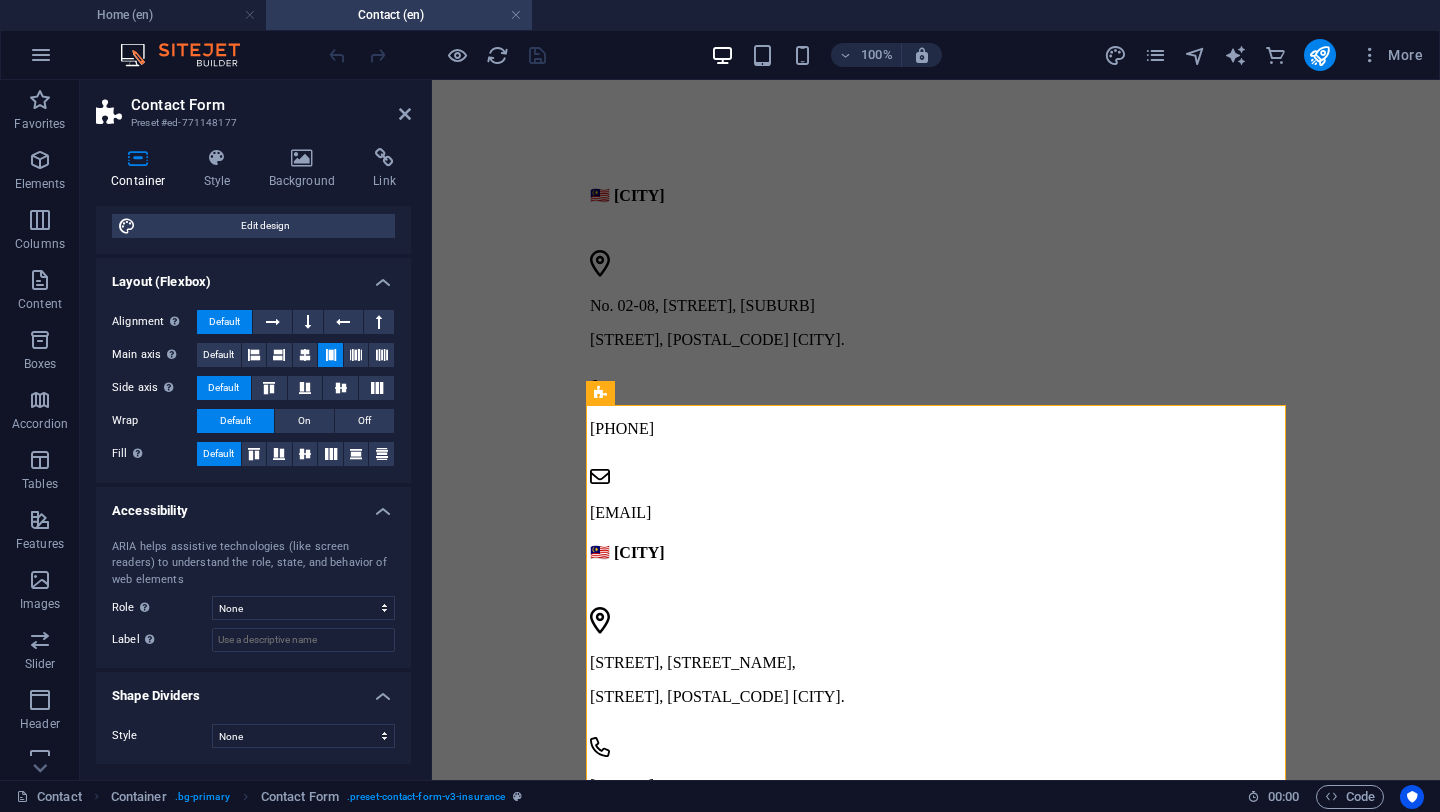 scroll, scrollTop: 0, scrollLeft: 0, axis: both 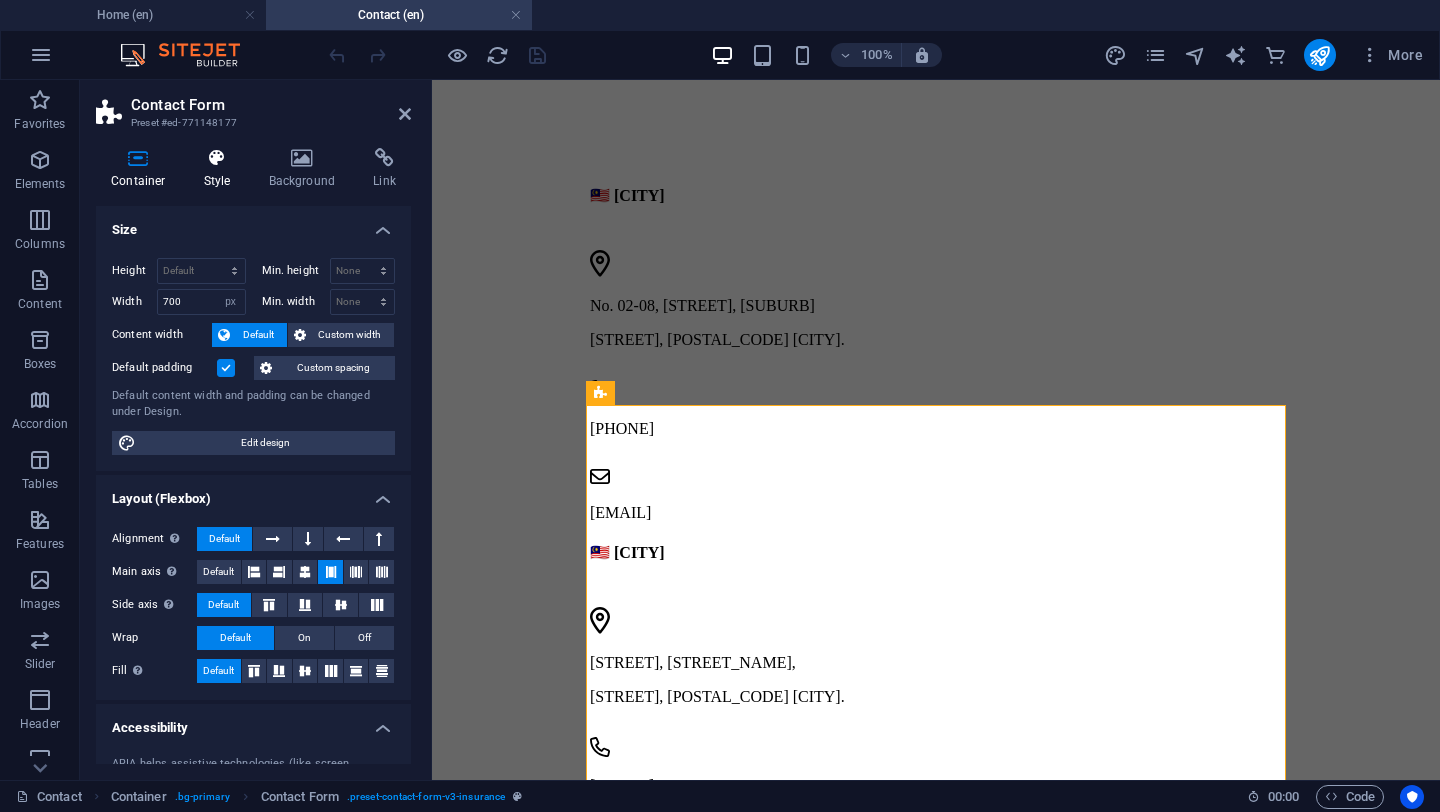 click at bounding box center (217, 158) 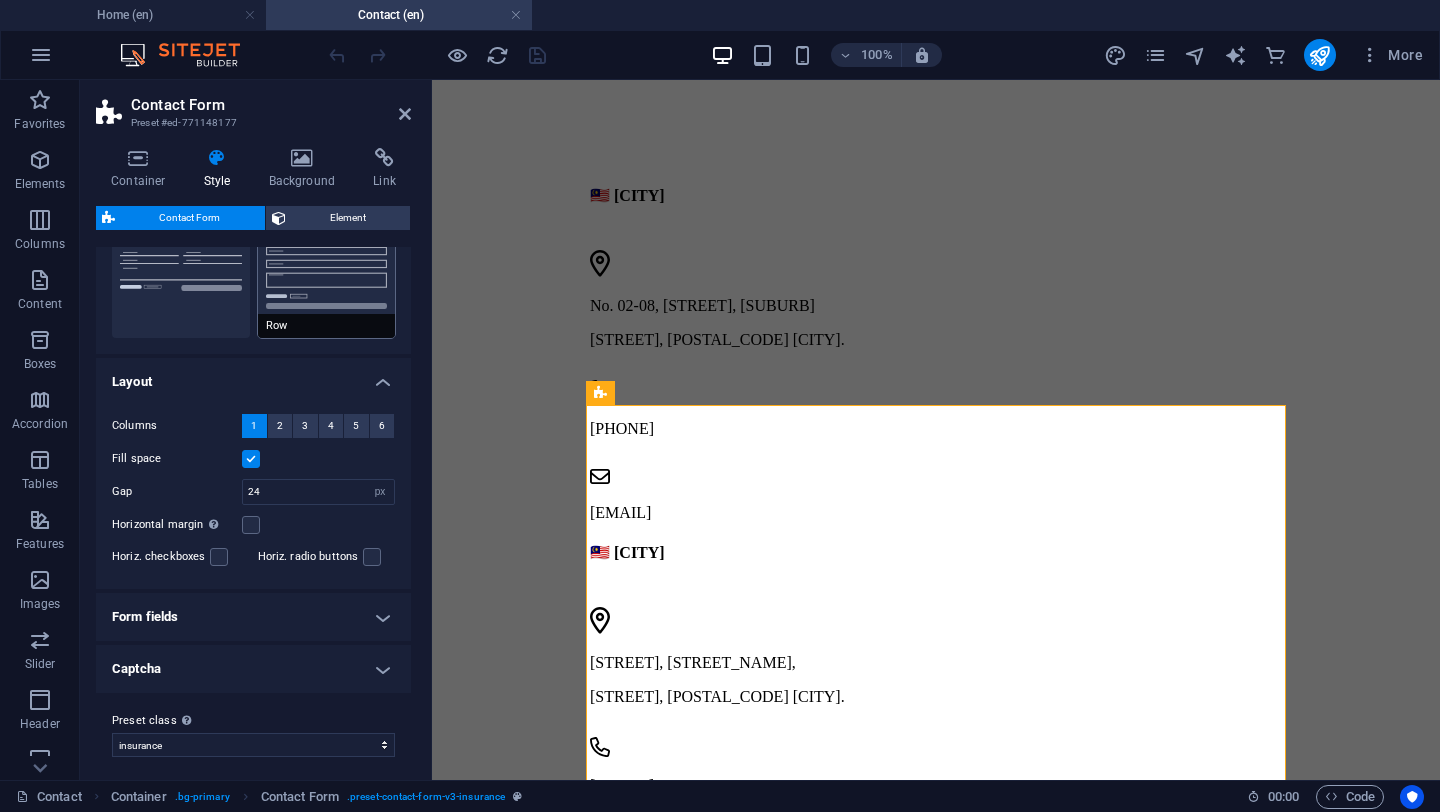 scroll, scrollTop: 241, scrollLeft: 0, axis: vertical 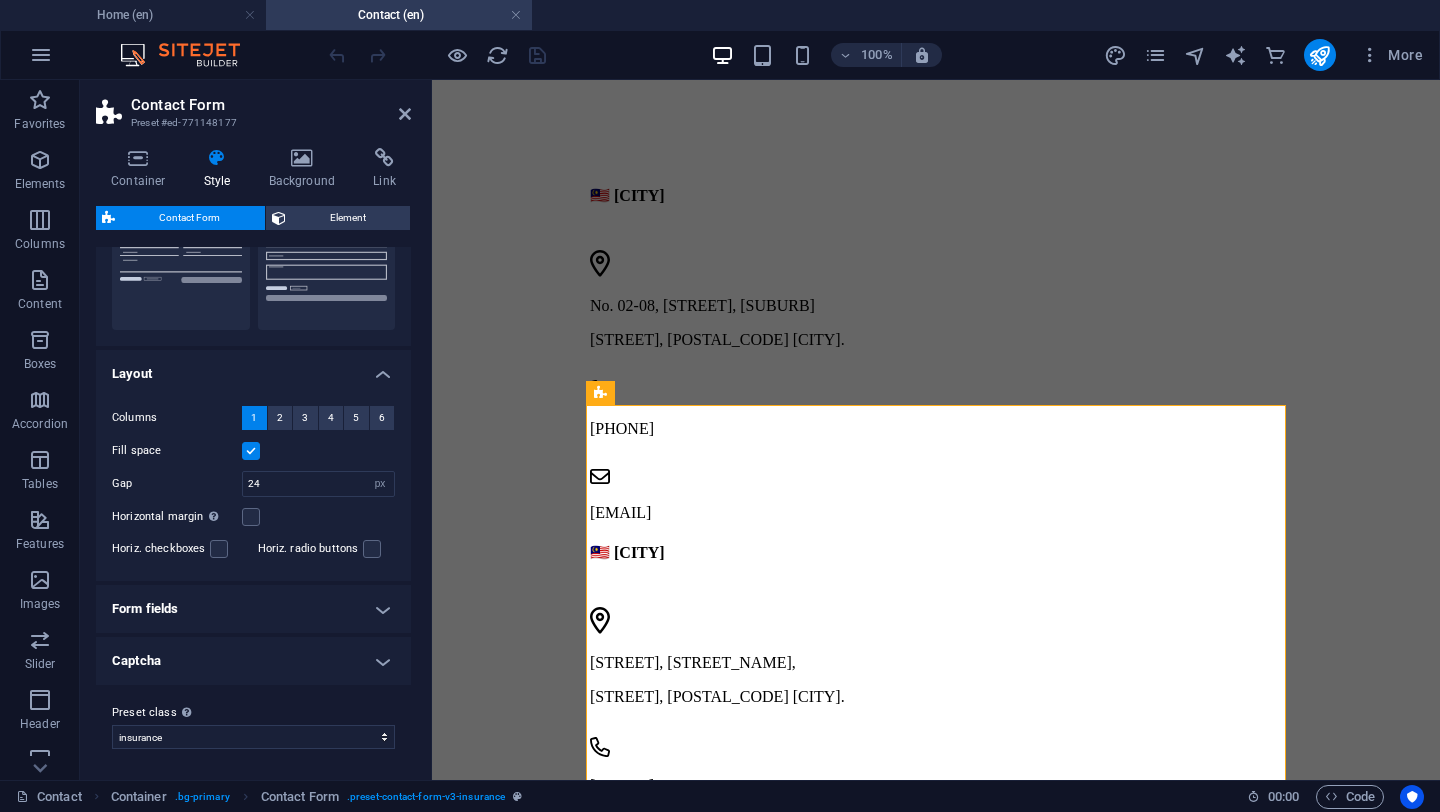 click on "Form fields" at bounding box center [253, 609] 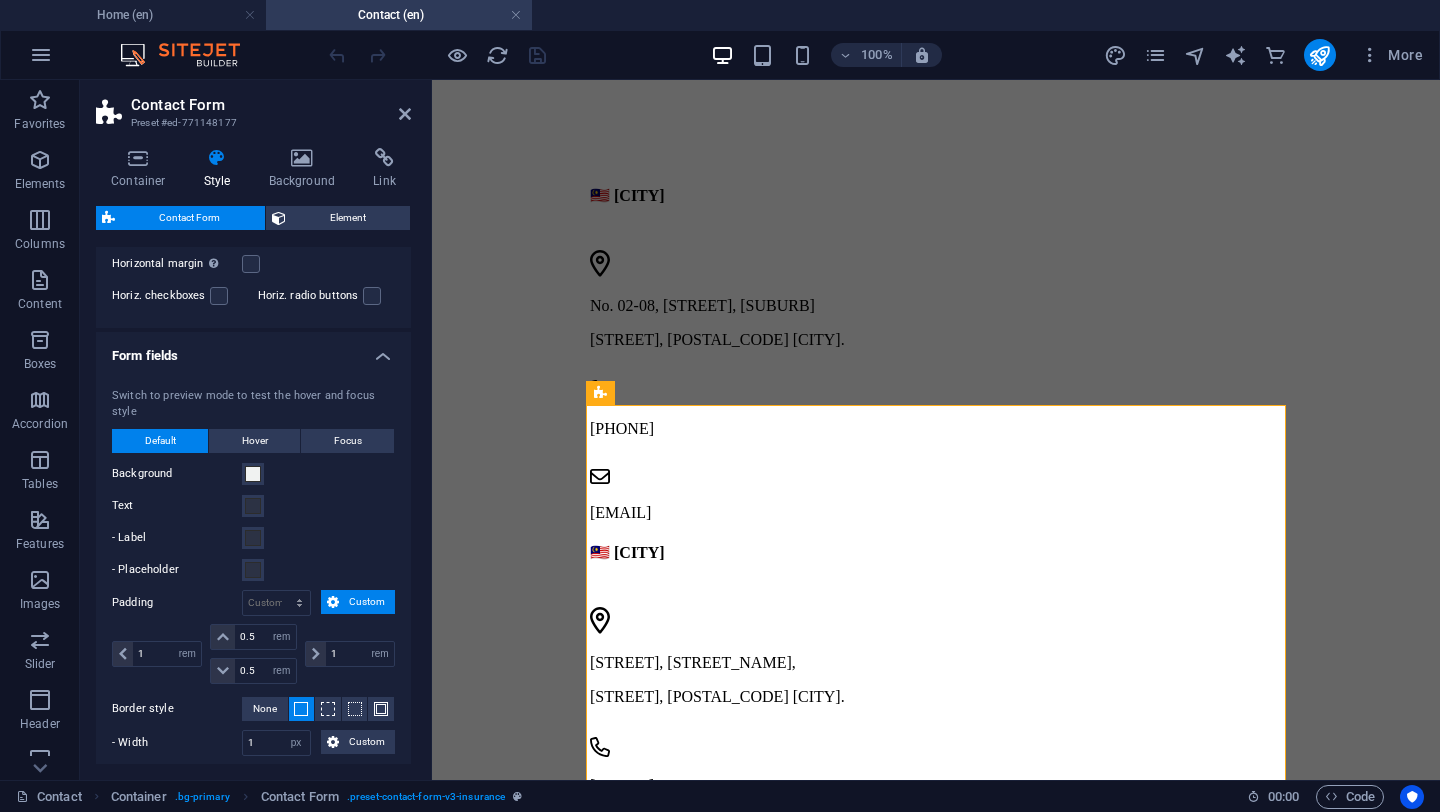 scroll, scrollTop: 736, scrollLeft: 0, axis: vertical 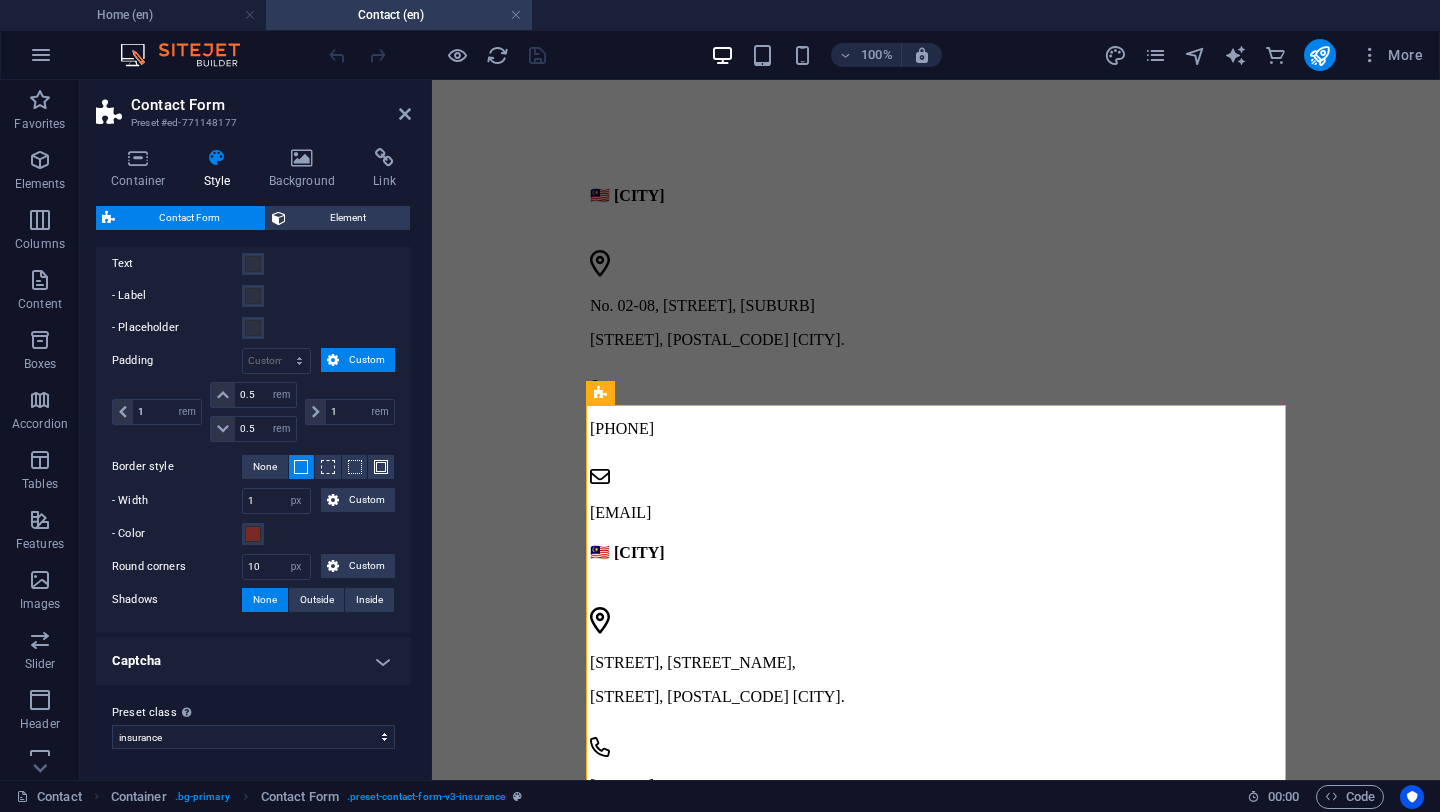 click on "Captcha" at bounding box center (253, 661) 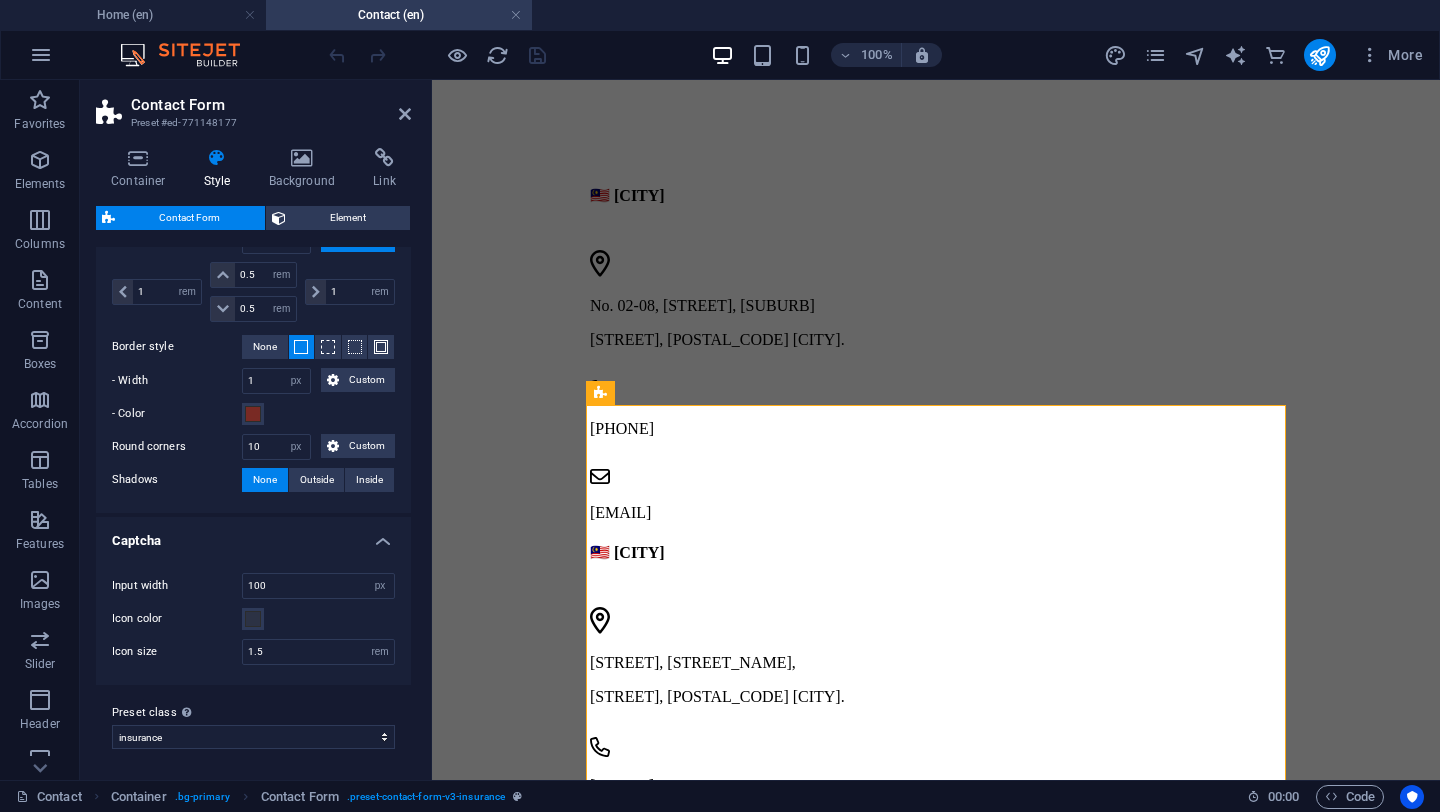 scroll, scrollTop: 0, scrollLeft: 0, axis: both 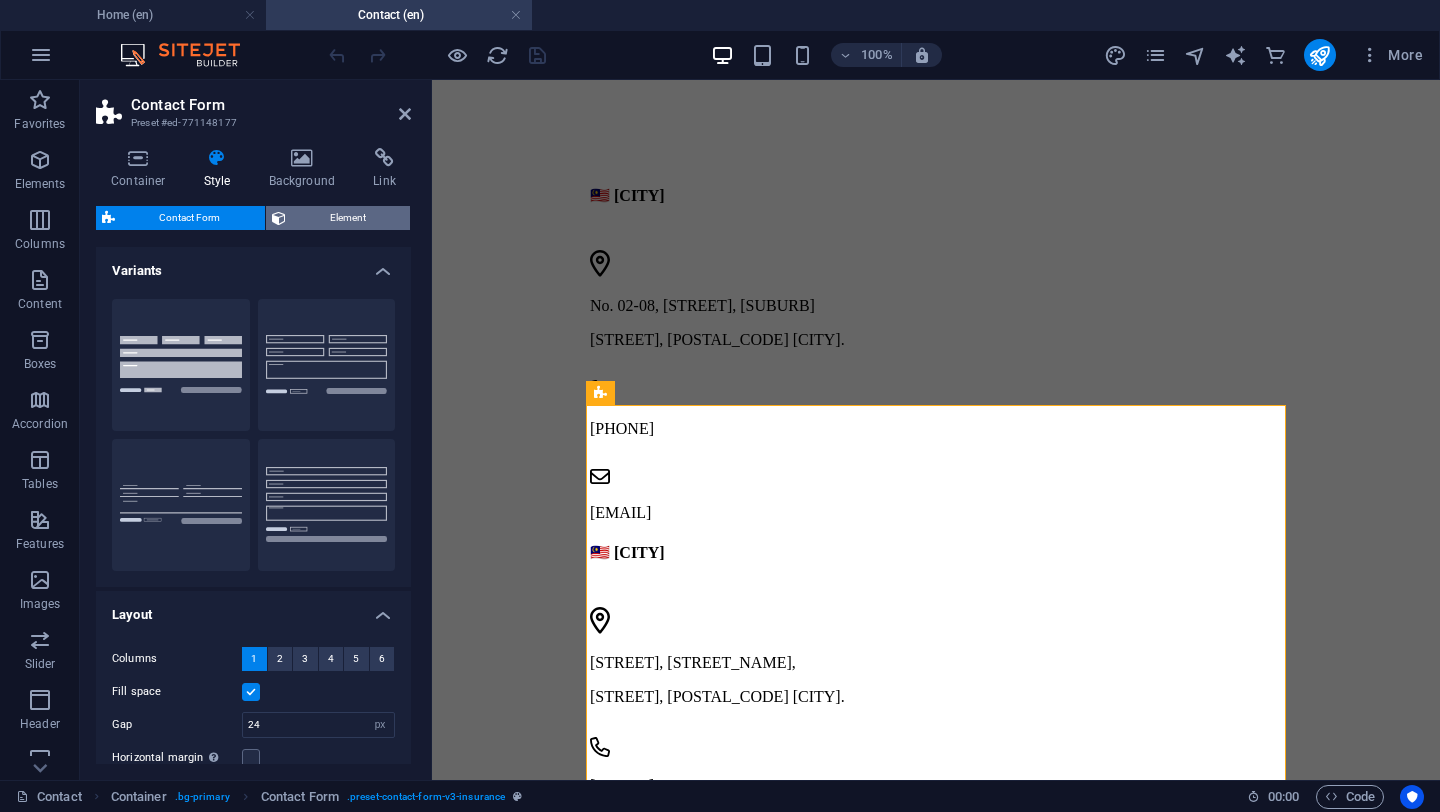 click on "Element" at bounding box center (348, 218) 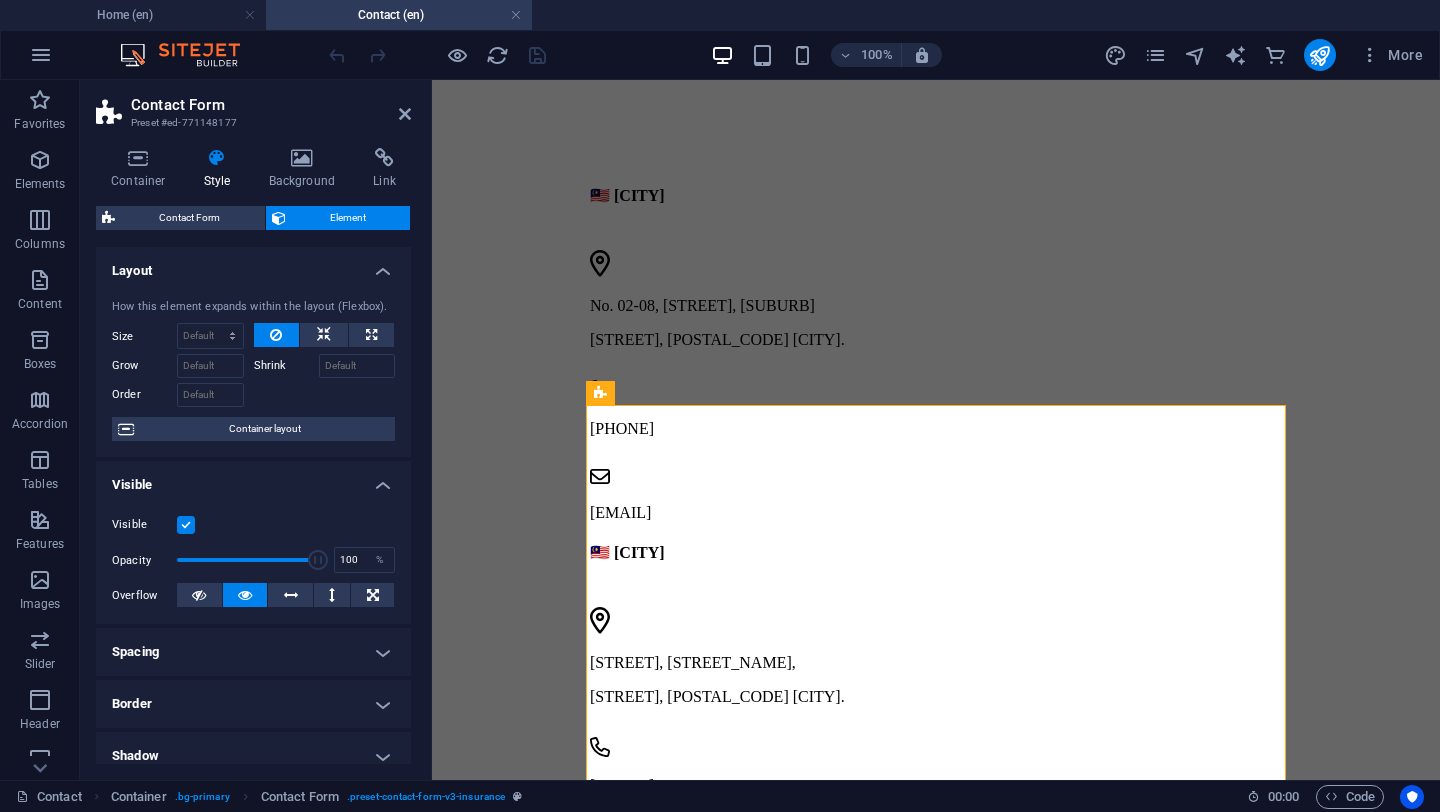 scroll, scrollTop: 328, scrollLeft: 0, axis: vertical 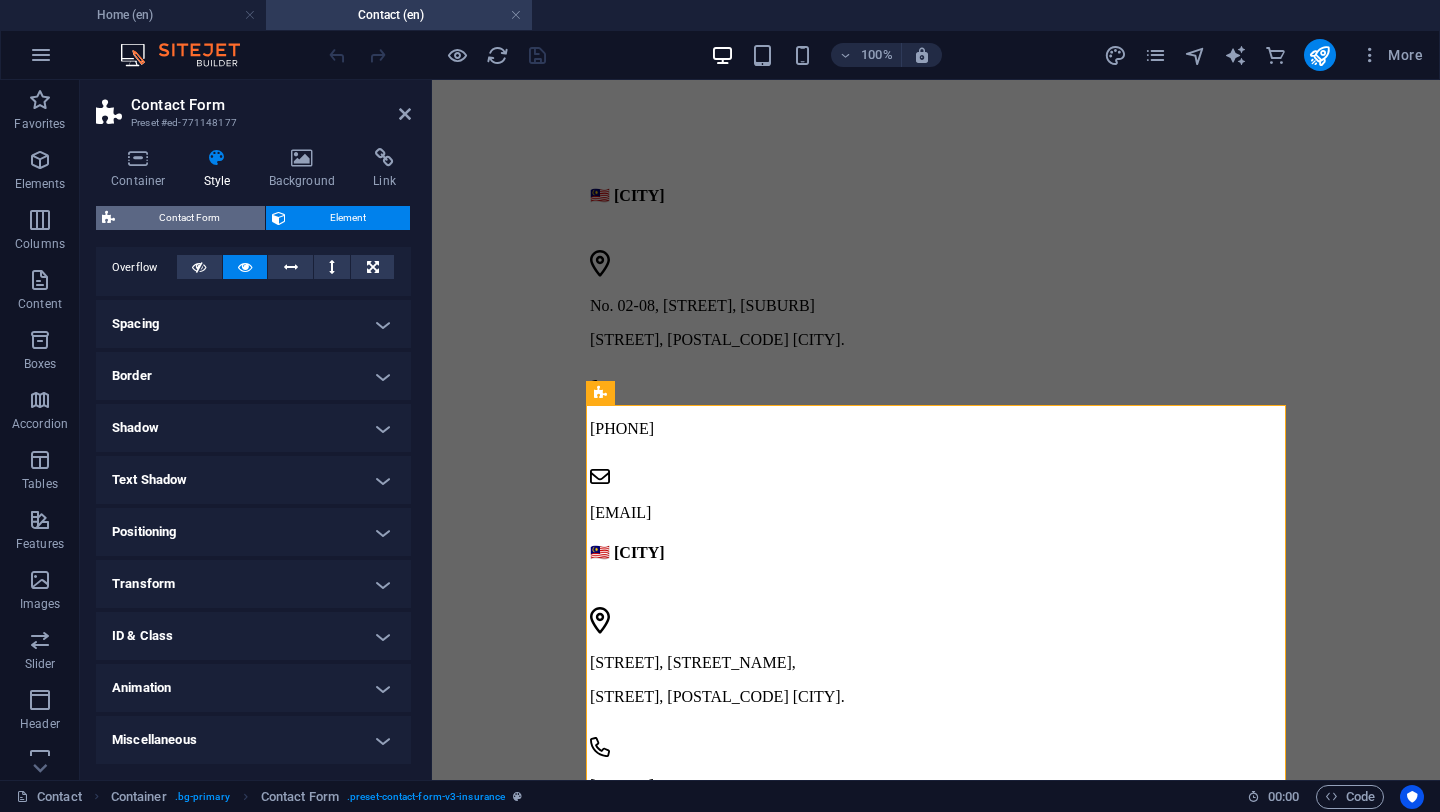 click on "Contact Form" at bounding box center [190, 218] 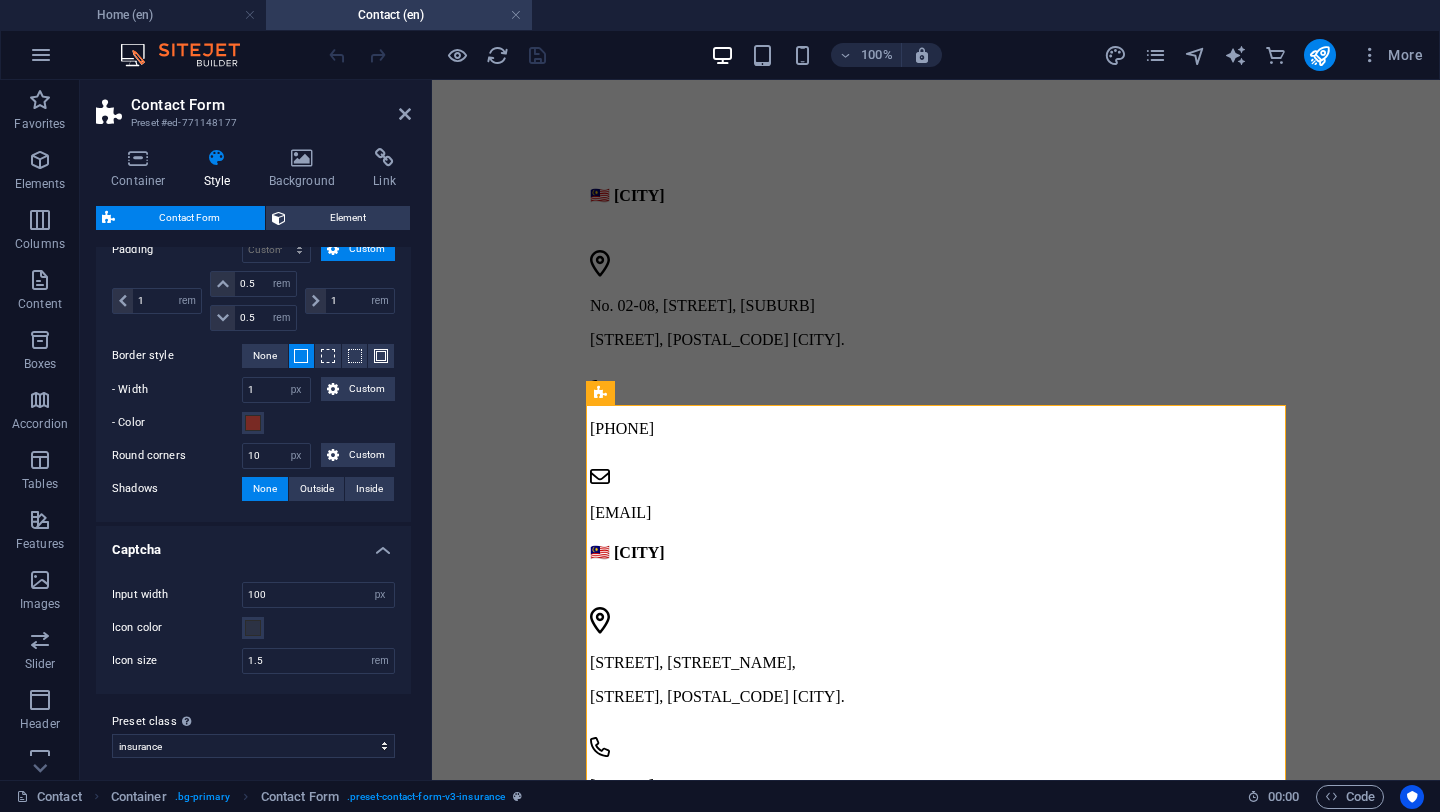 scroll, scrollTop: 856, scrollLeft: 0, axis: vertical 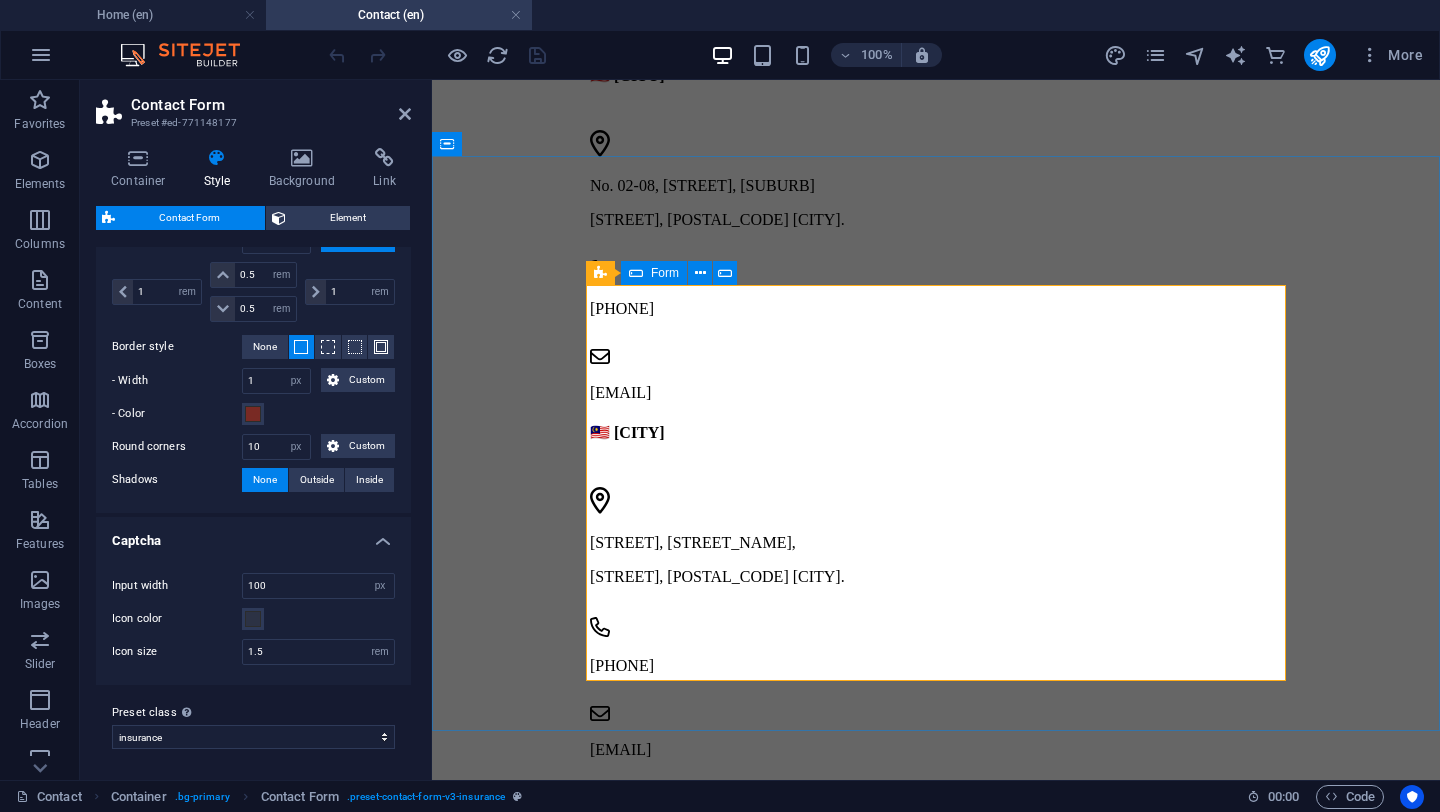 click on "Form" at bounding box center (654, 273) 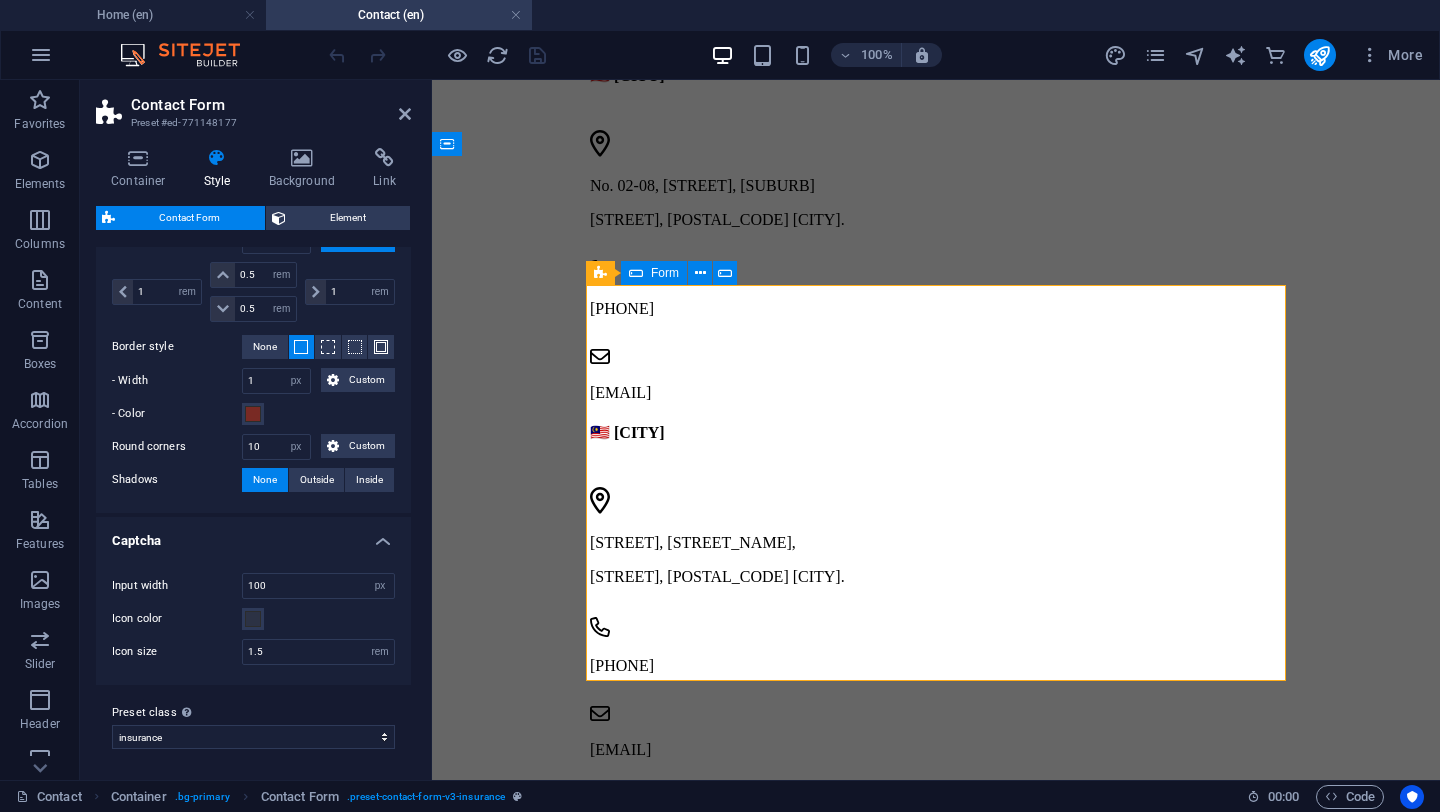 click on "Form" at bounding box center (654, 273) 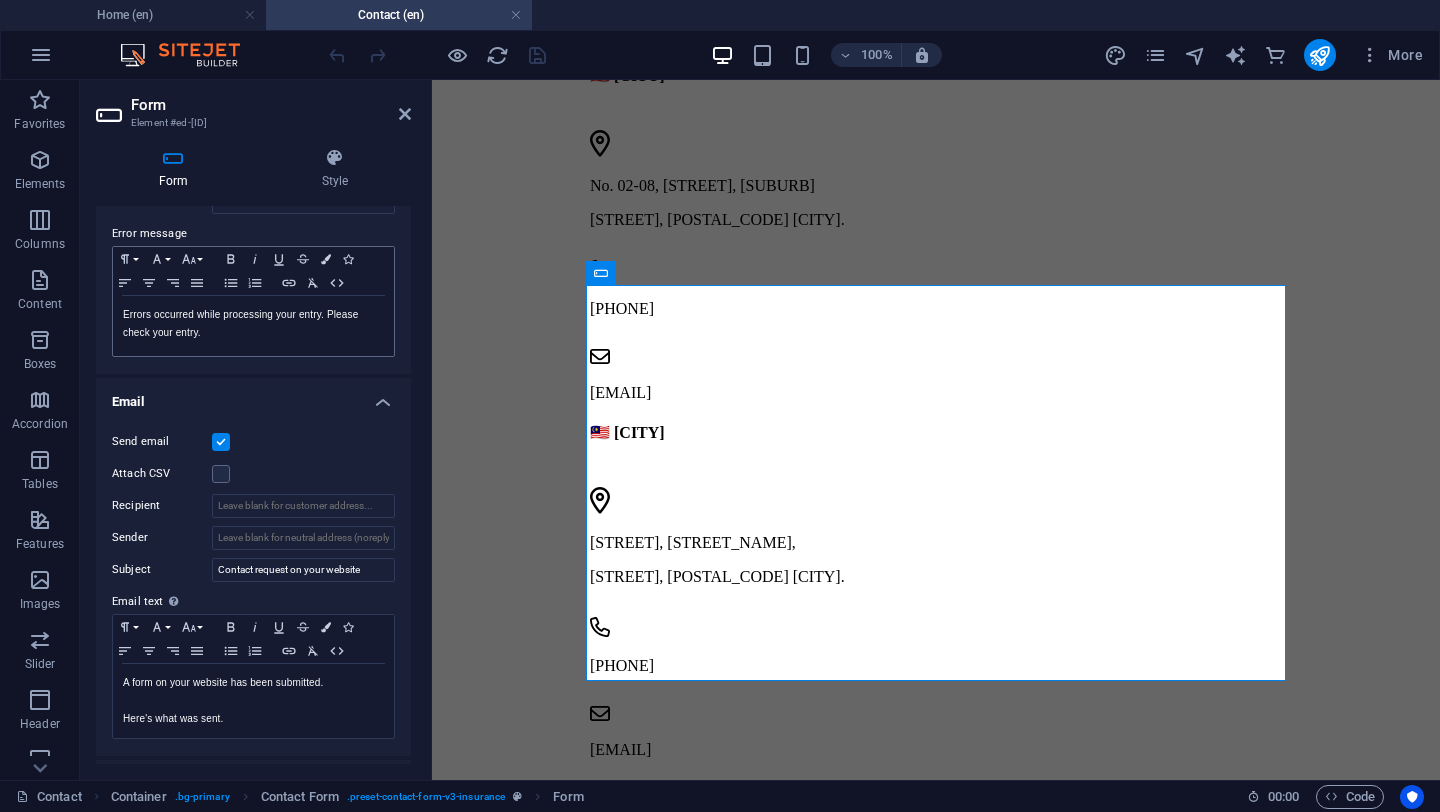 scroll, scrollTop: 351, scrollLeft: 0, axis: vertical 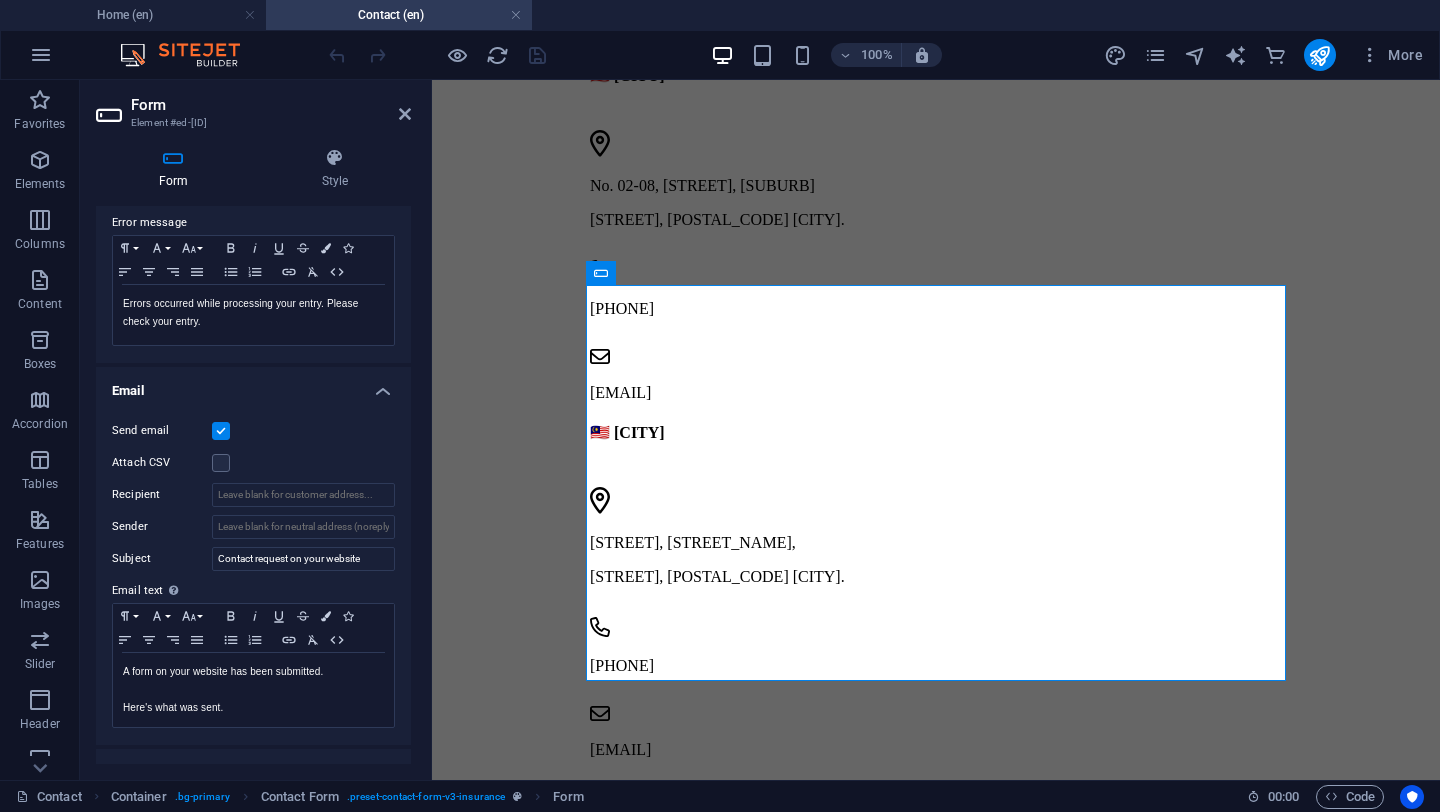 click at bounding box center (221, 431) 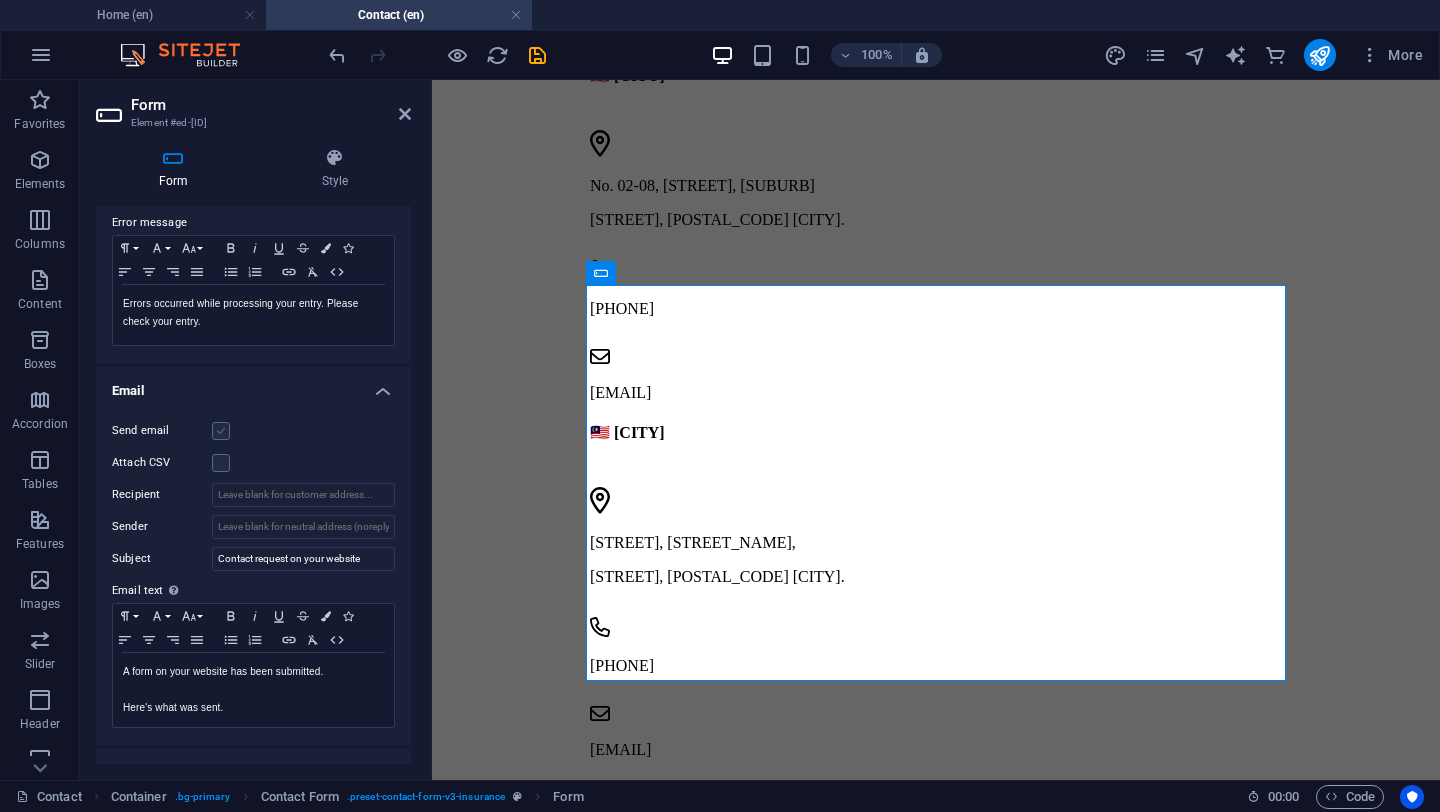click at bounding box center [221, 431] 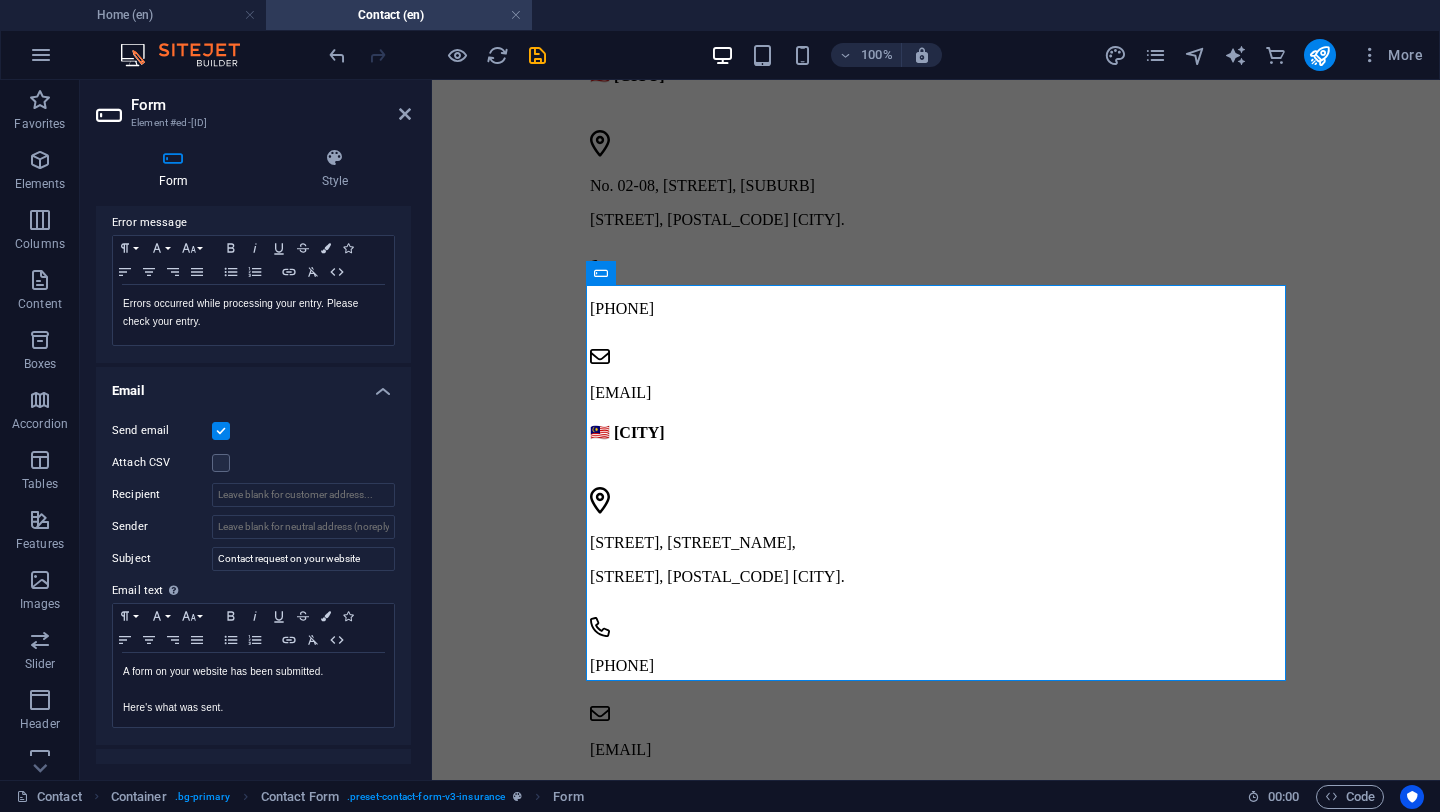 click on "Send email Attach CSV Recipient Sender Subject Contact request on your website Email text Define text to be sent if form inputs should be sent by email. Paragraph Format Normal Heading 1 Heading 2 Heading 3 Heading 4 Heading 5 Heading 6 Code Font Family Arial Georgia Impact Tahoma Times New Roman Verdana Font Size 8 9 10 11 12 14 18 24 30 36 48 60 72 96 Bold Italic Underline Strikethrough Colors Icons Align Left Align Center Align Right Align Justify Unordered List Ordered List Insert Link Clear Formatting HTML A form on your website has been submitted. Here's what was sent. Text of the email..." at bounding box center [253, 574] 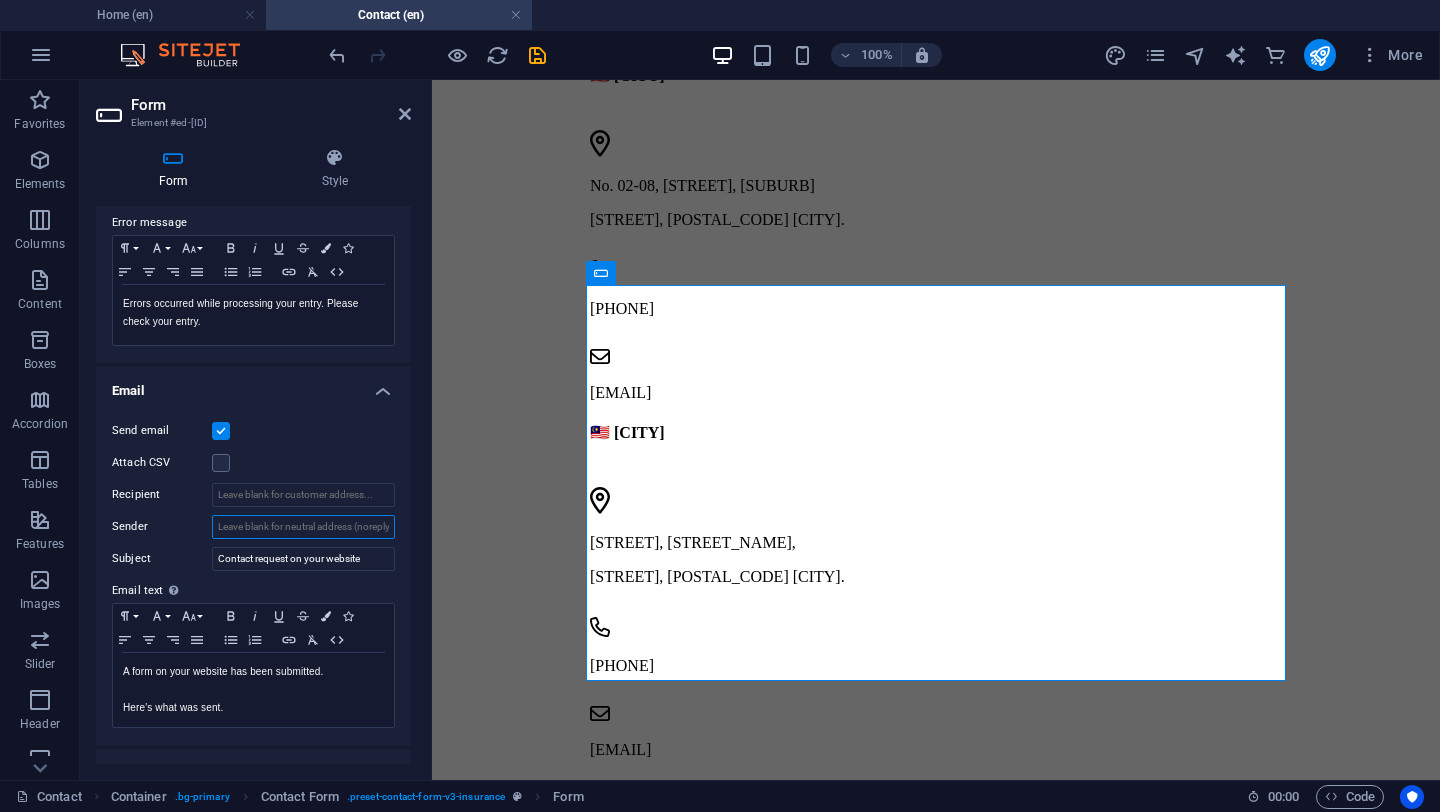 click on "Sender" at bounding box center (303, 527) 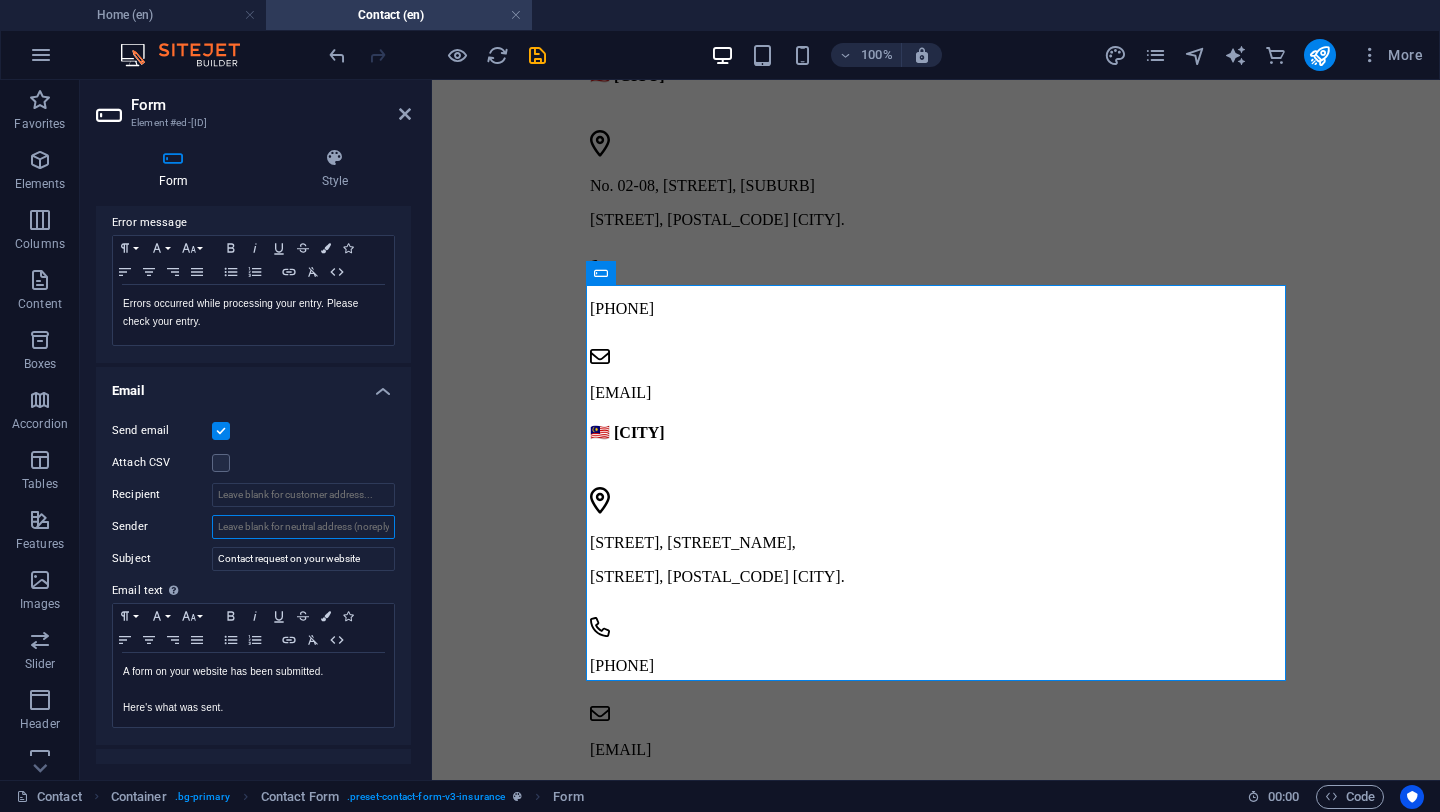 drag, startPoint x: 272, startPoint y: 533, endPoint x: 397, endPoint y: 516, distance: 126.1507 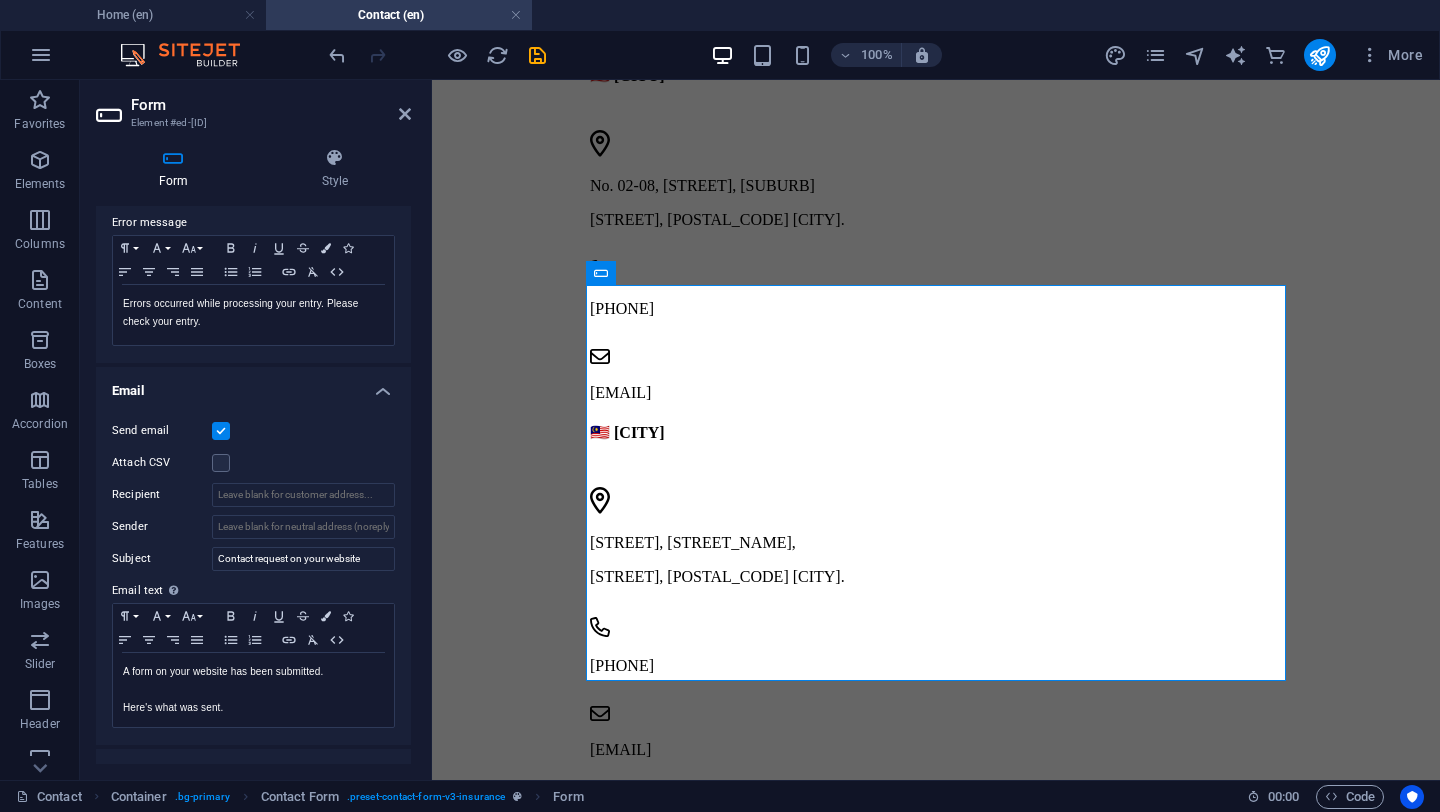 click on "Attach CSV" at bounding box center [253, 463] 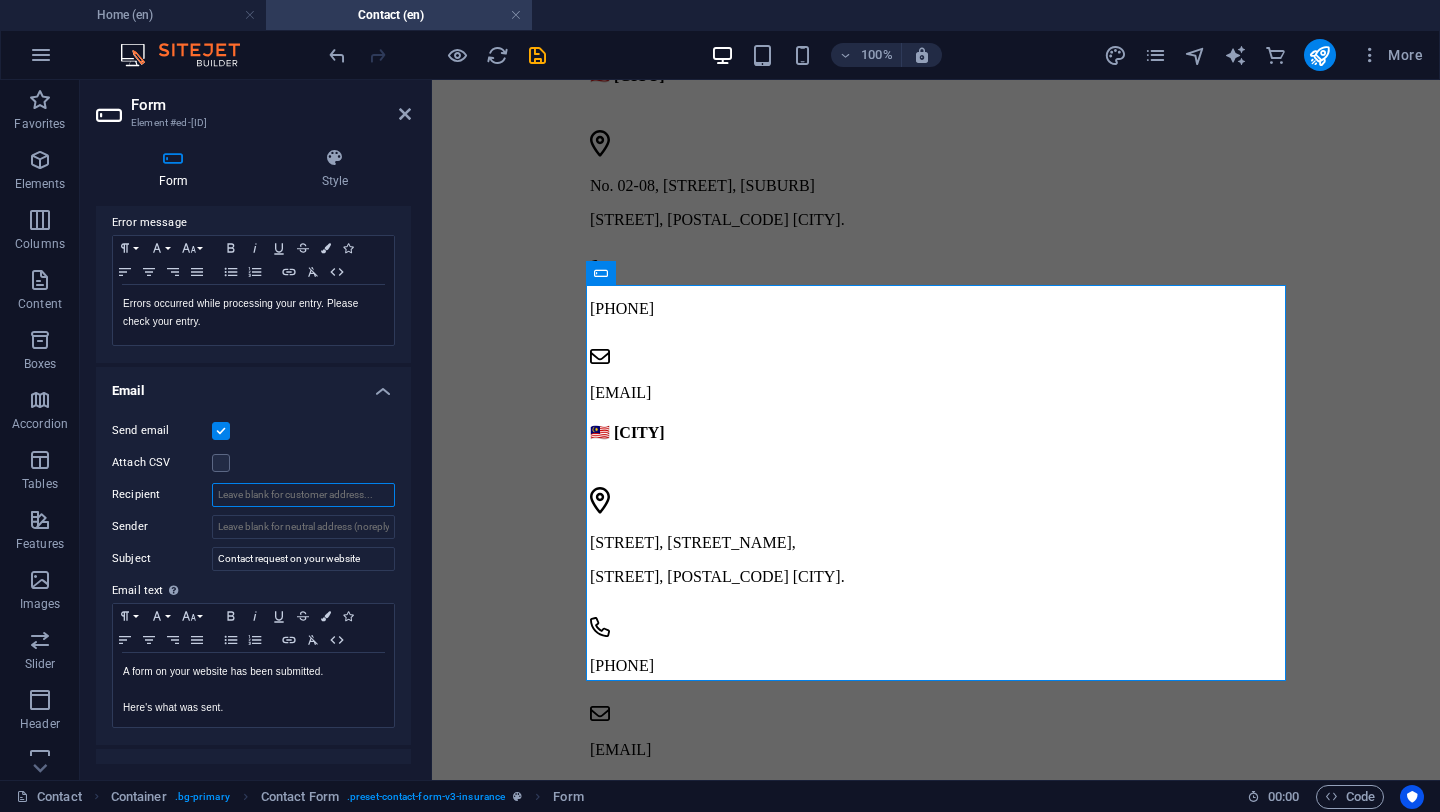 click on "Recipient" at bounding box center [303, 495] 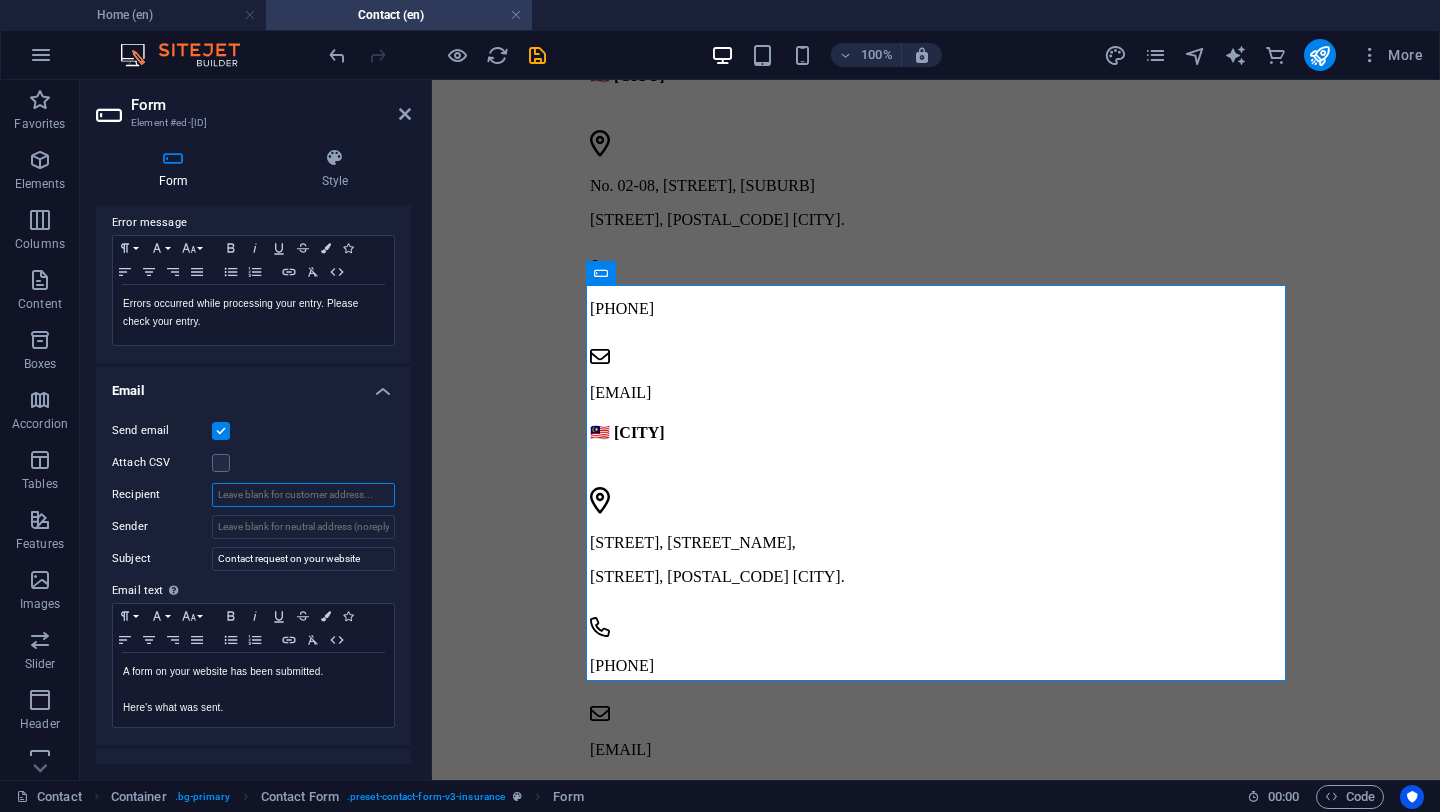 click on "Recipient" at bounding box center [303, 495] 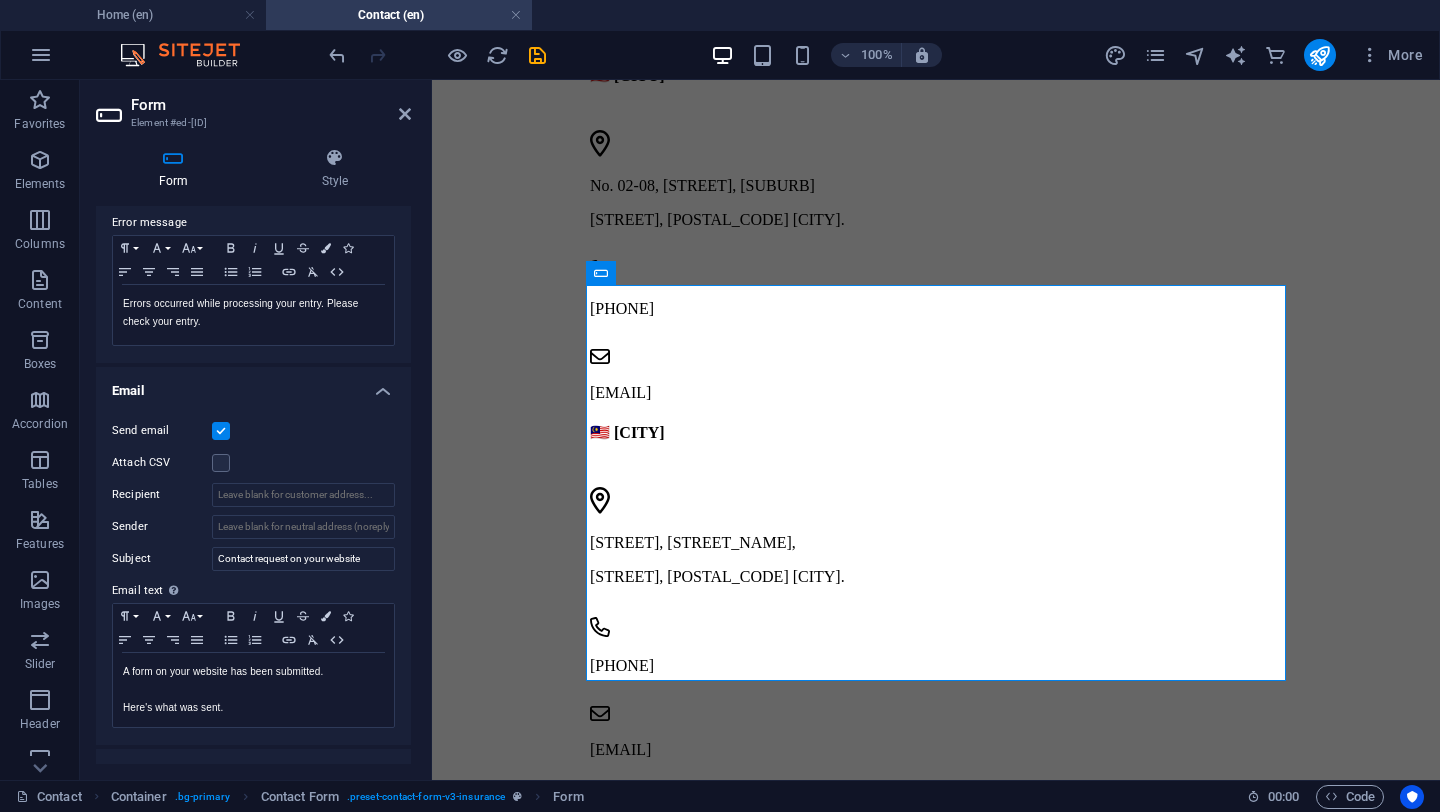 click on "Attach CSV" at bounding box center [253, 463] 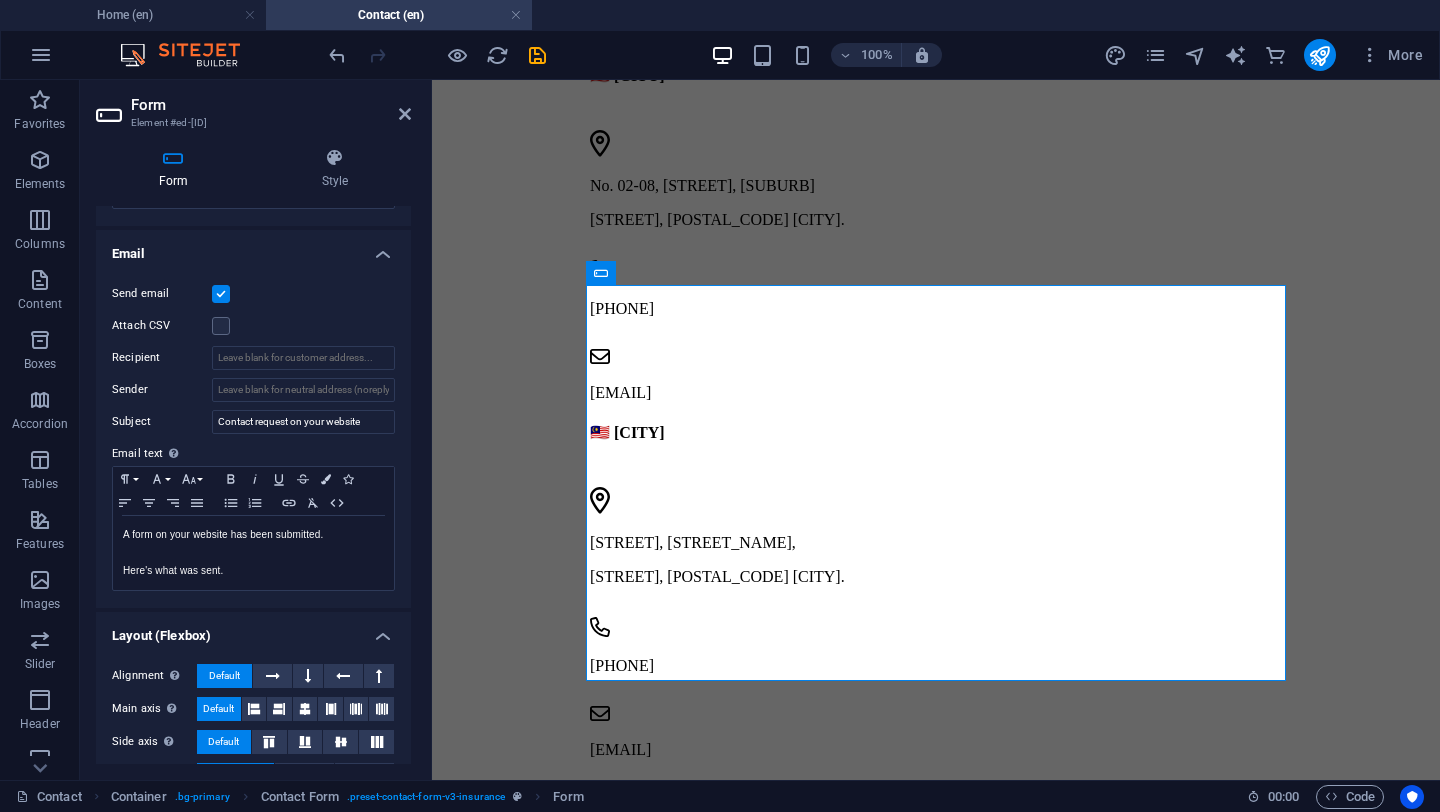 scroll, scrollTop: 508, scrollLeft: 0, axis: vertical 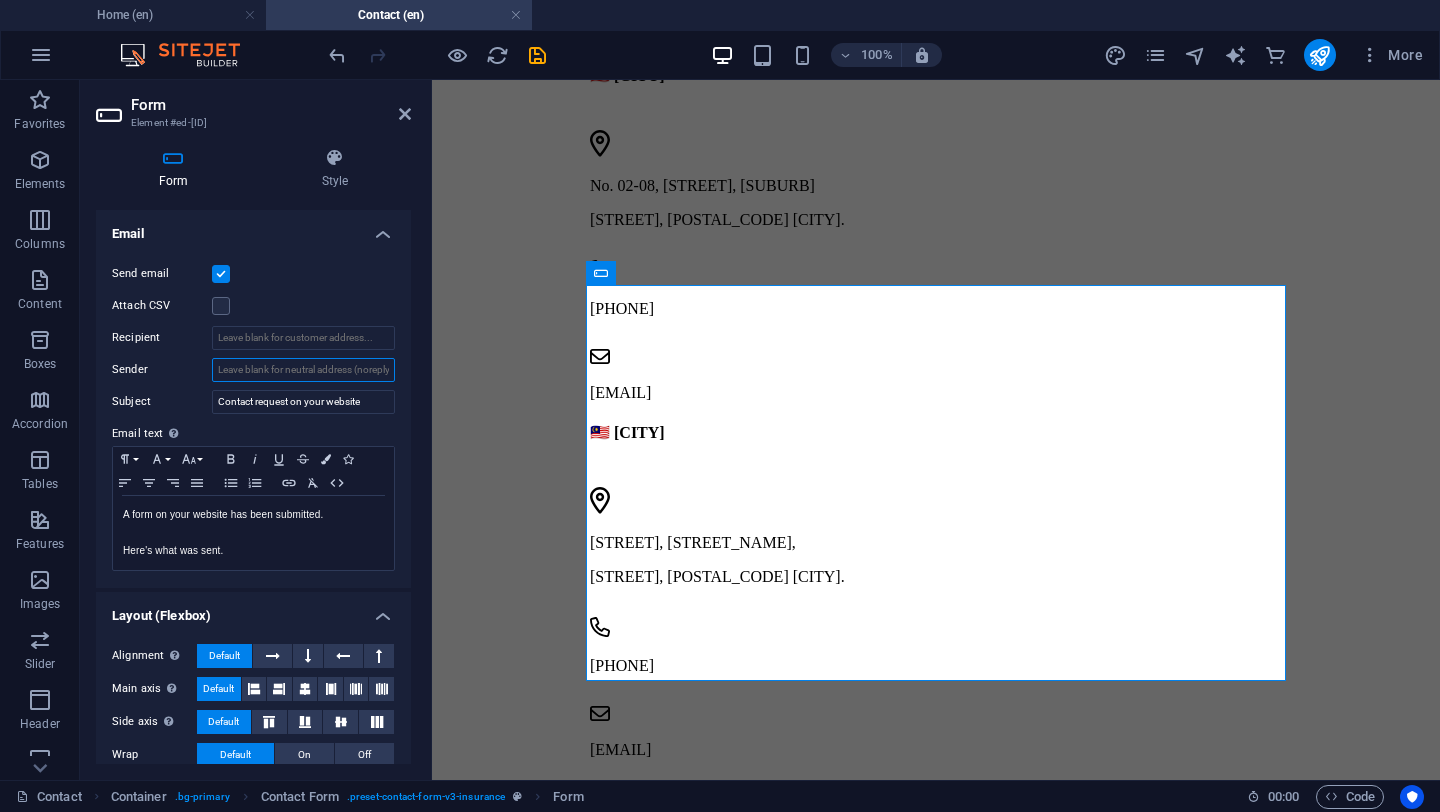 click on "Sender" at bounding box center [303, 370] 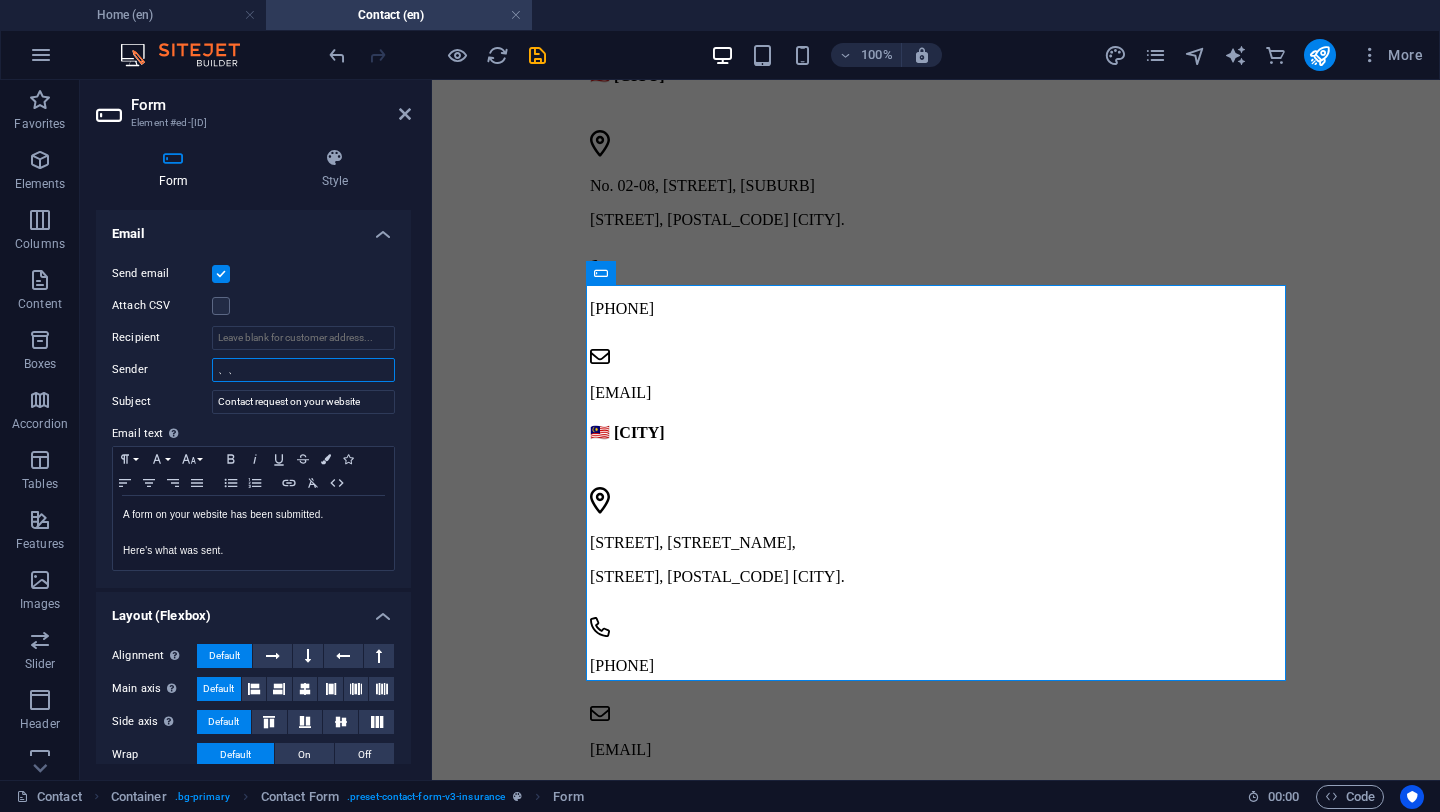 type on "、" 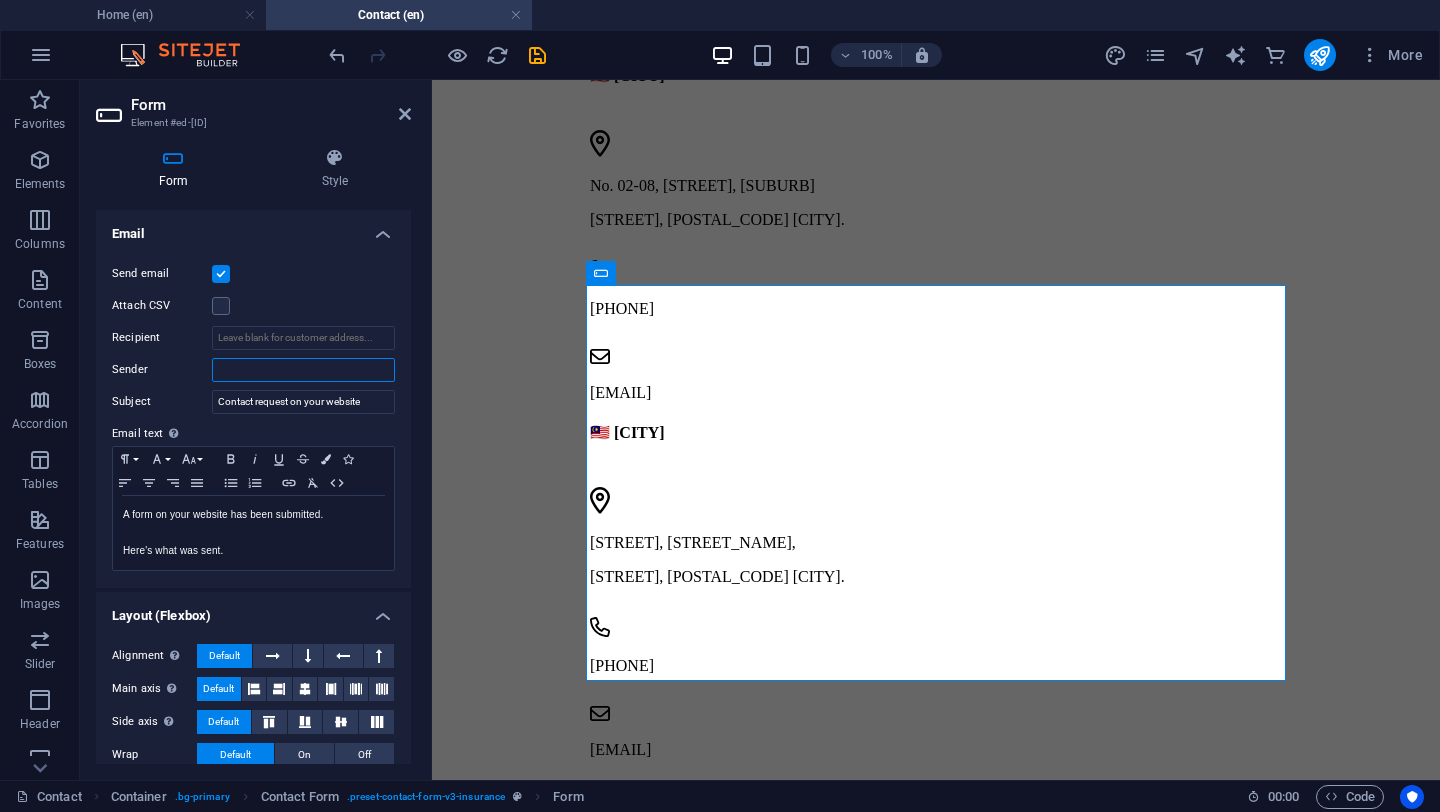 type 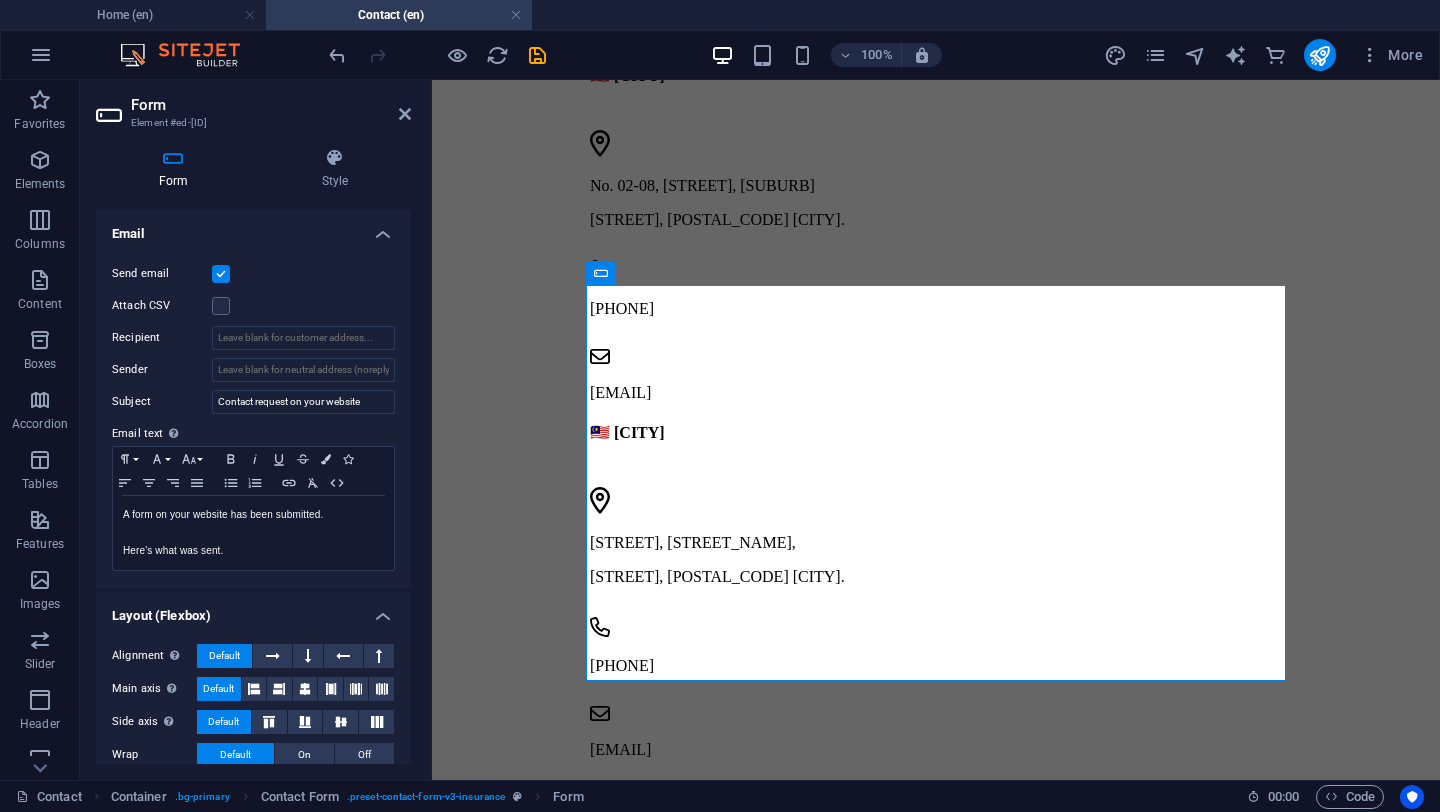 click on "Send email Attach CSV Recipient Sender Subject Contact request on your website Email text Define text to be sent if form inputs should be sent by email. Paragraph Format Normal Heading 1 Heading 2 Heading 3 Heading 4 Heading 5 Heading 6 Code Font Family Arial Georgia Impact Tahoma Times New Roman Verdana Font Size 8 9 10 11 12 14 18 24 30 36 48 60 72 96 Bold Italic Underline Strikethrough Colors Icons Align Left Align Center Align Right Align Justify Unordered List Ordered List Insert Link Clear Formatting HTML A form on your website has been submitted. Here's what was sent. Text of the email..." at bounding box center [253, 417] 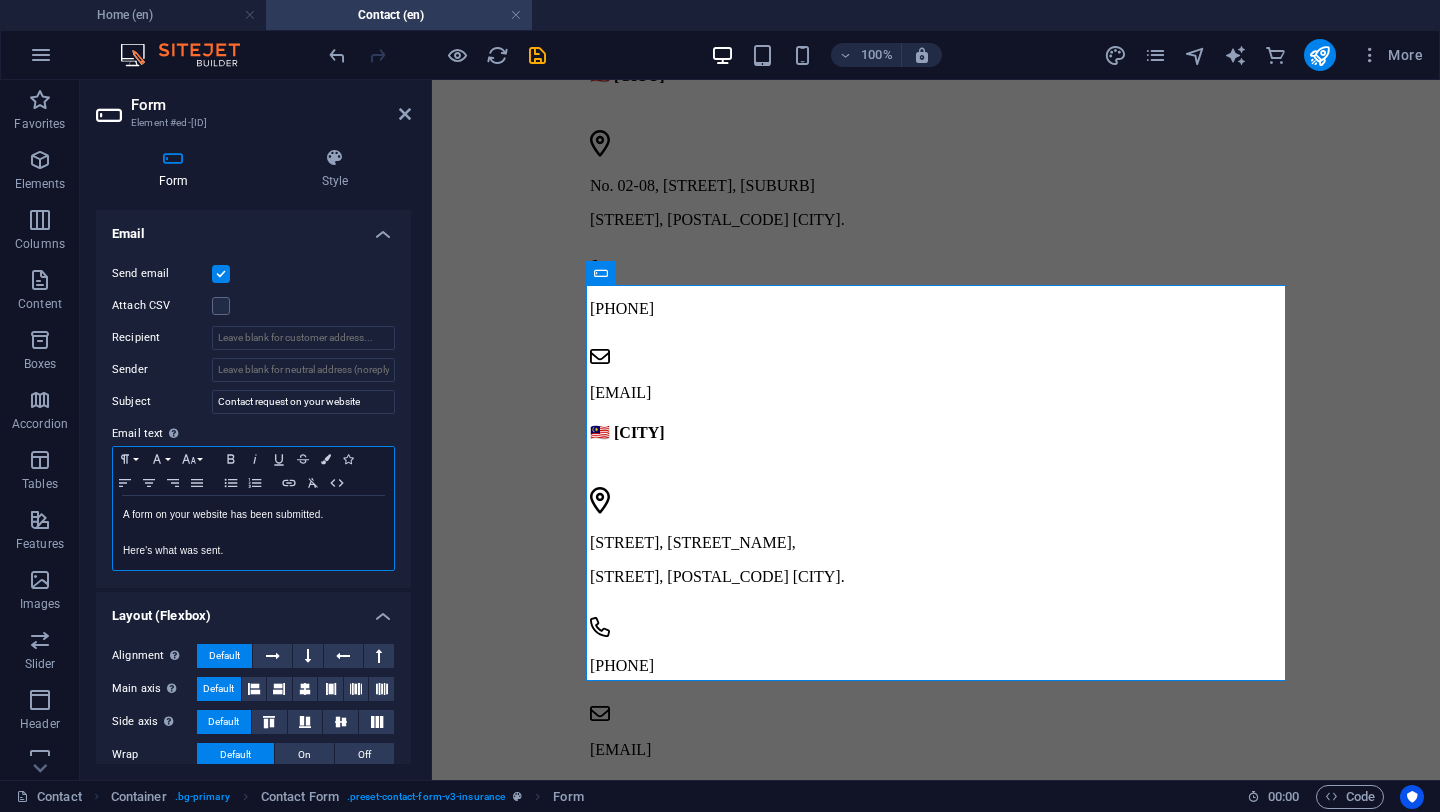 click on "Here's what was sent." at bounding box center (253, 551) 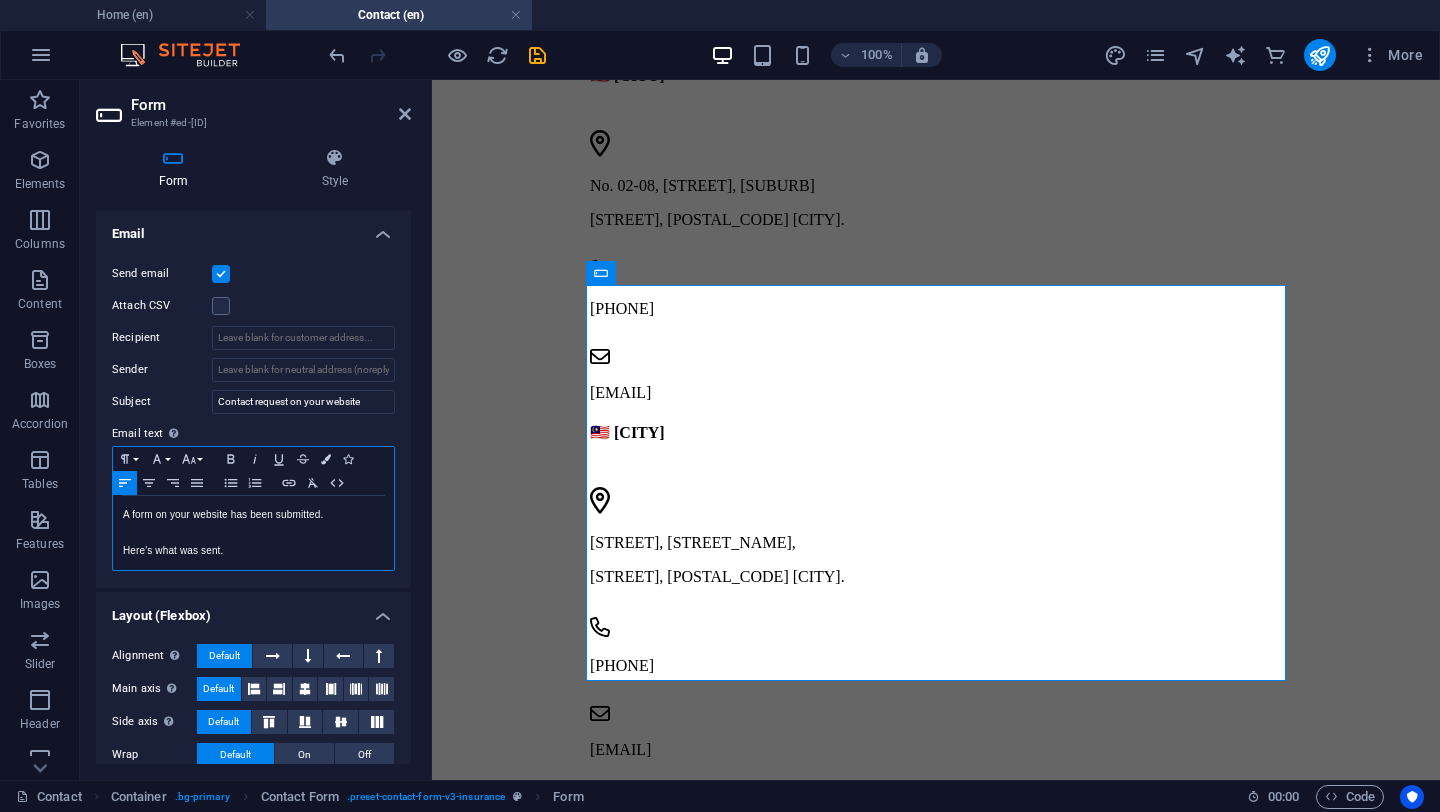 scroll, scrollTop: 547, scrollLeft: 0, axis: vertical 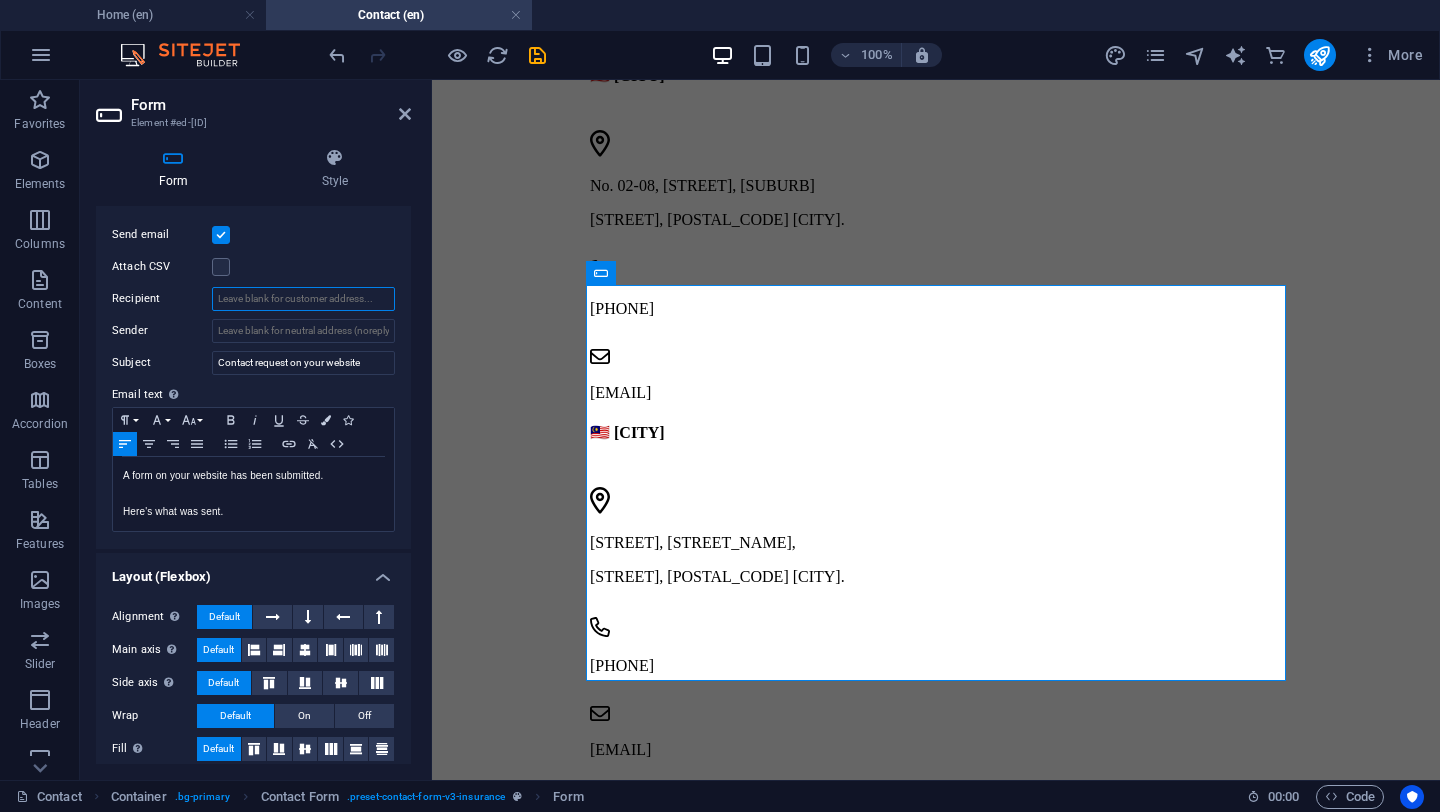 click on "Recipient" at bounding box center [303, 299] 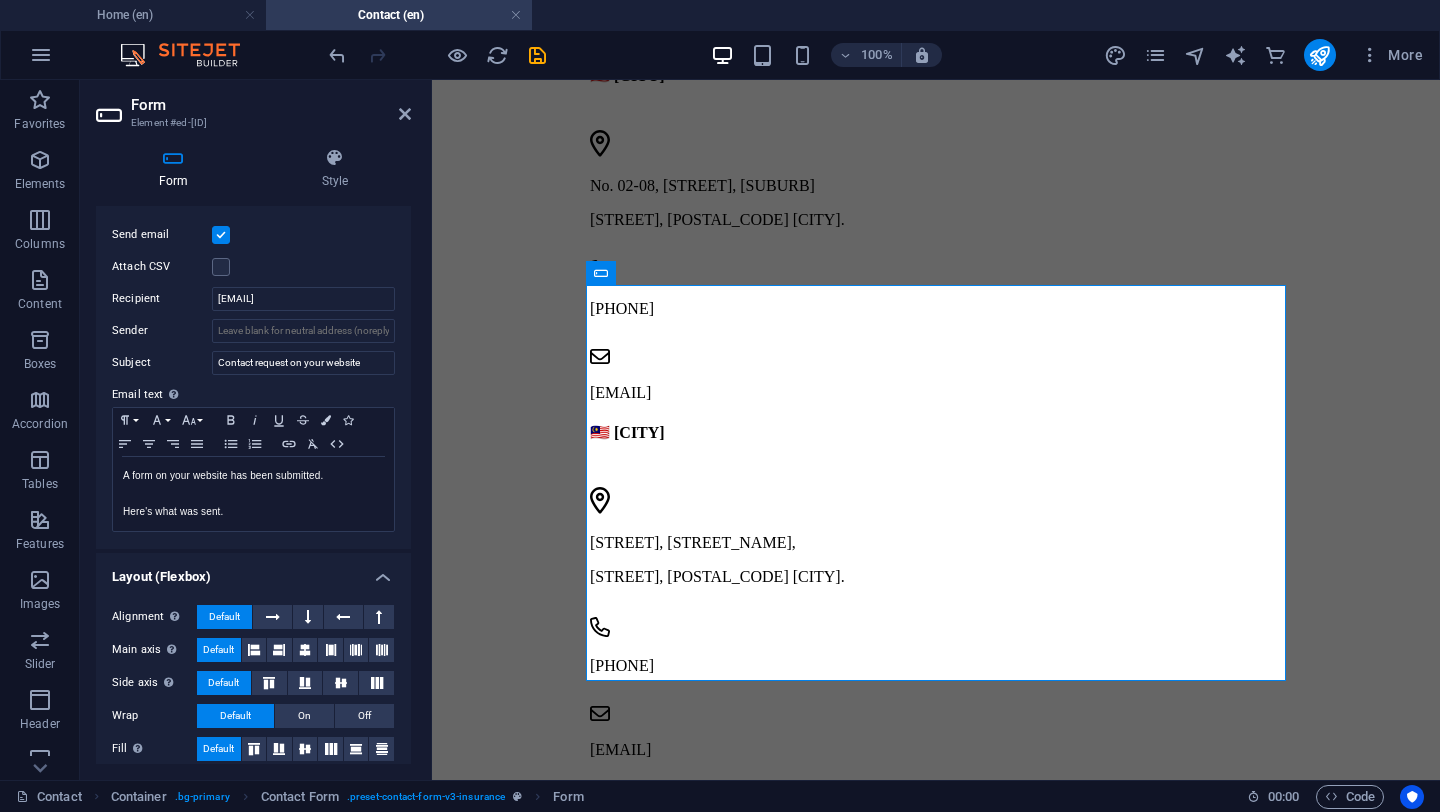 click on "Send email" at bounding box center [253, 235] 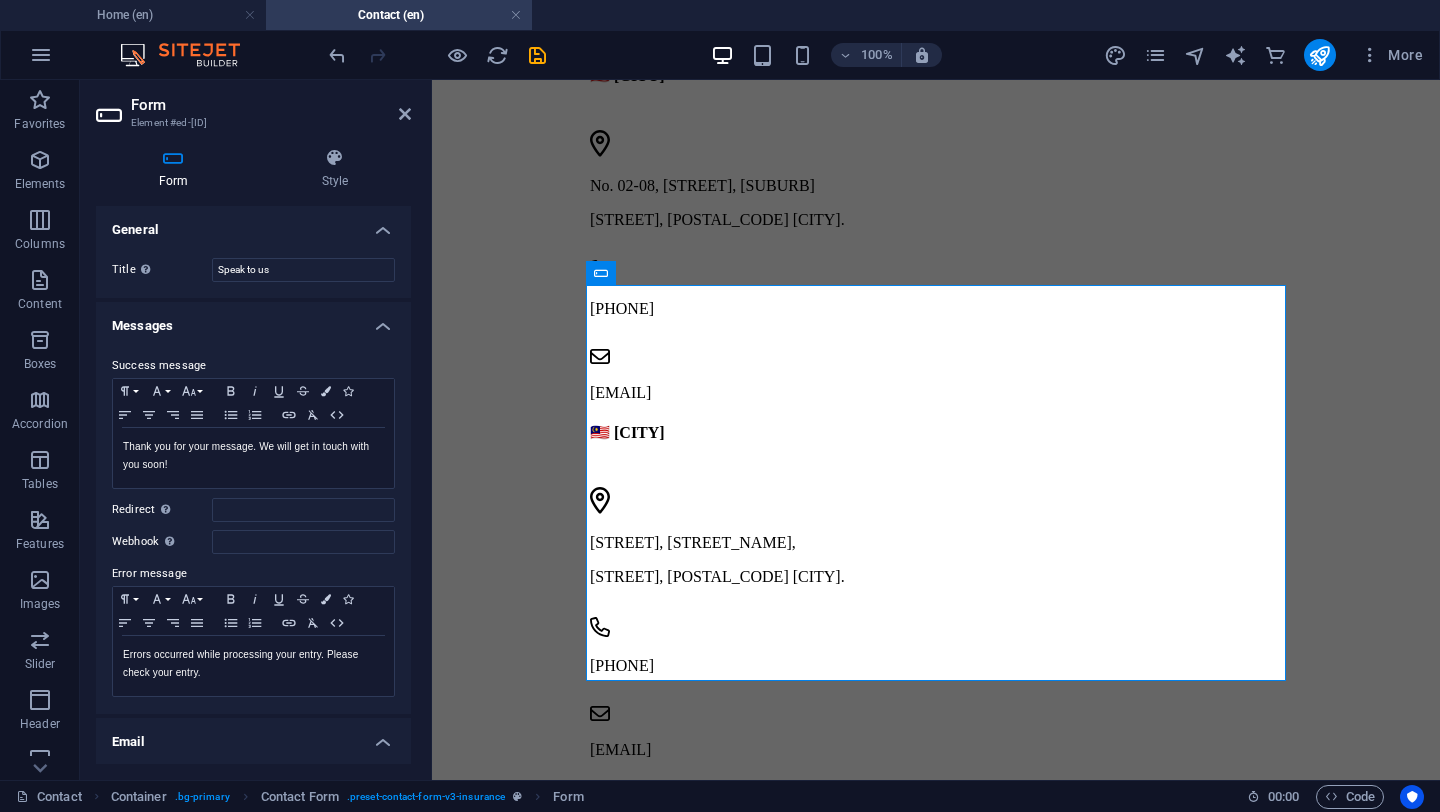 scroll, scrollTop: 560, scrollLeft: 0, axis: vertical 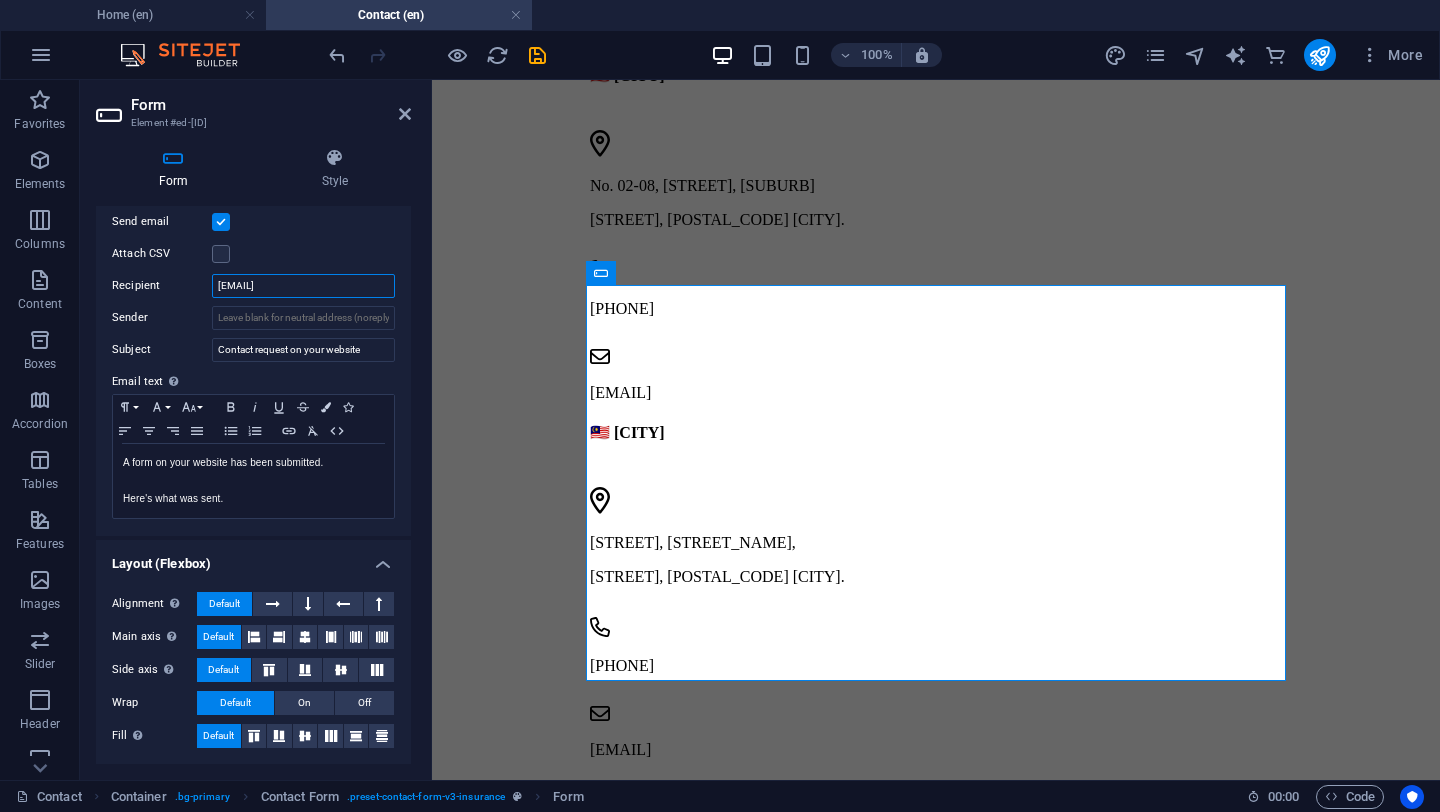 click on "[EMAIL]" at bounding box center (303, 286) 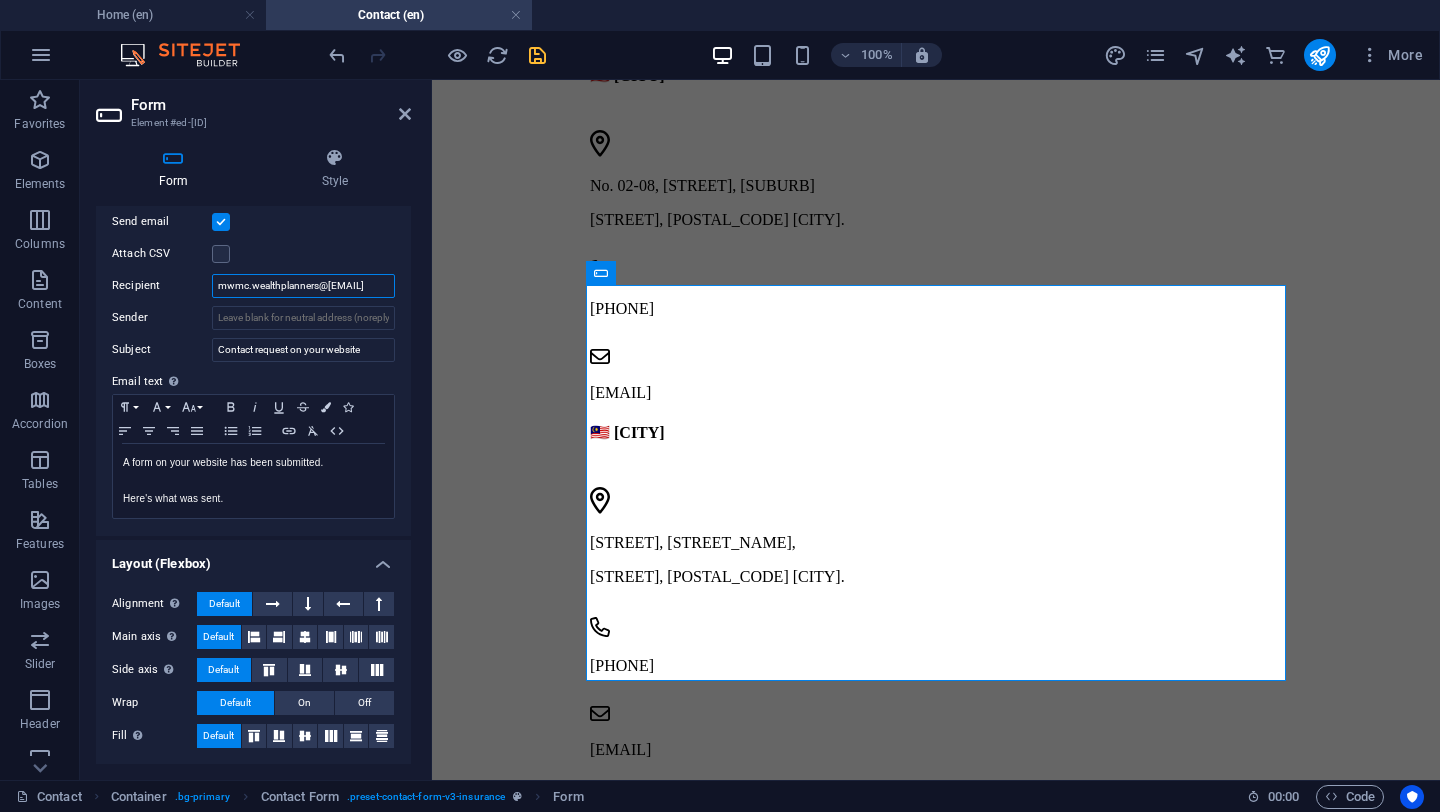 type on "mwmc.wealthplanners@[EMAIL]" 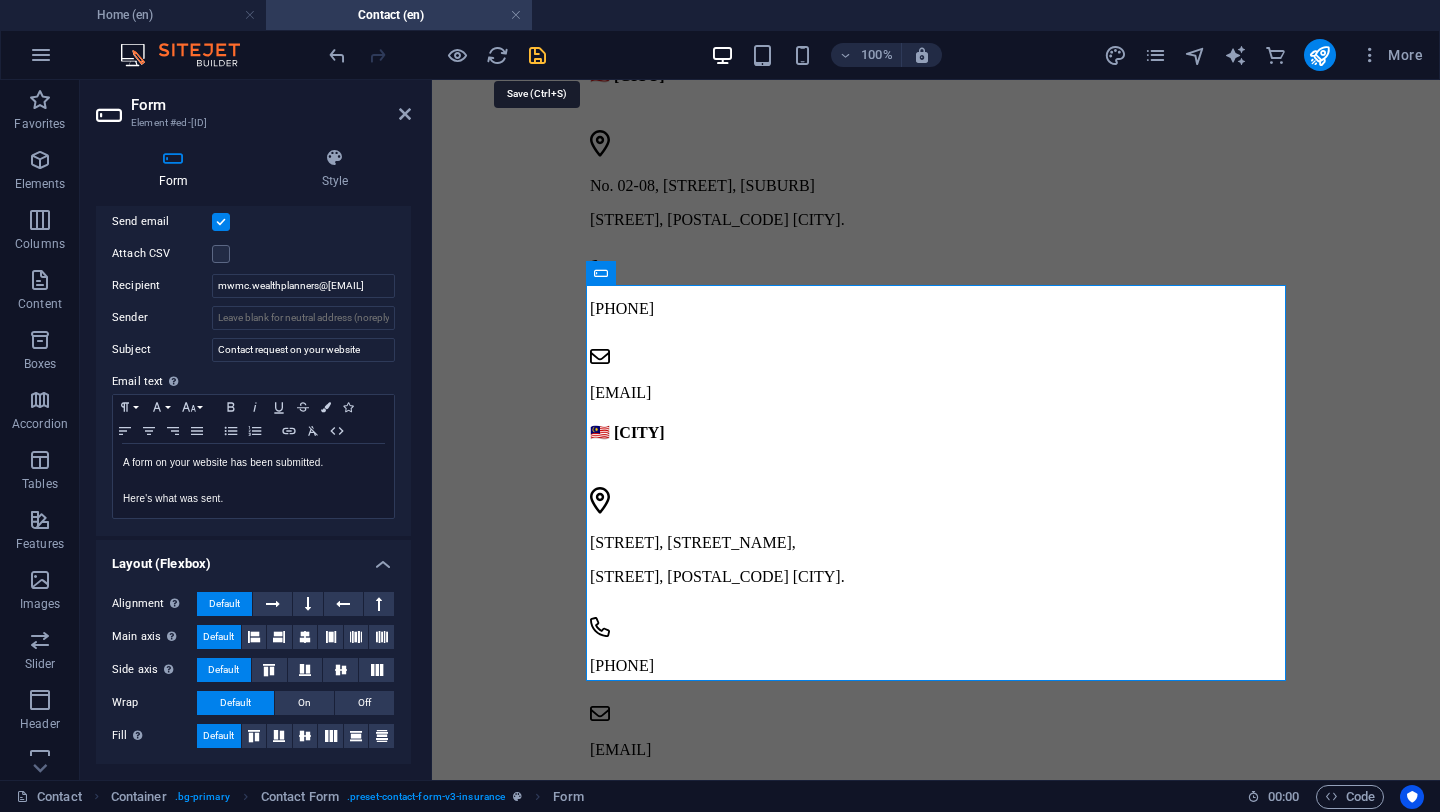click at bounding box center [537, 55] 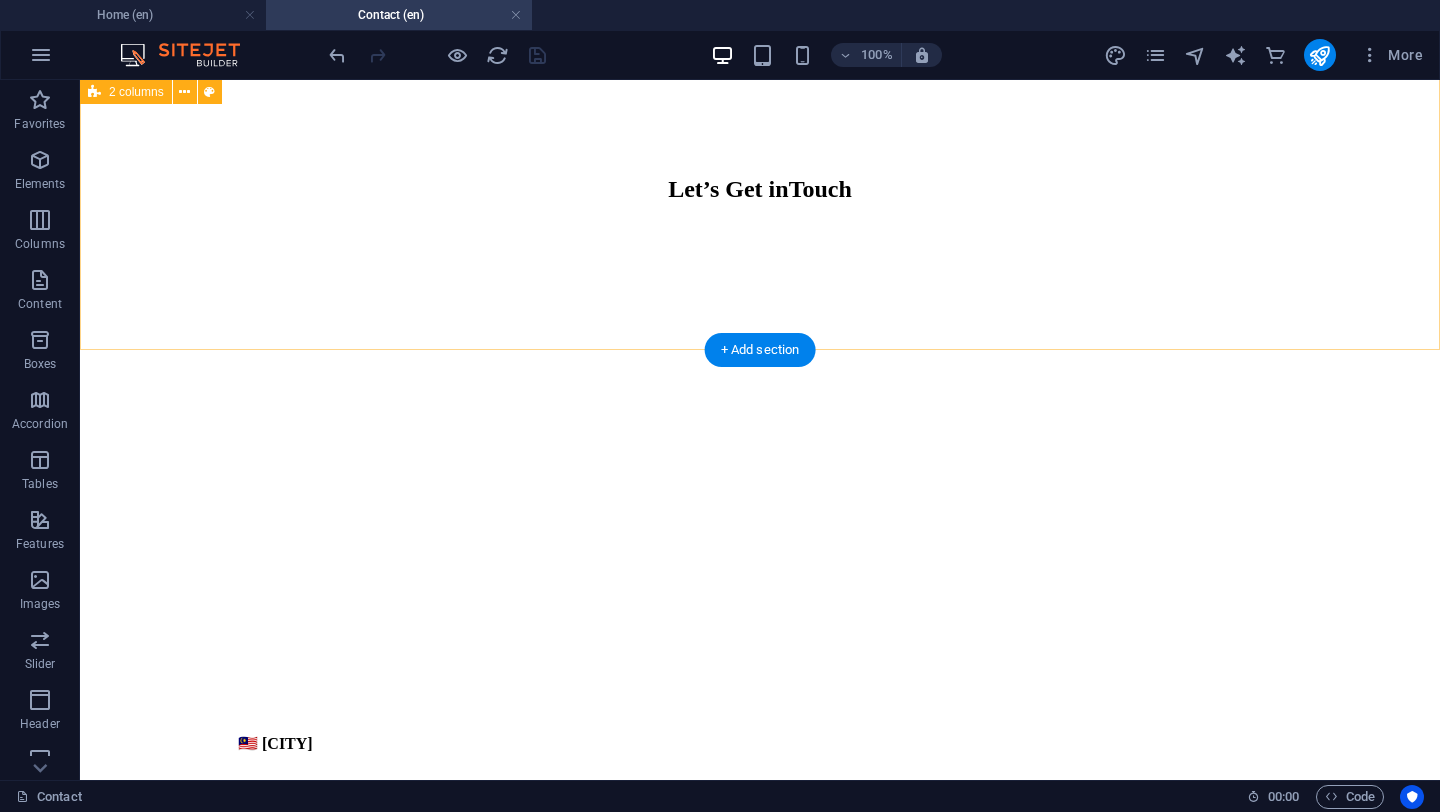 scroll, scrollTop: 0, scrollLeft: 0, axis: both 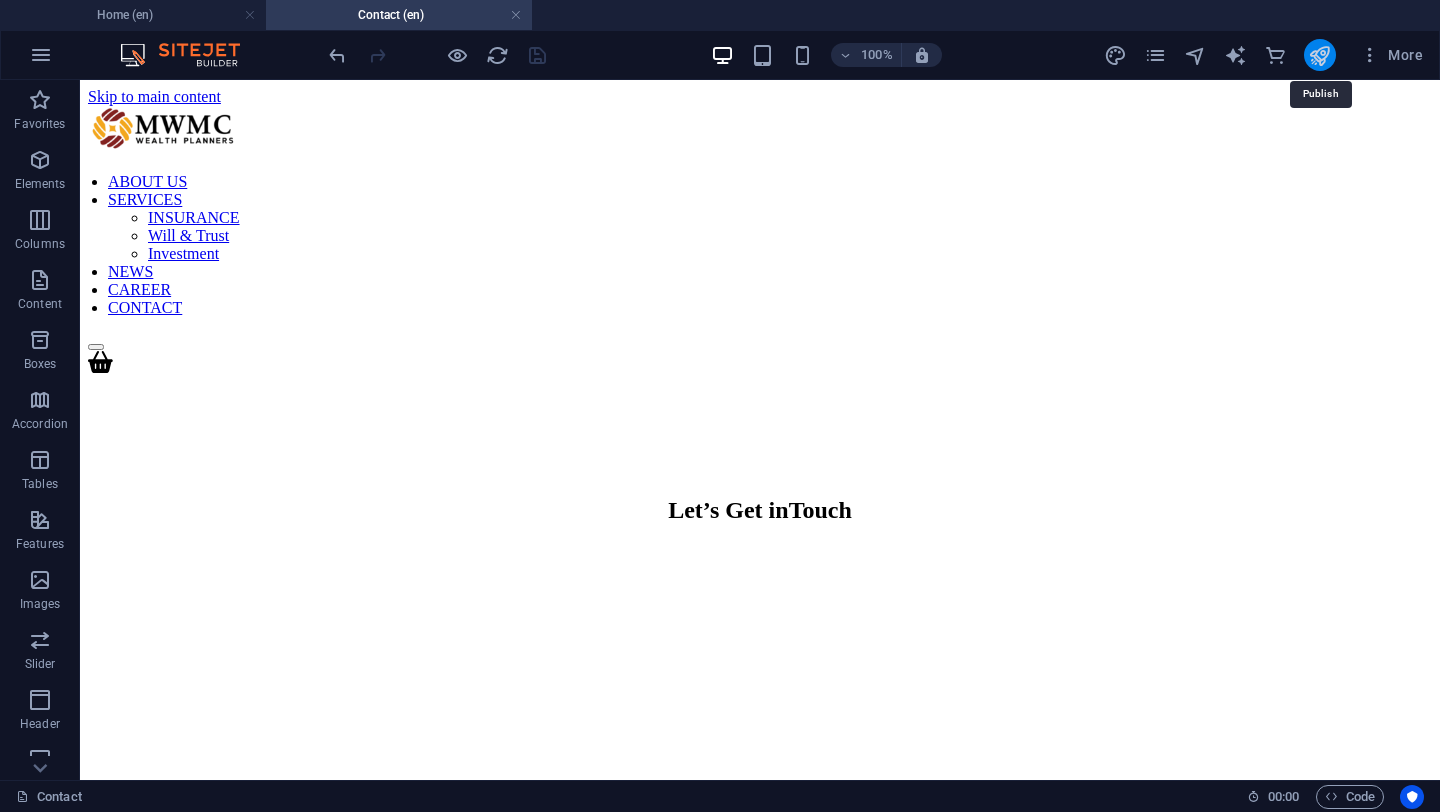 click at bounding box center (1319, 55) 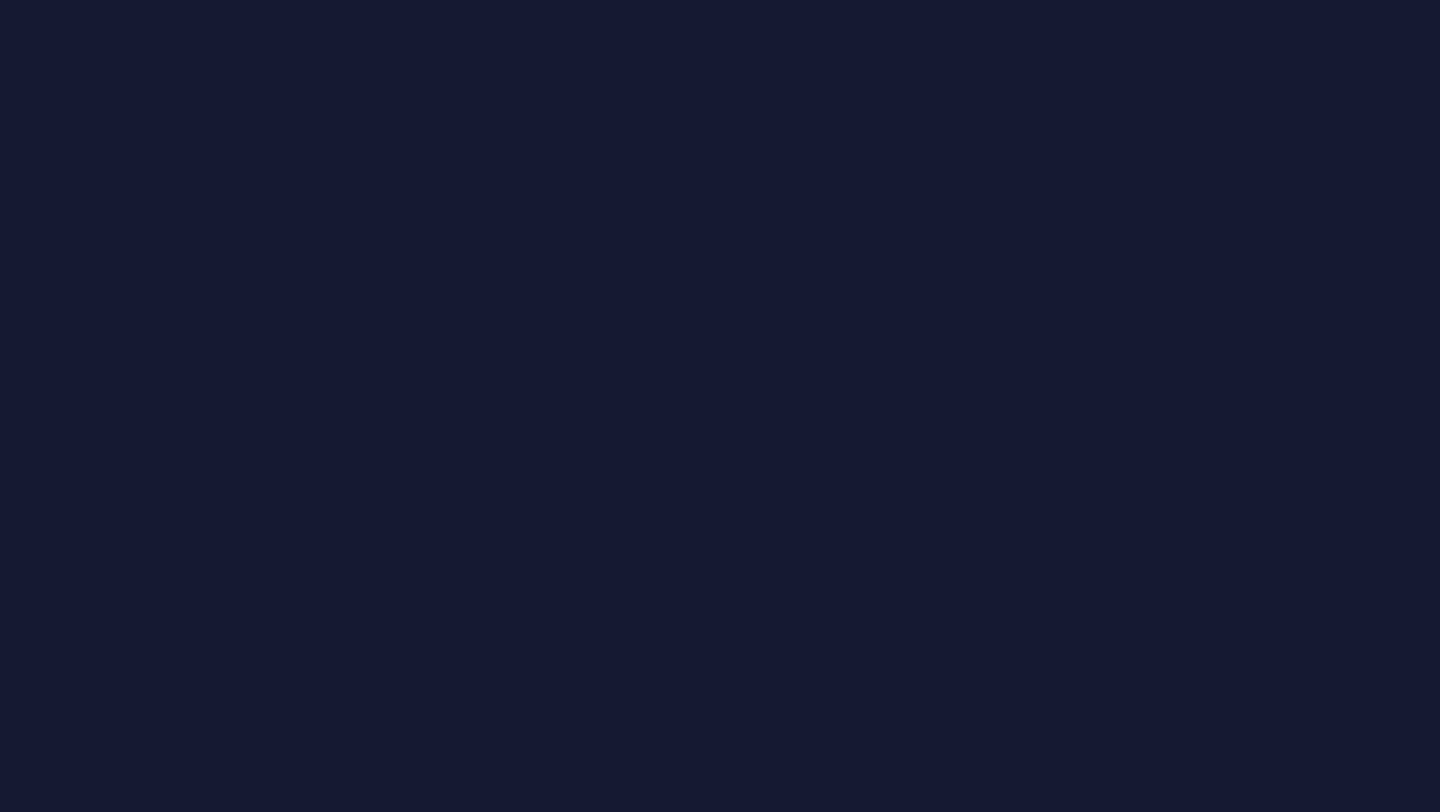 scroll, scrollTop: 0, scrollLeft: 0, axis: both 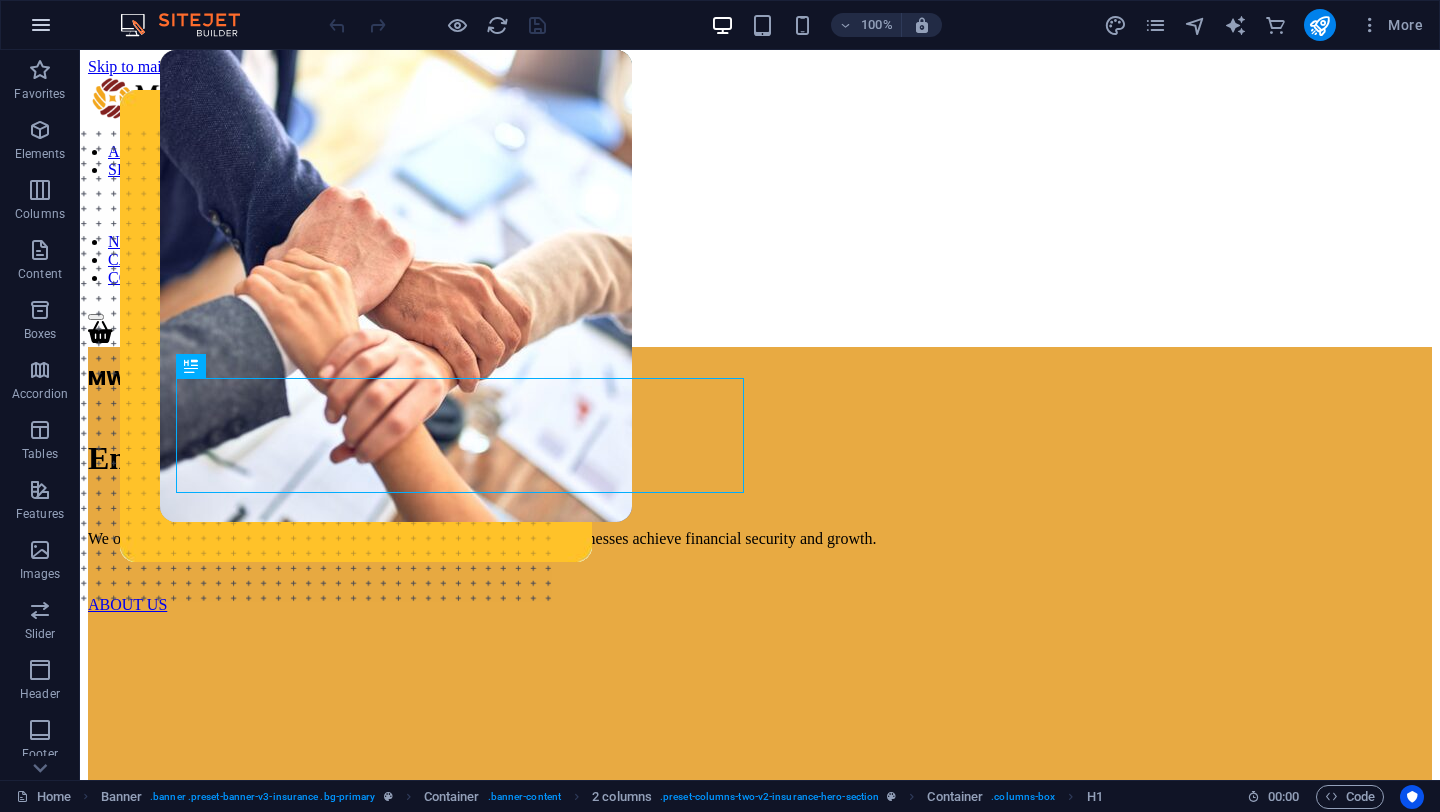 click at bounding box center (41, 25) 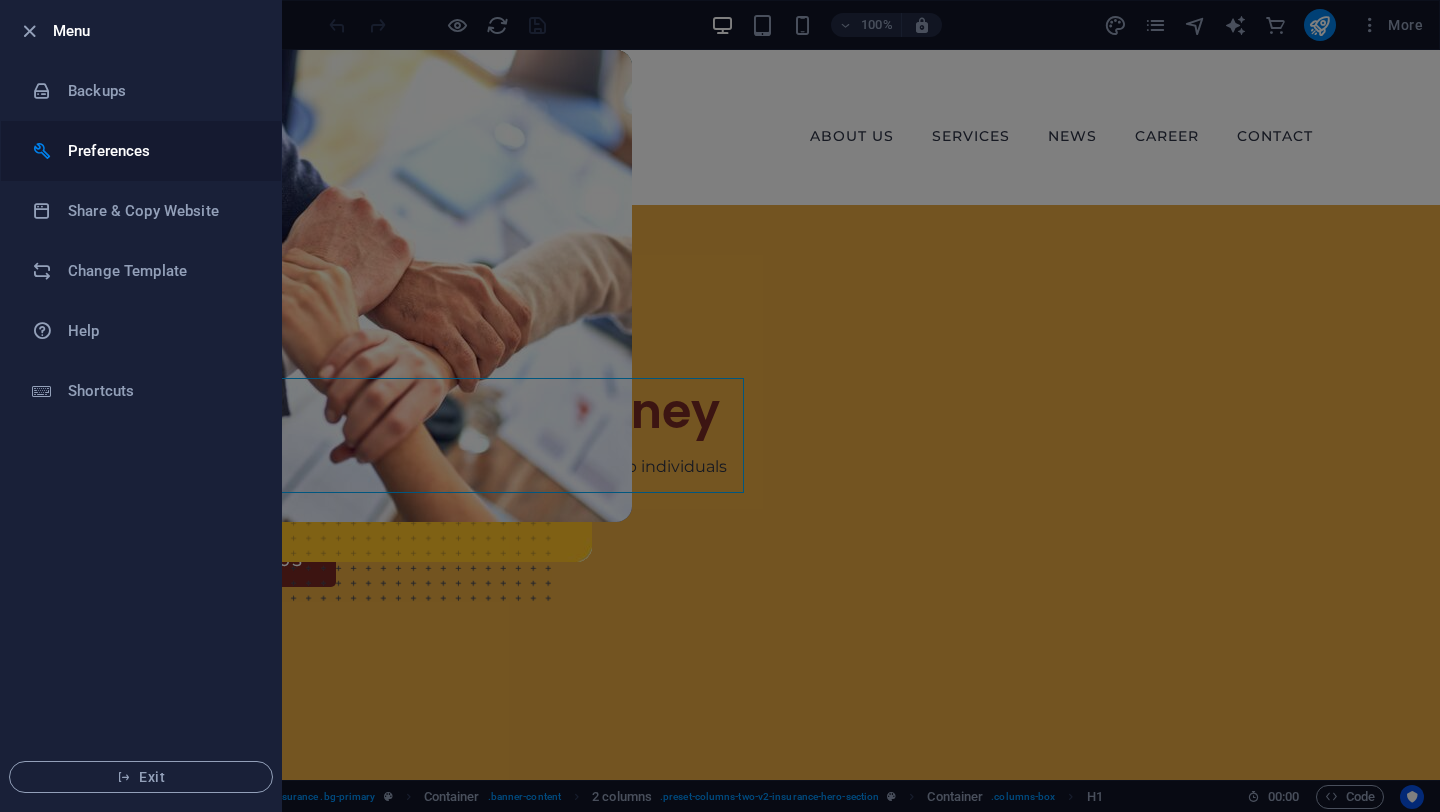 click on "Preferences" at bounding box center (141, 151) 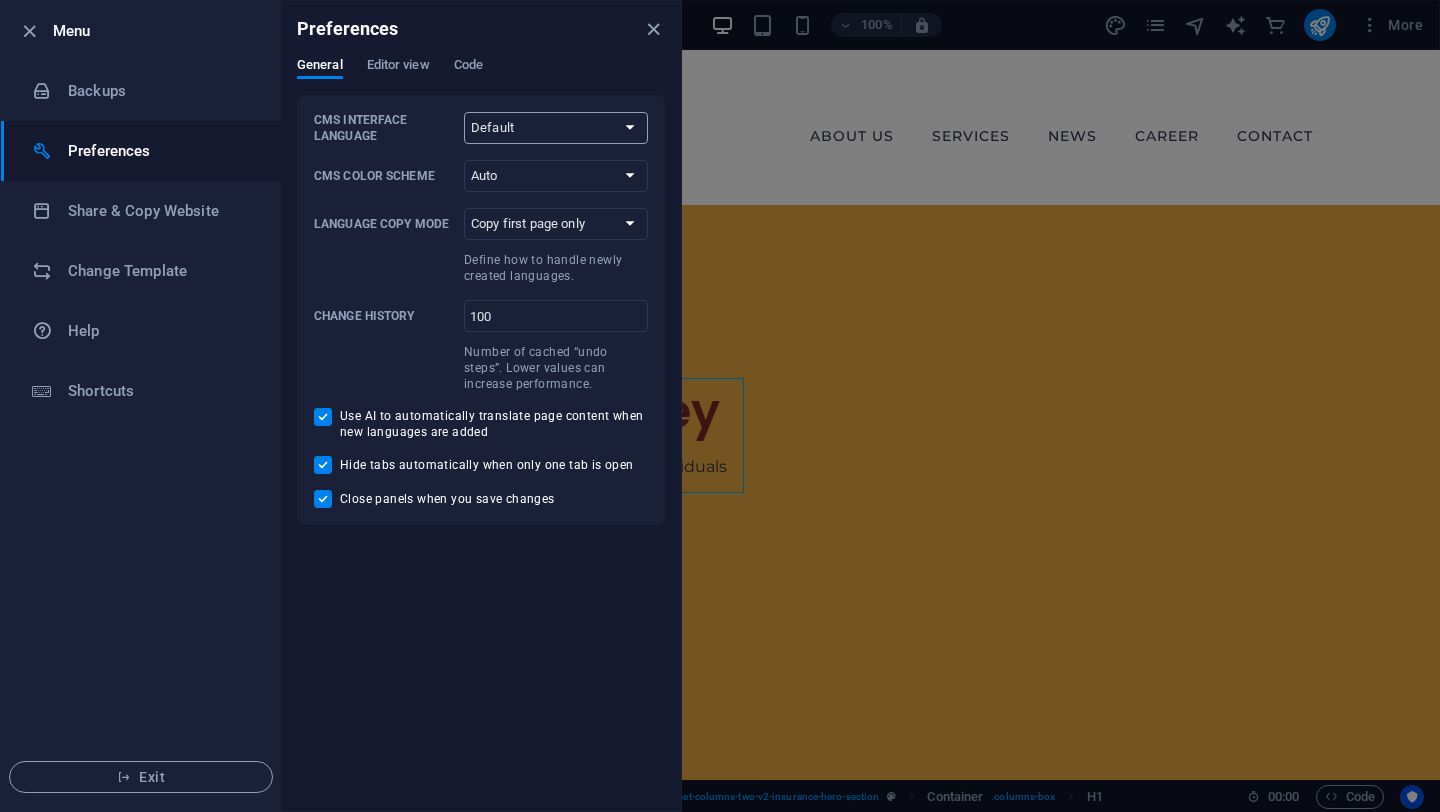 click on "Default Deutsch English Español Français Magyar Italiano Nederlands Polski Português русский язык Svenska Türkçe 日本語" at bounding box center (556, 128) 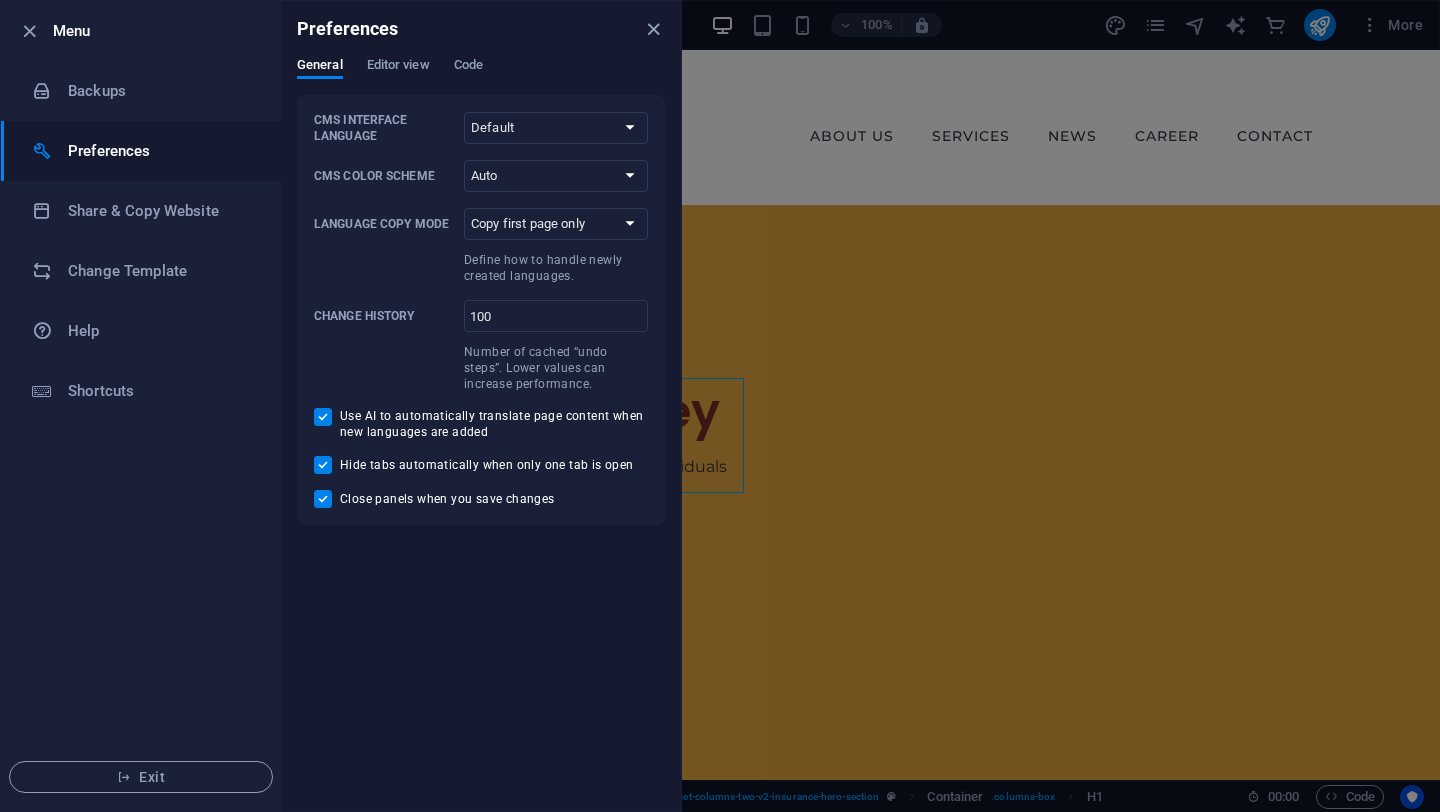 click on "General Editor view Code" at bounding box center (481, 76) 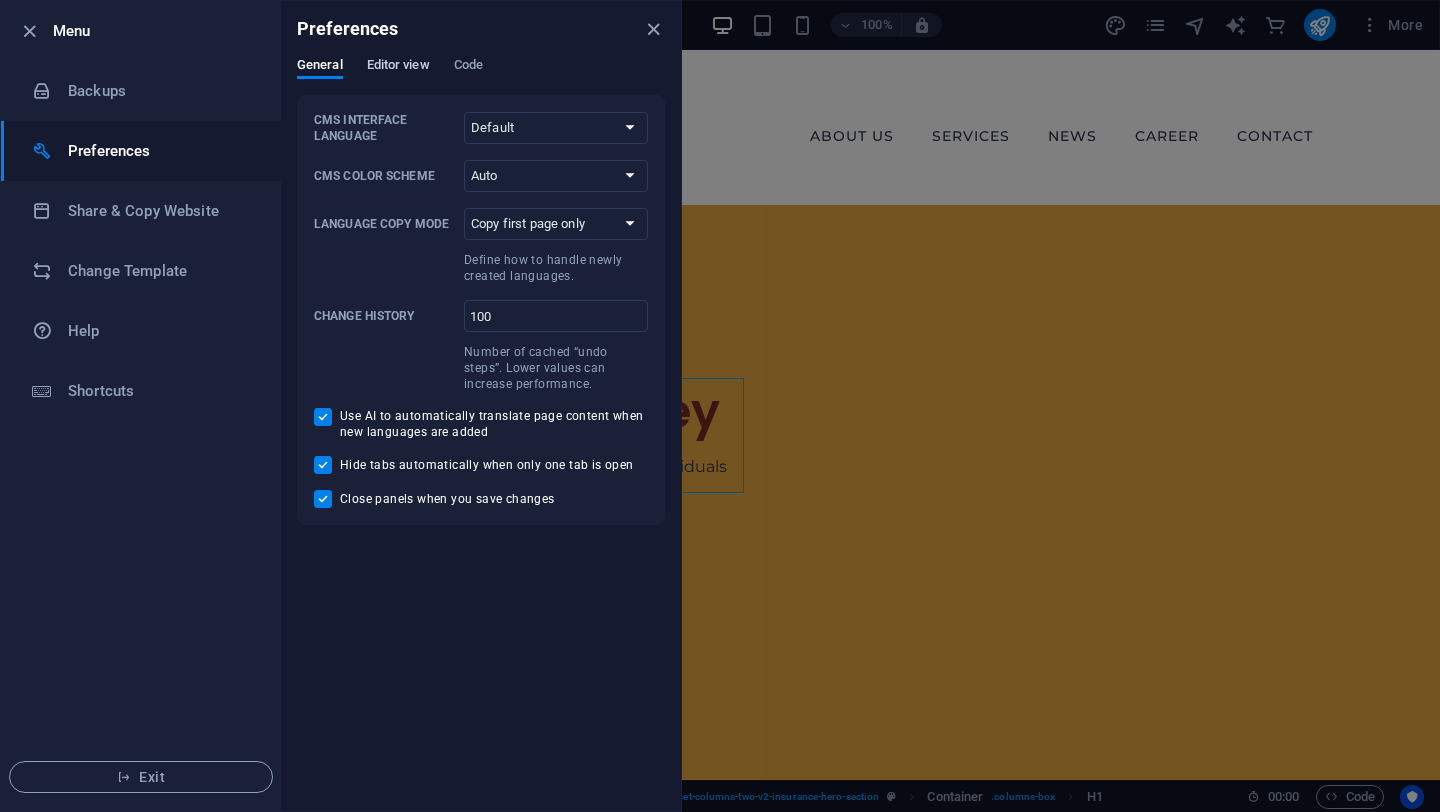 click on "Editor view" at bounding box center (398, 67) 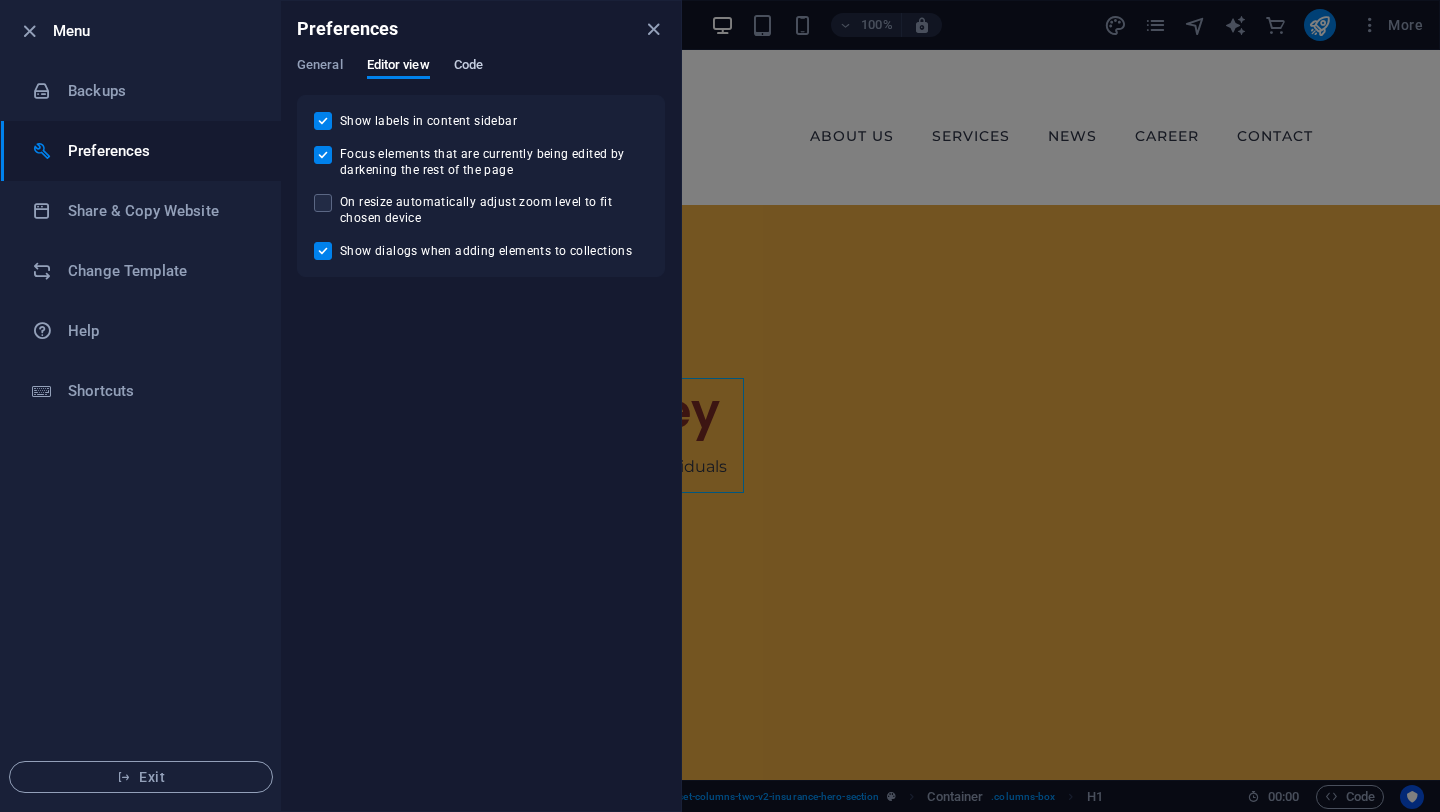 click on "Code" at bounding box center [468, 67] 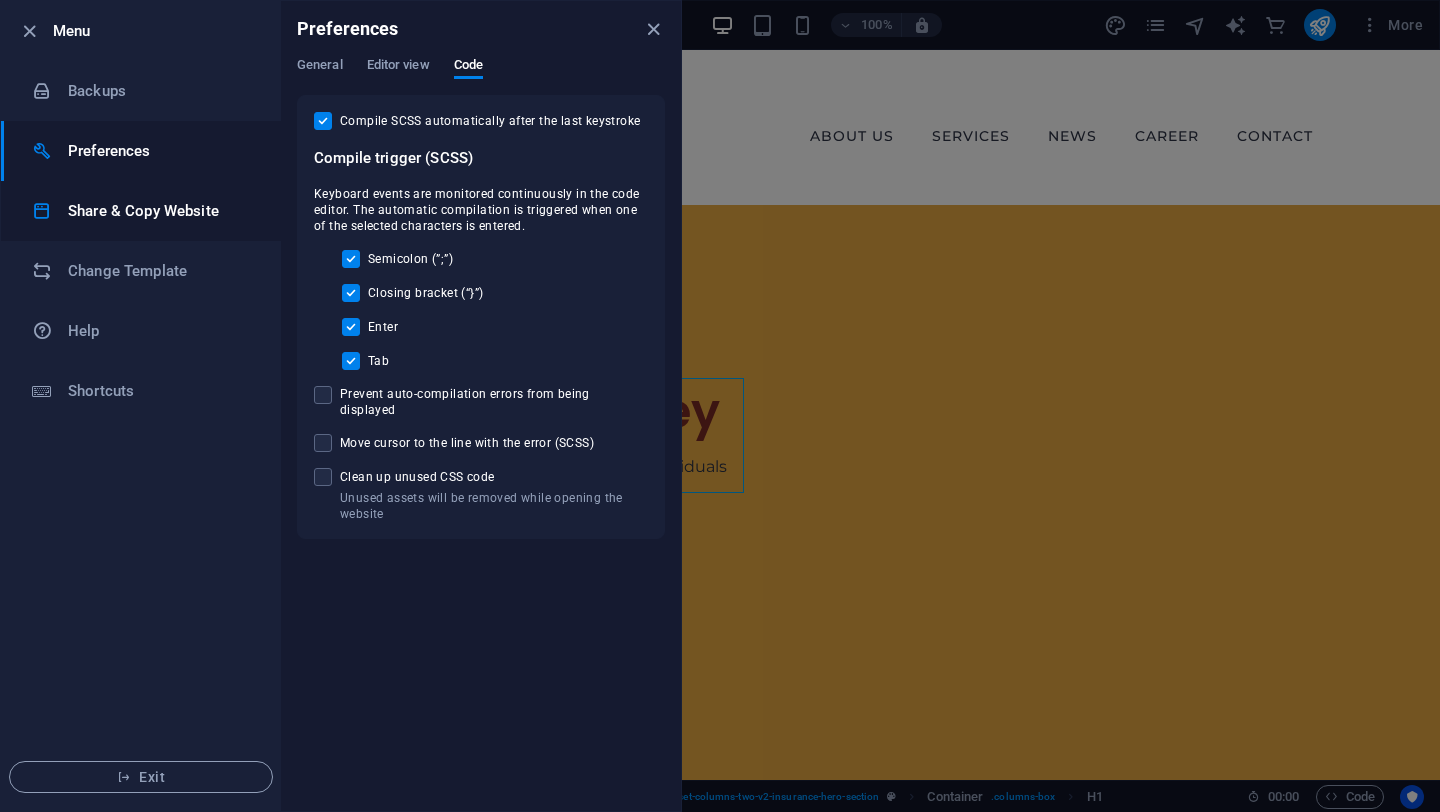 click on "Share & Copy Website" at bounding box center (160, 211) 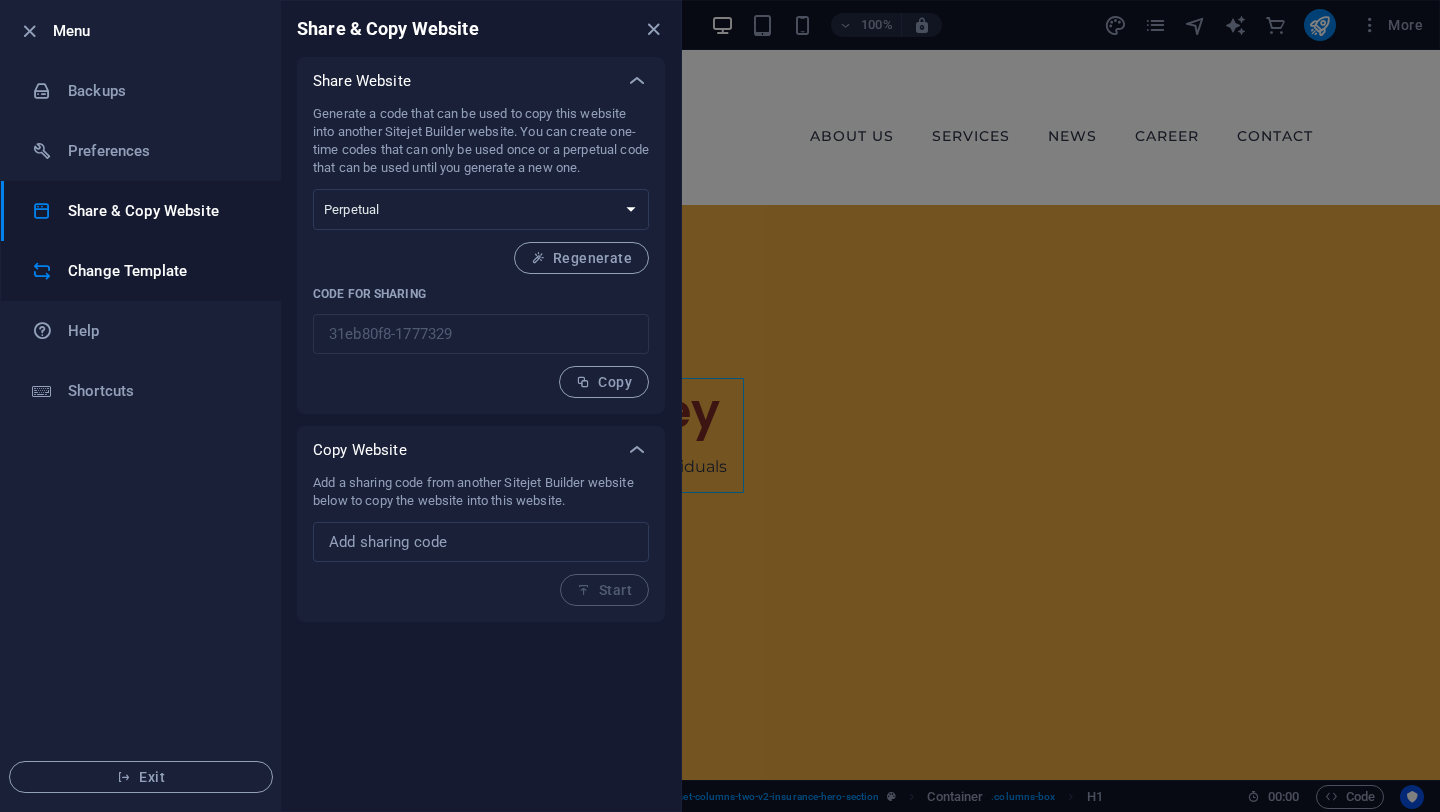 click on "Change Template" at bounding box center [160, 271] 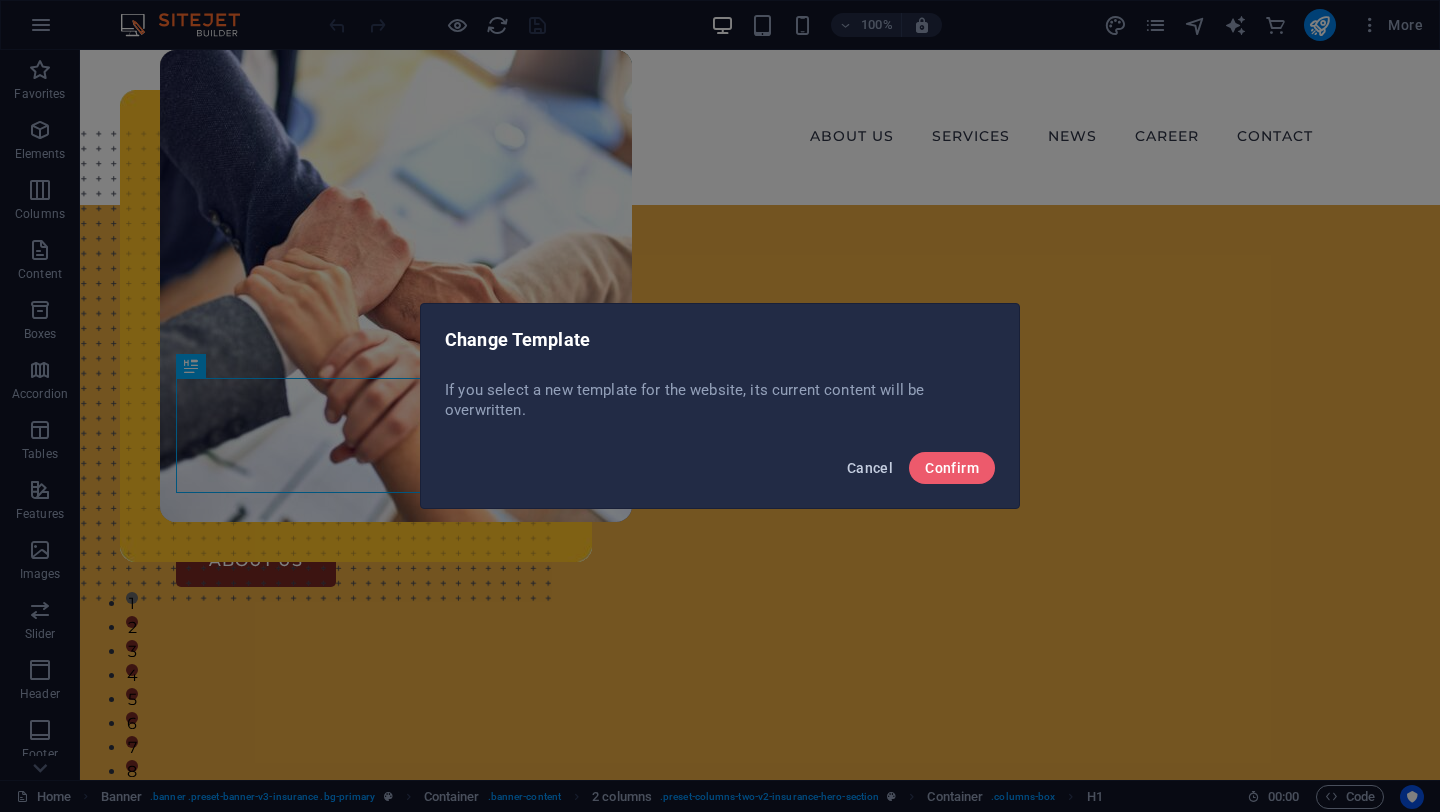 click on "Cancel" at bounding box center (870, 468) 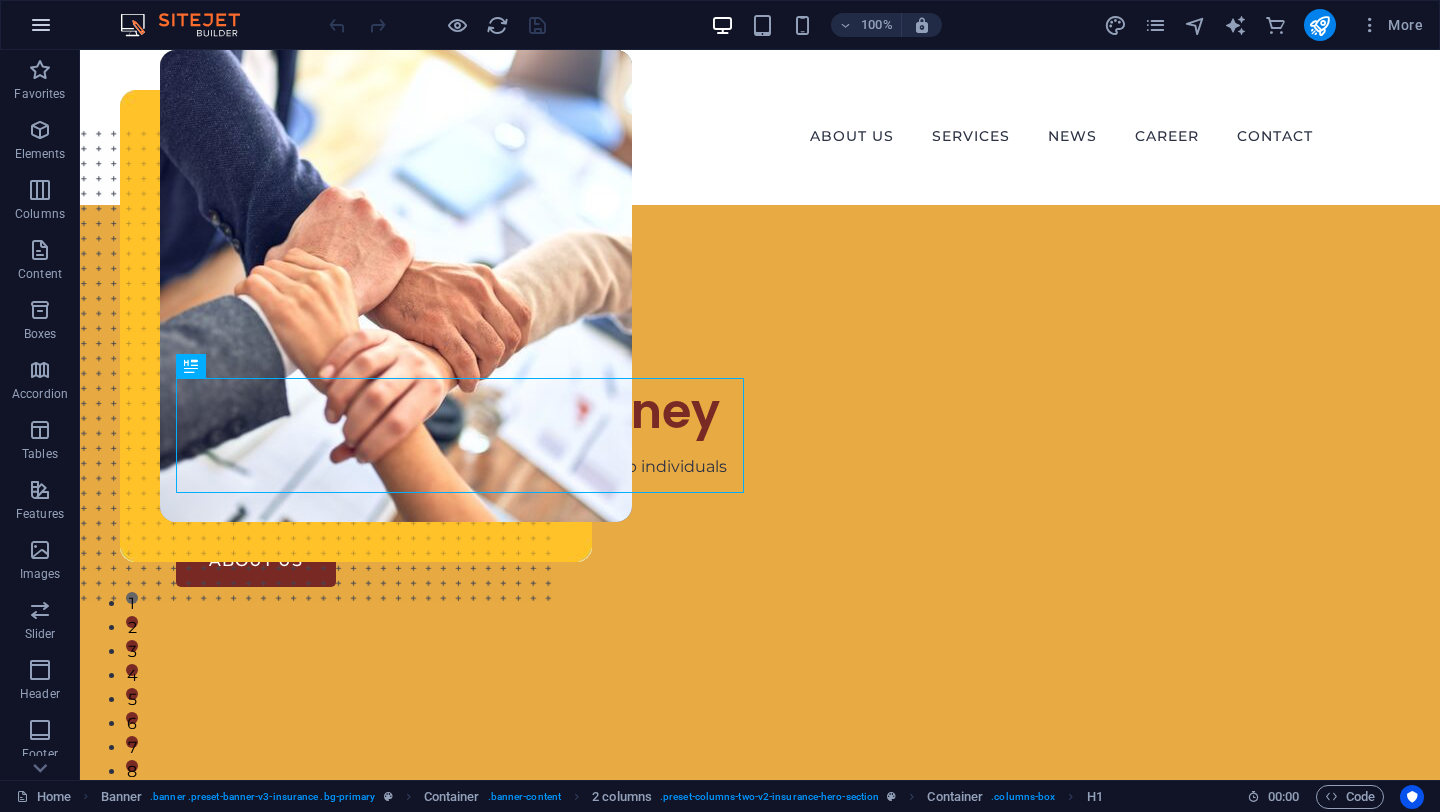 click at bounding box center [41, 25] 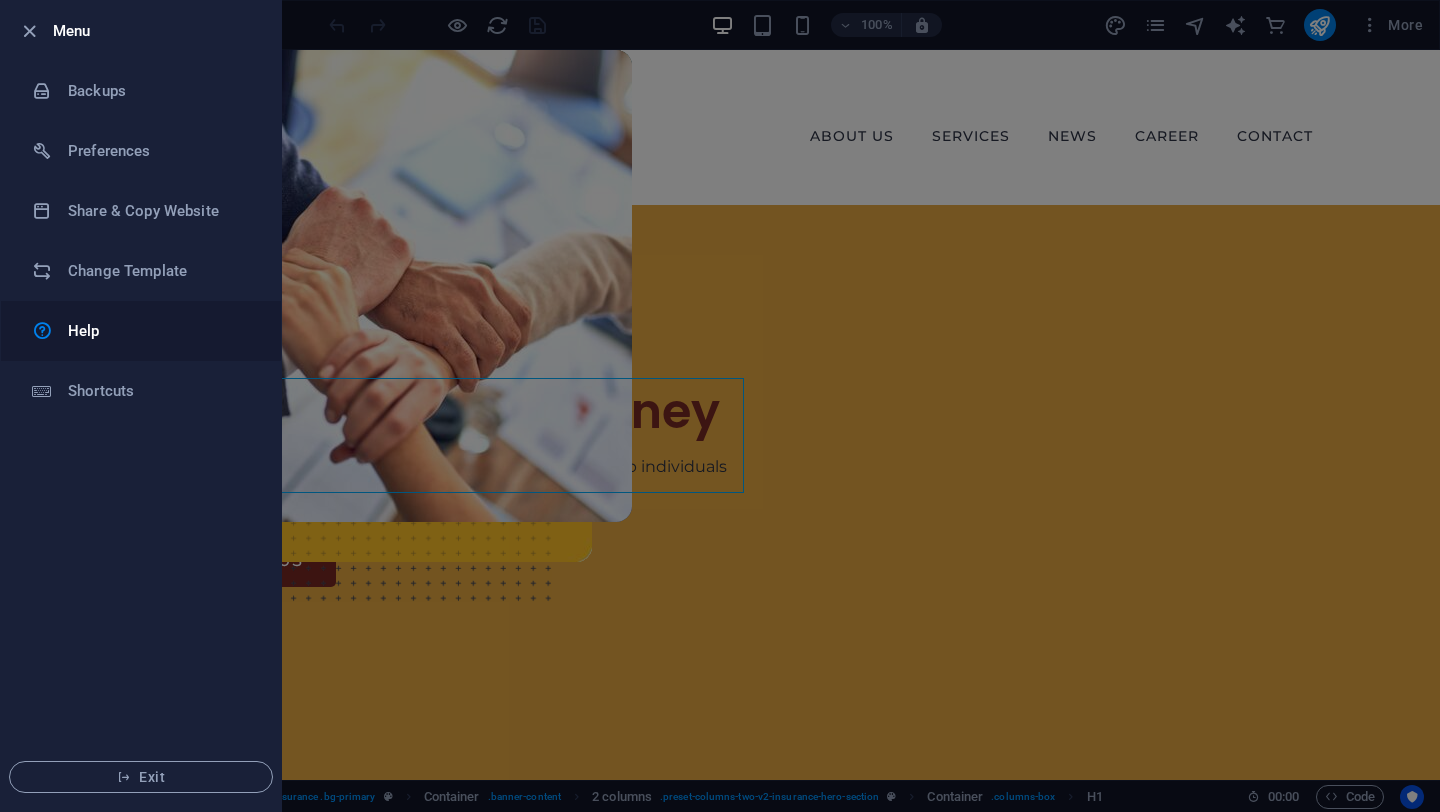 click on "Help" at bounding box center [160, 331] 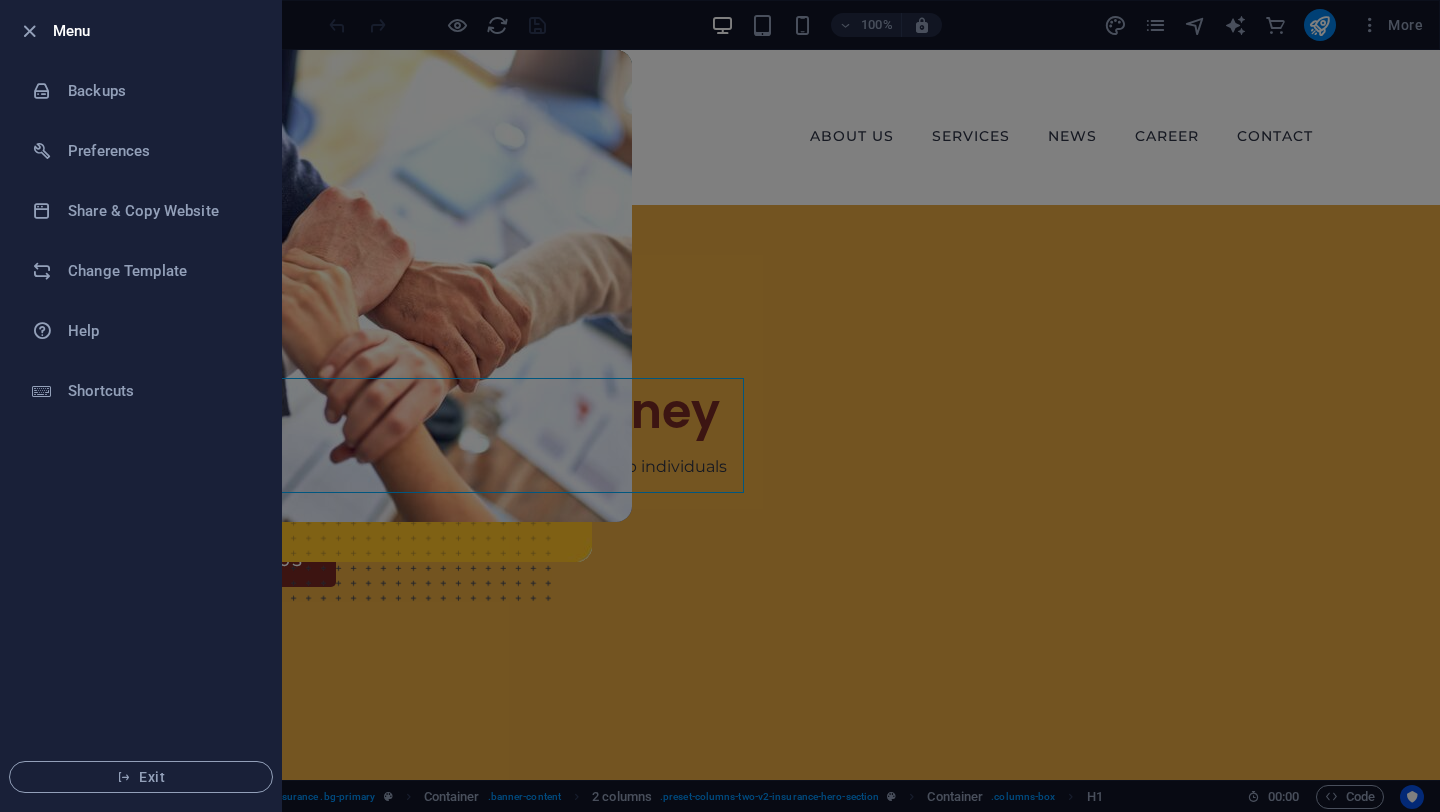 click at bounding box center (35, 31) 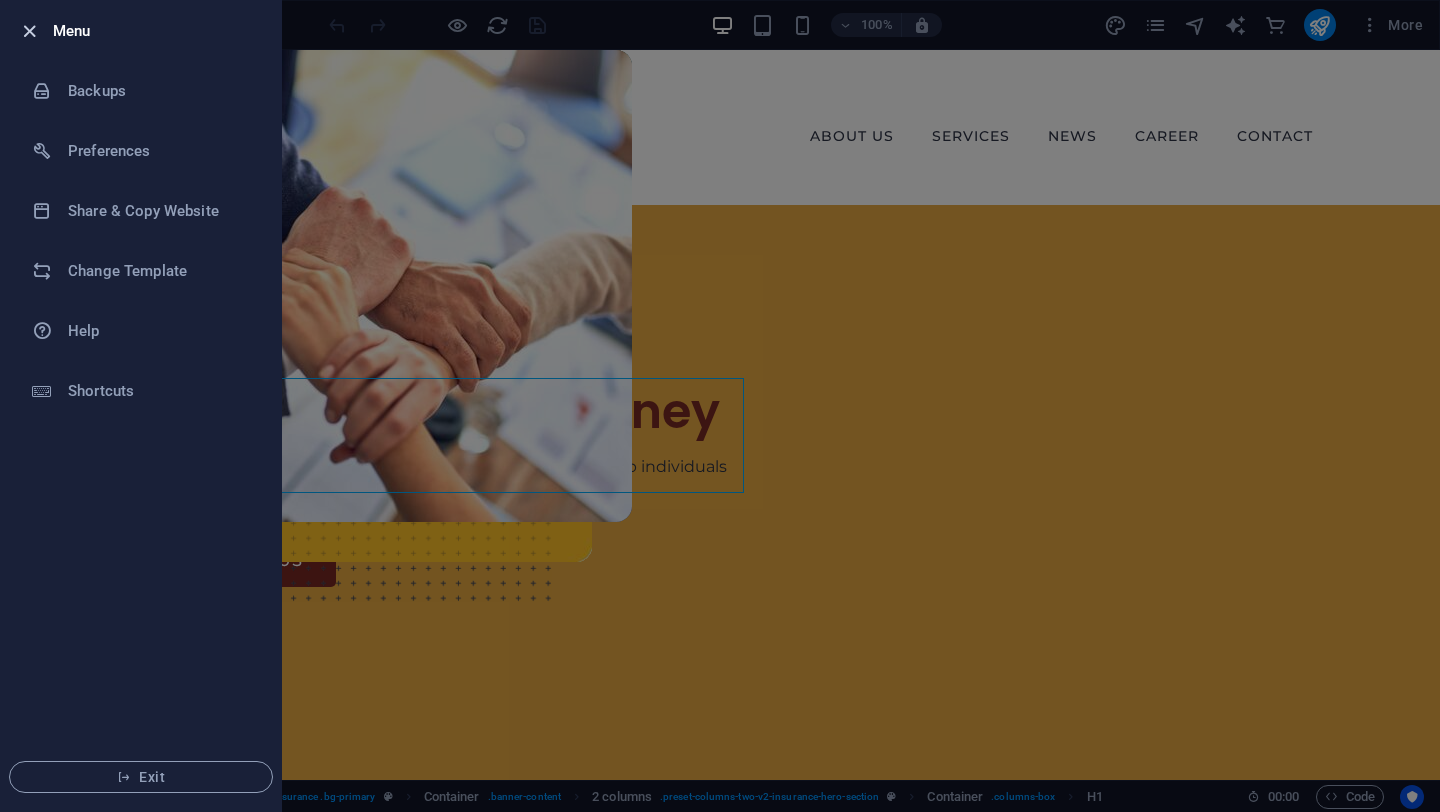 click at bounding box center [29, 31] 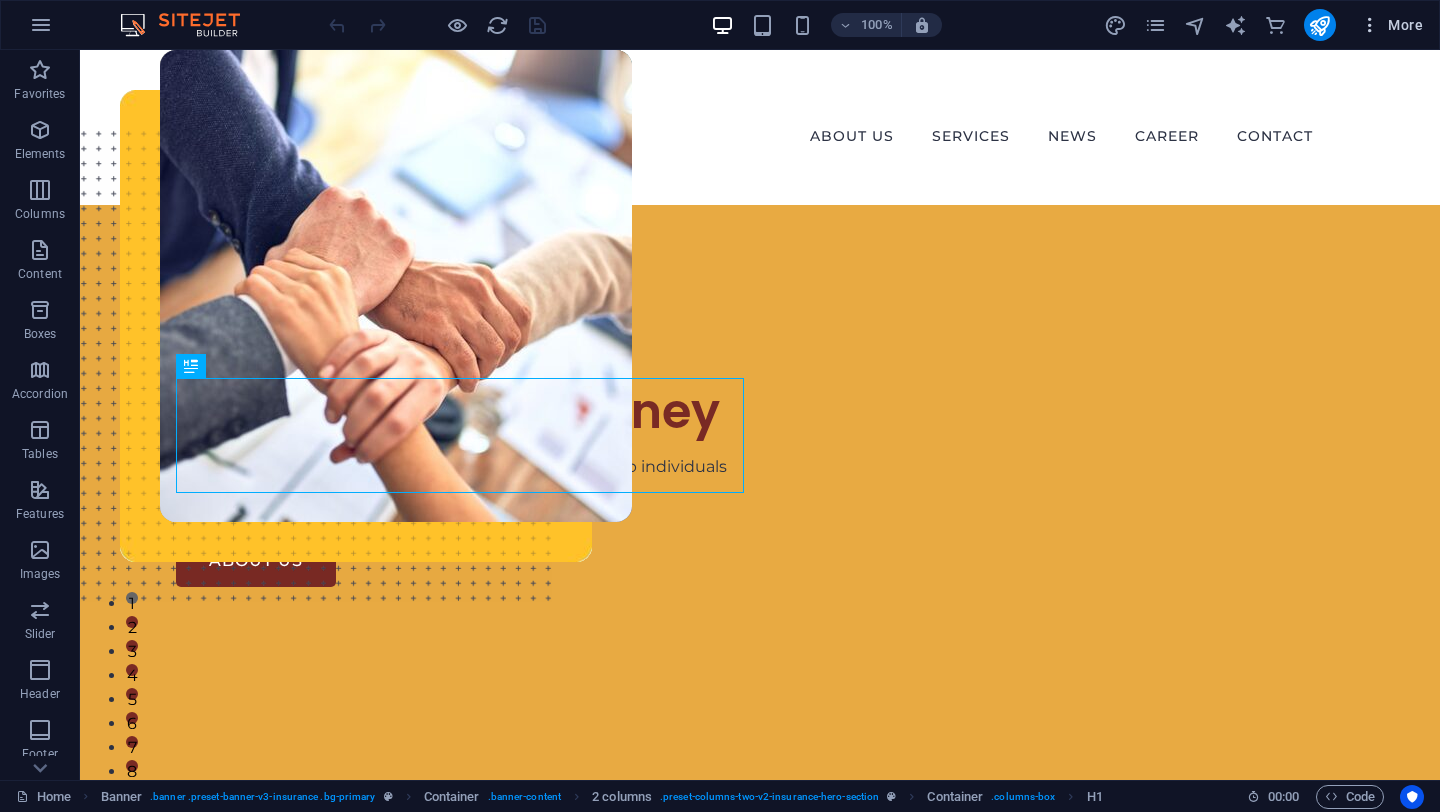 click on "More" at bounding box center (1391, 25) 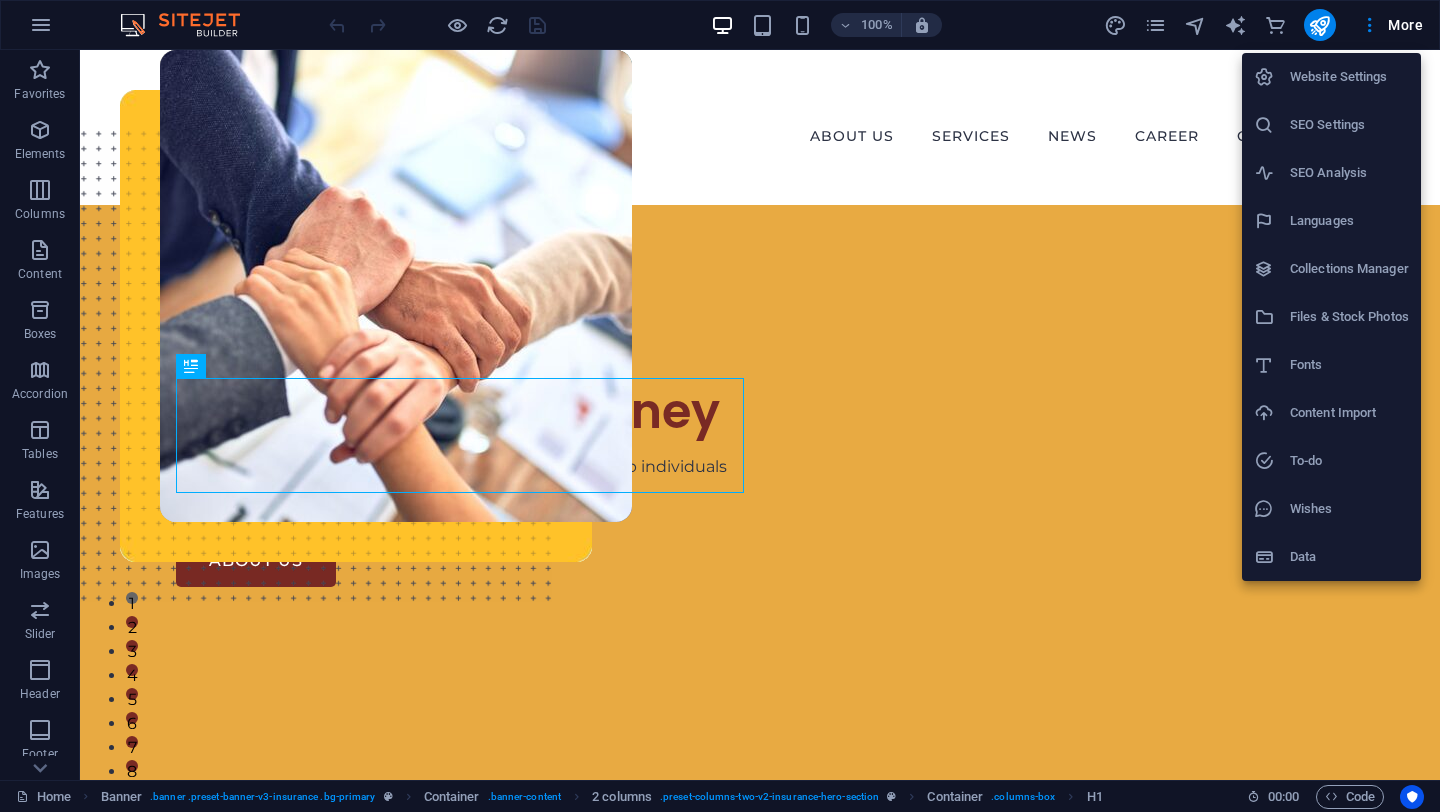 click on "Website Settings" at bounding box center (1349, 77) 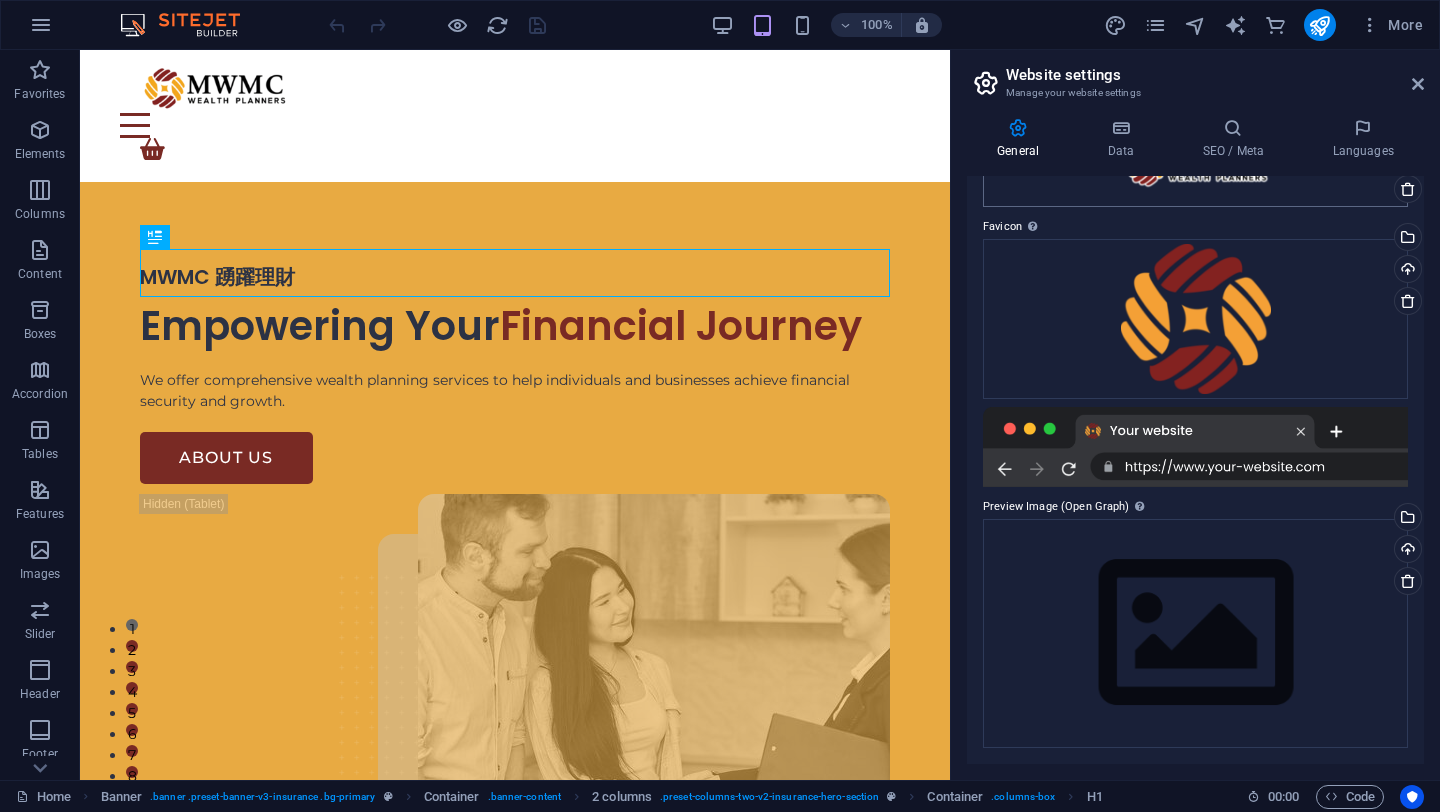 scroll, scrollTop: 0, scrollLeft: 0, axis: both 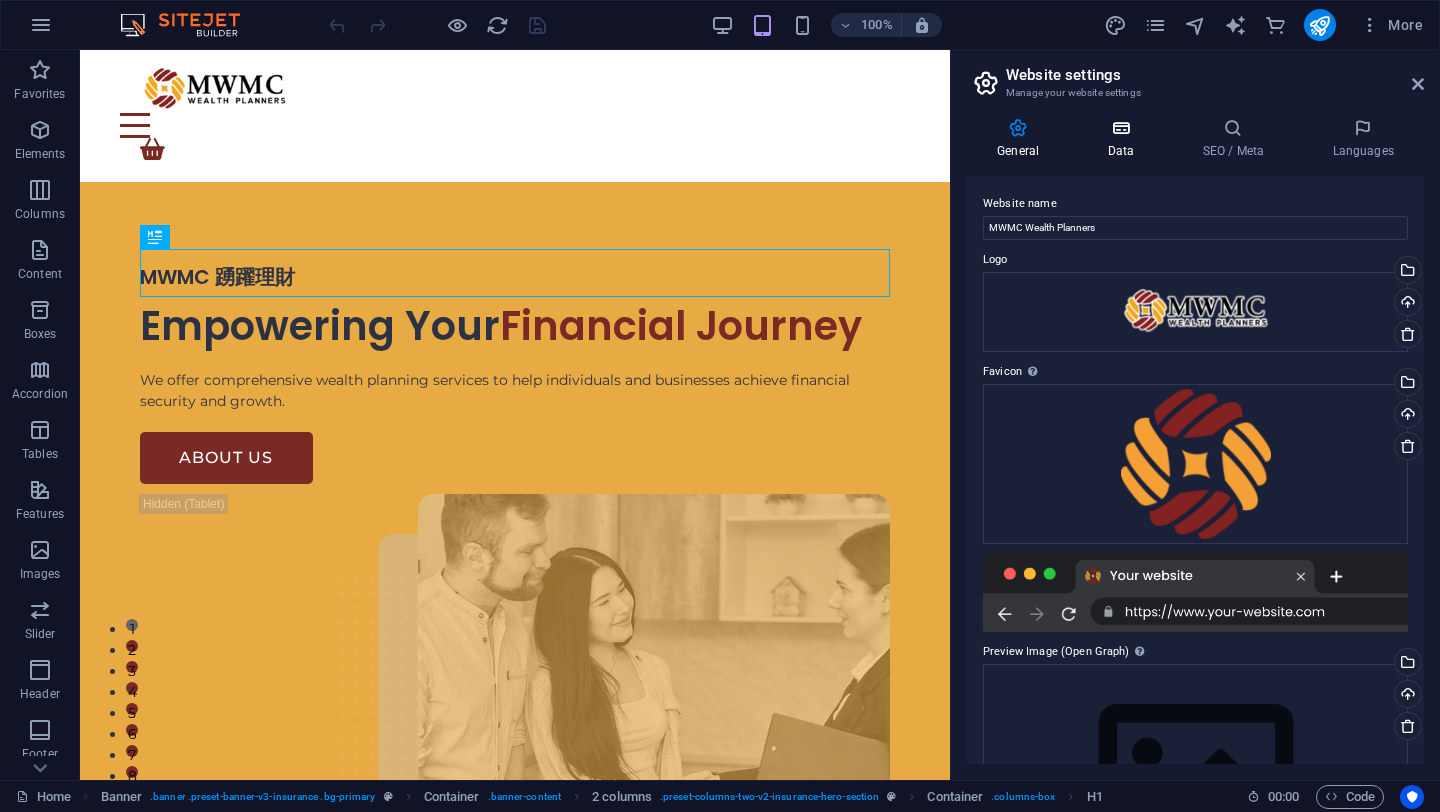 click at bounding box center (1120, 128) 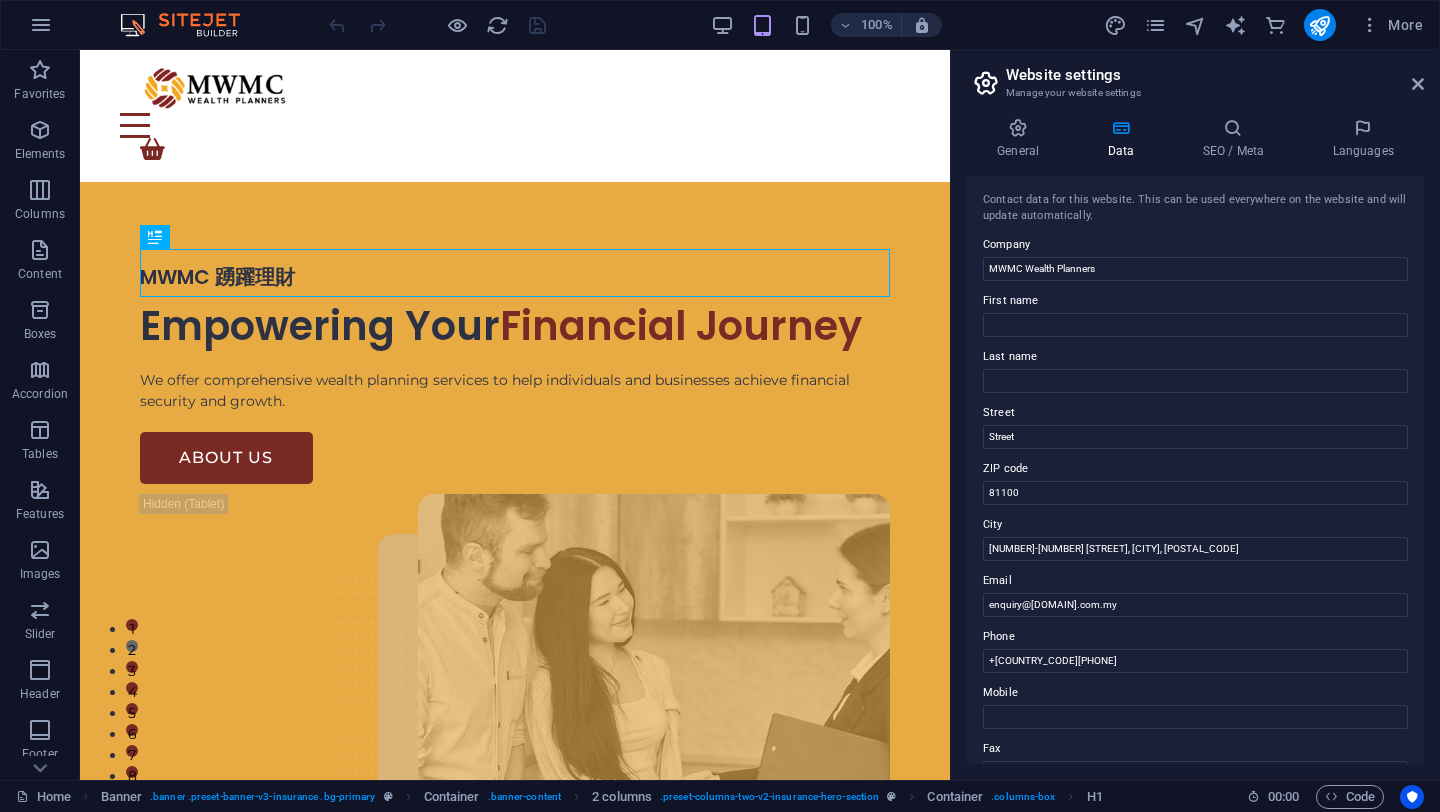 scroll, scrollTop: 38, scrollLeft: 0, axis: vertical 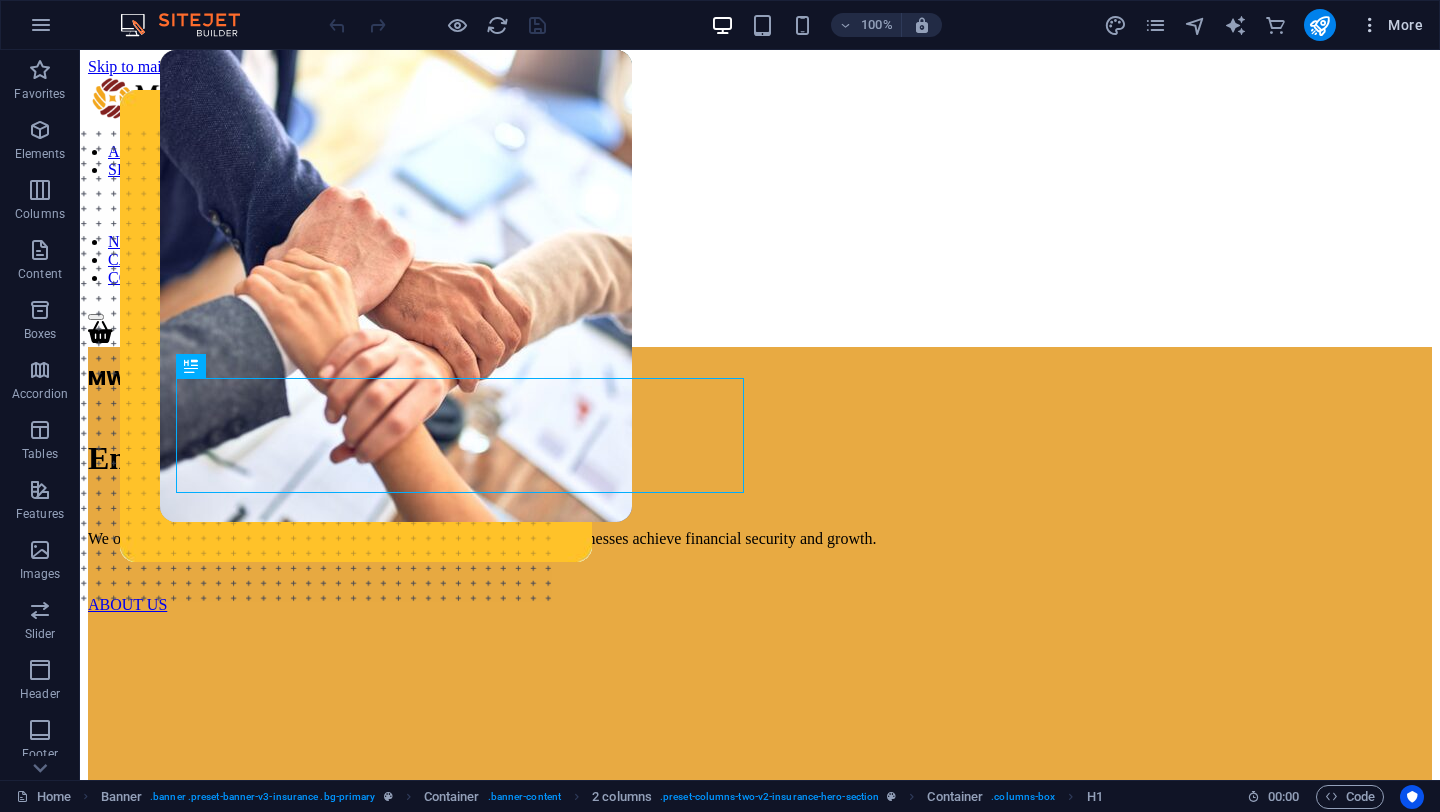 click on "More" at bounding box center (1391, 25) 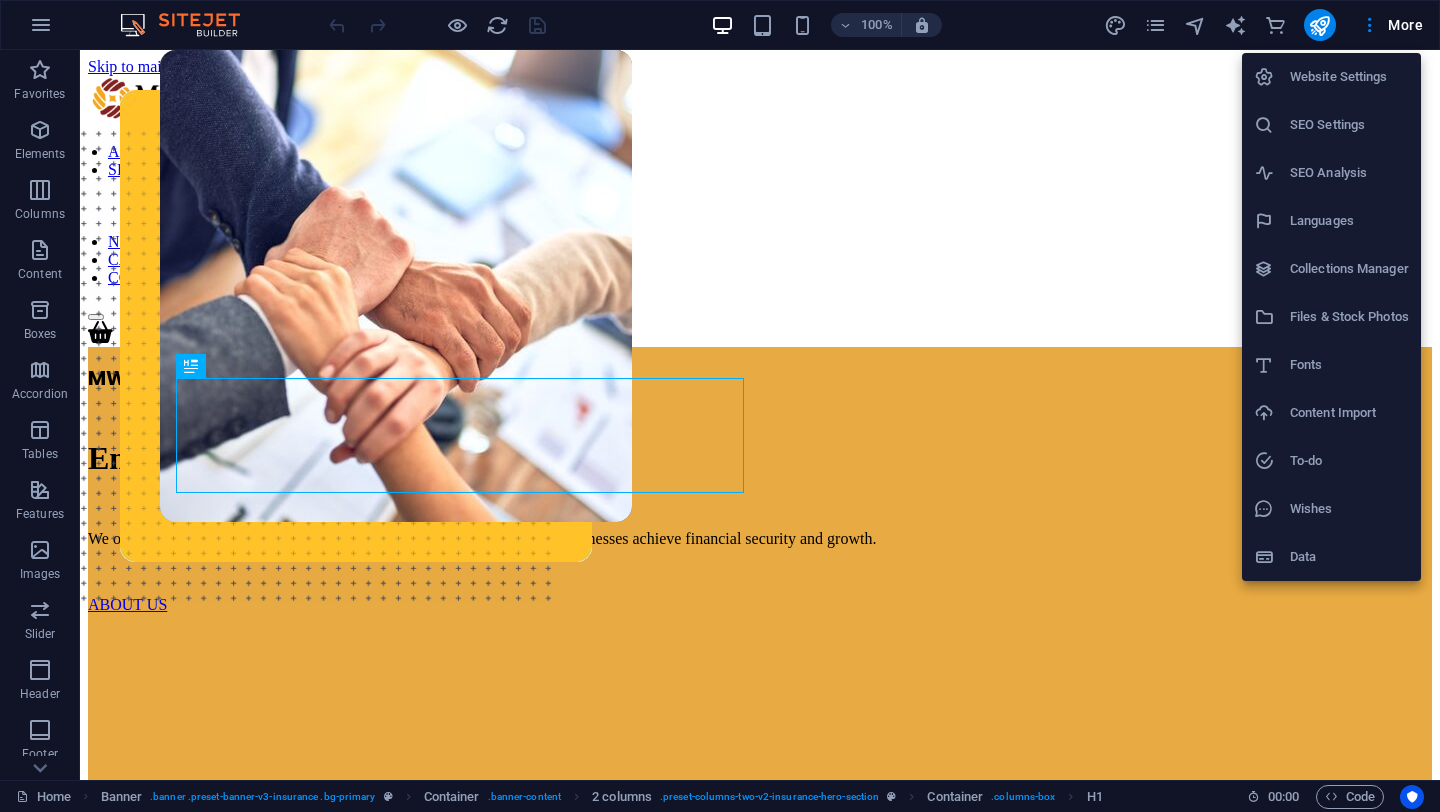 click on "SEO Settings" at bounding box center (1349, 125) 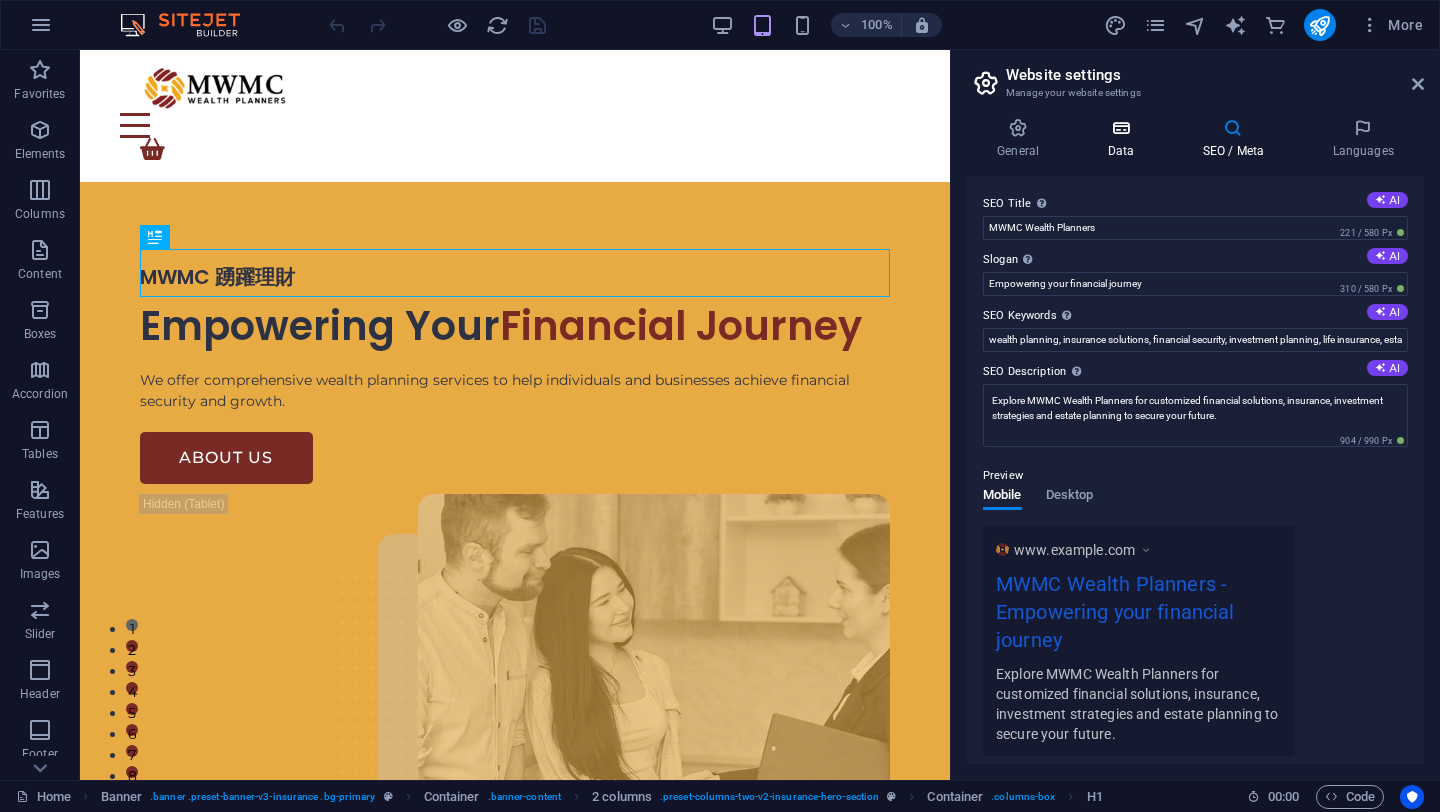 click at bounding box center [1120, 128] 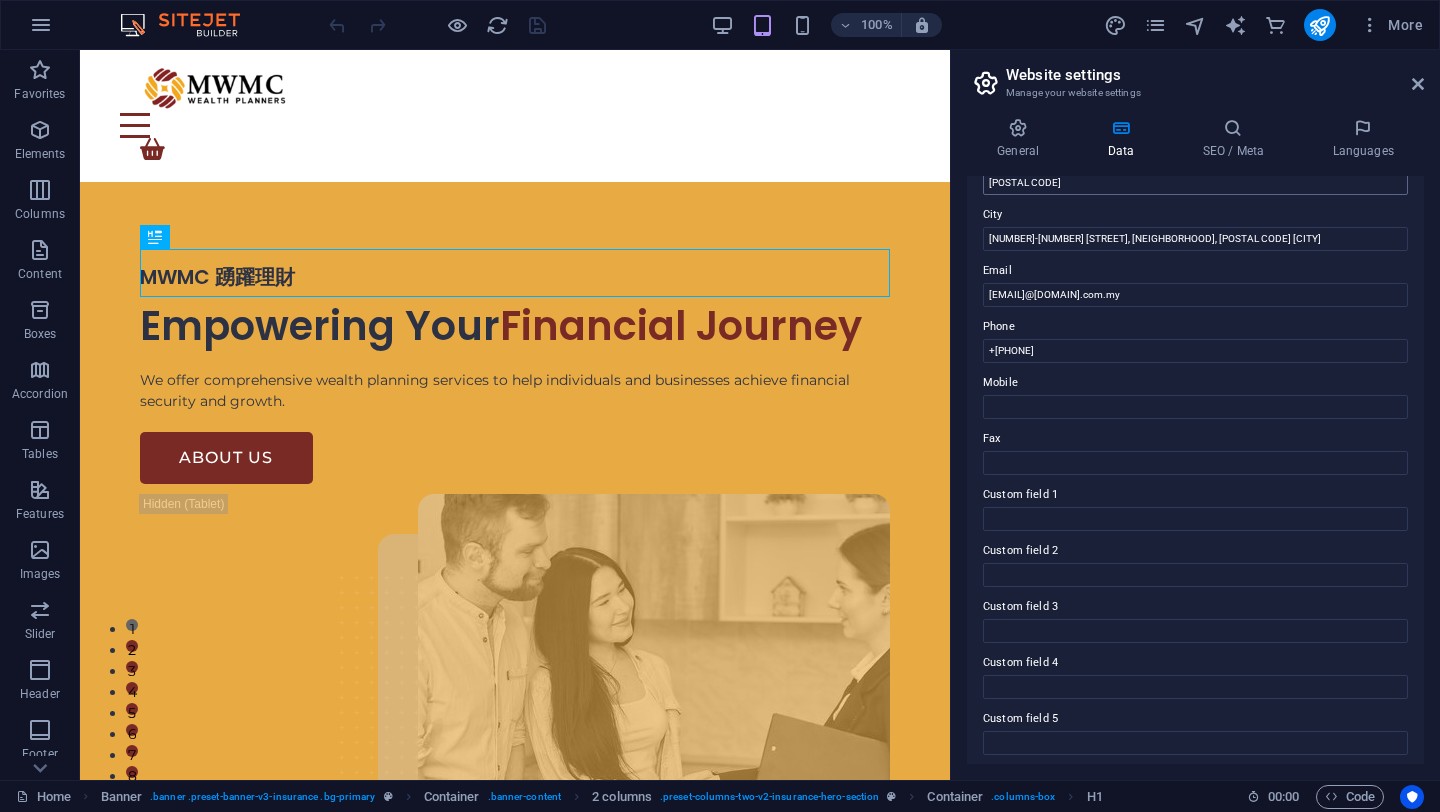 scroll, scrollTop: 372, scrollLeft: 0, axis: vertical 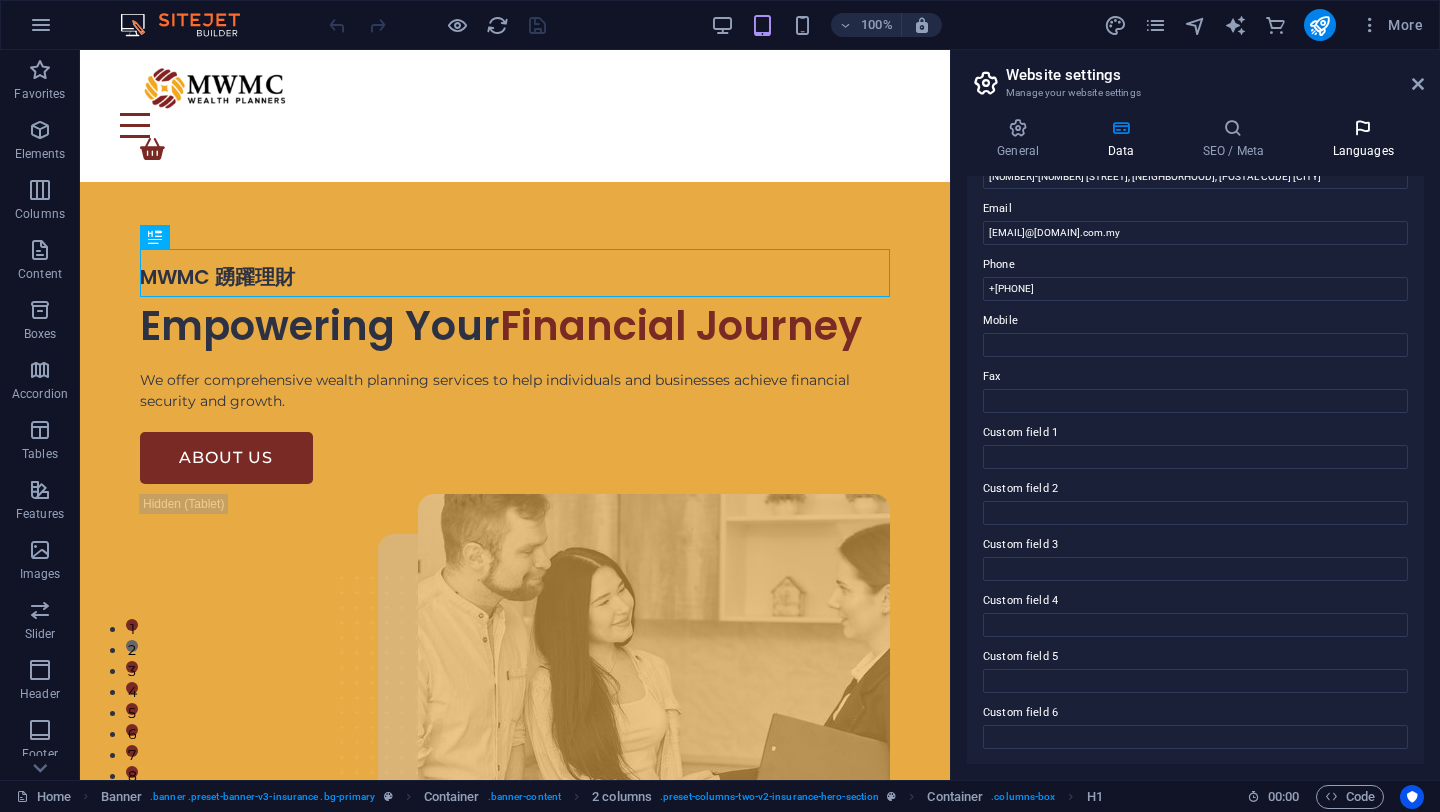 click on "Languages" at bounding box center (1363, 139) 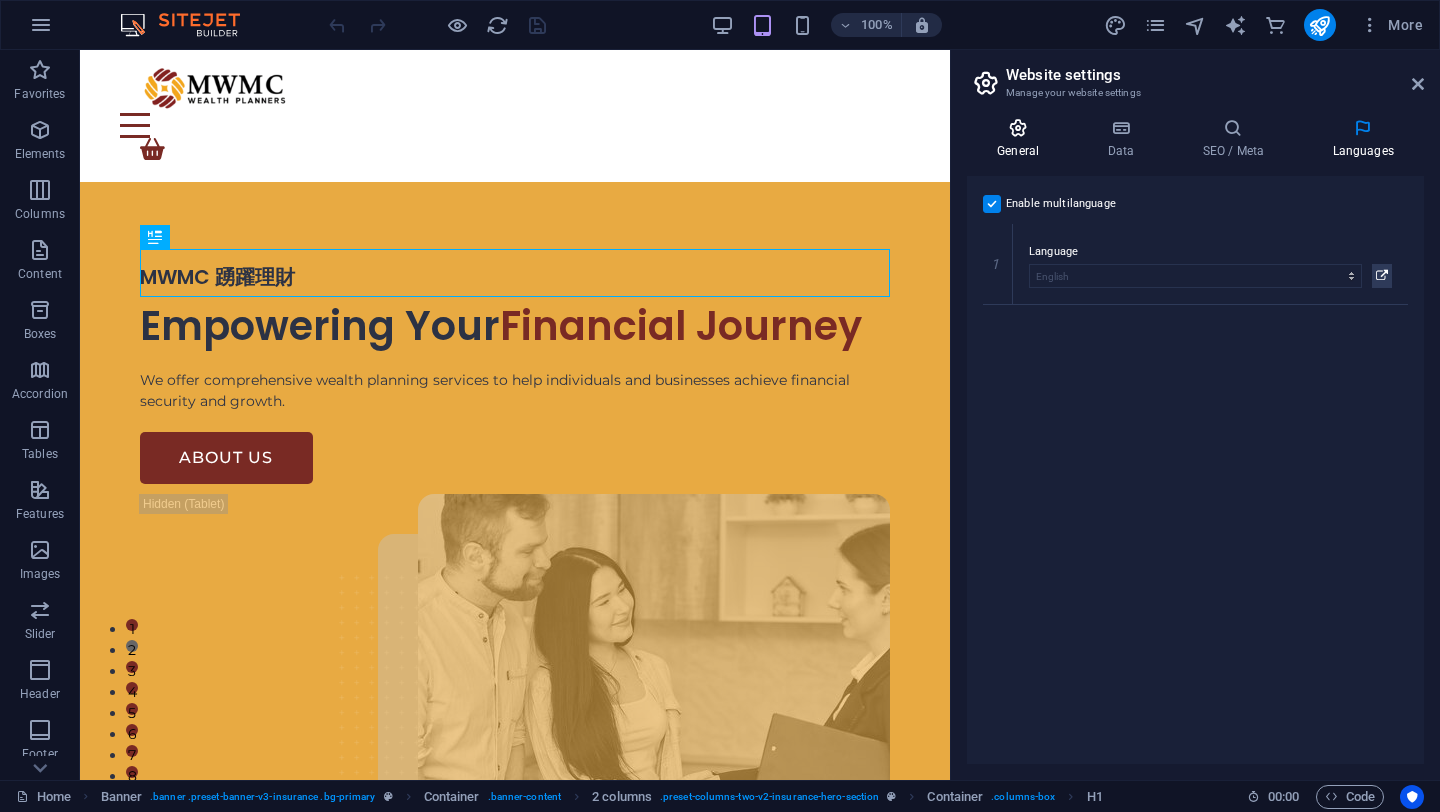 click at bounding box center [1018, 128] 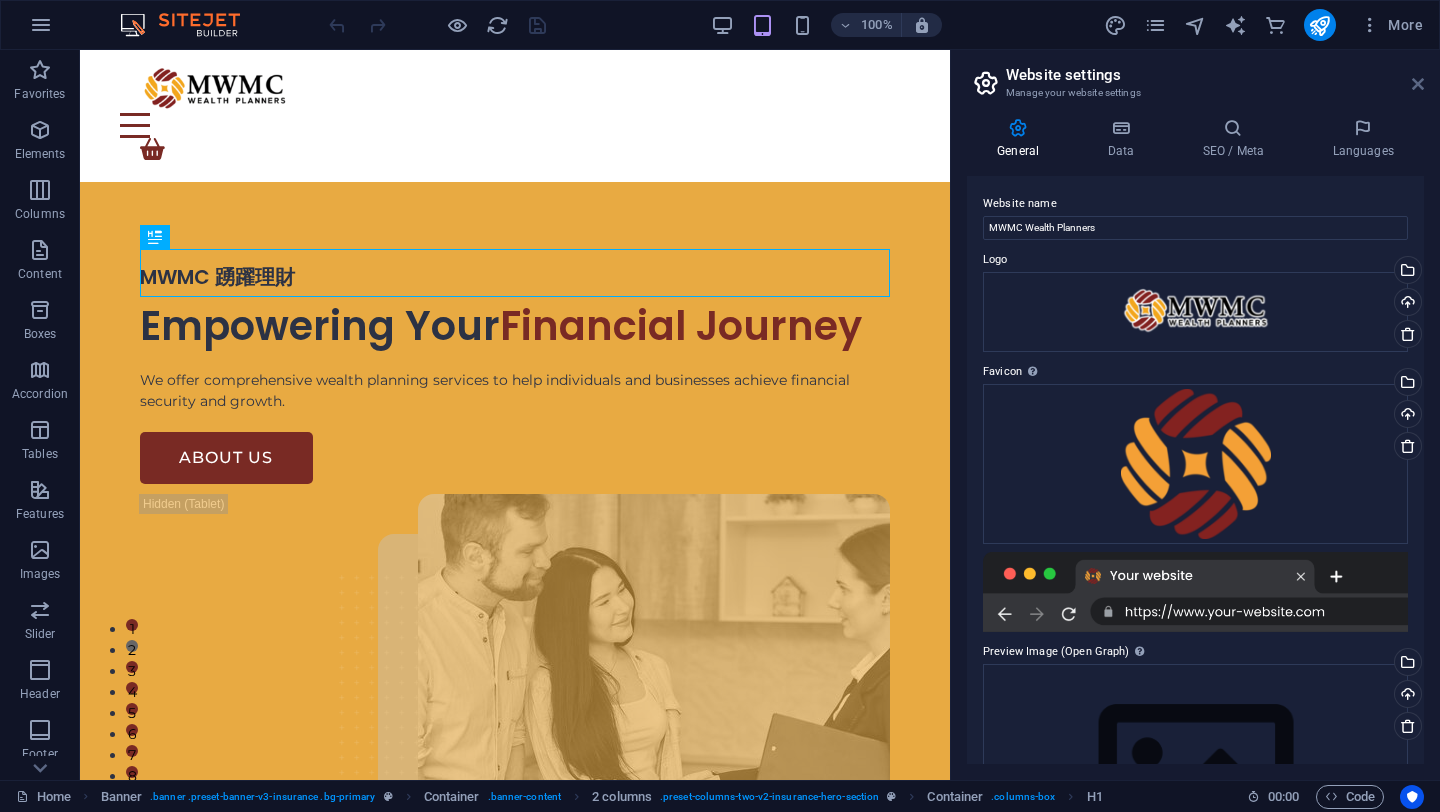click at bounding box center (1418, 84) 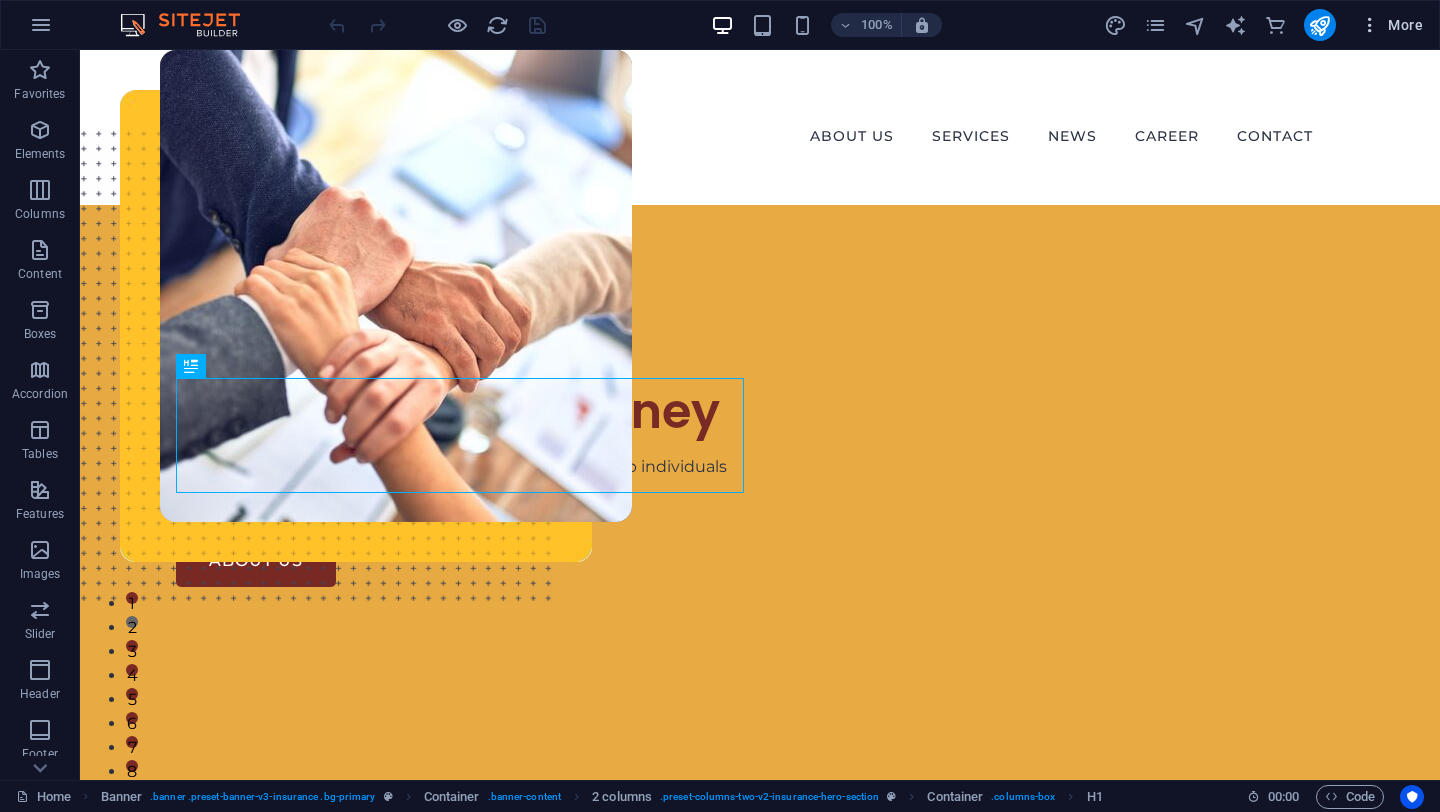 click on "More" at bounding box center (1391, 25) 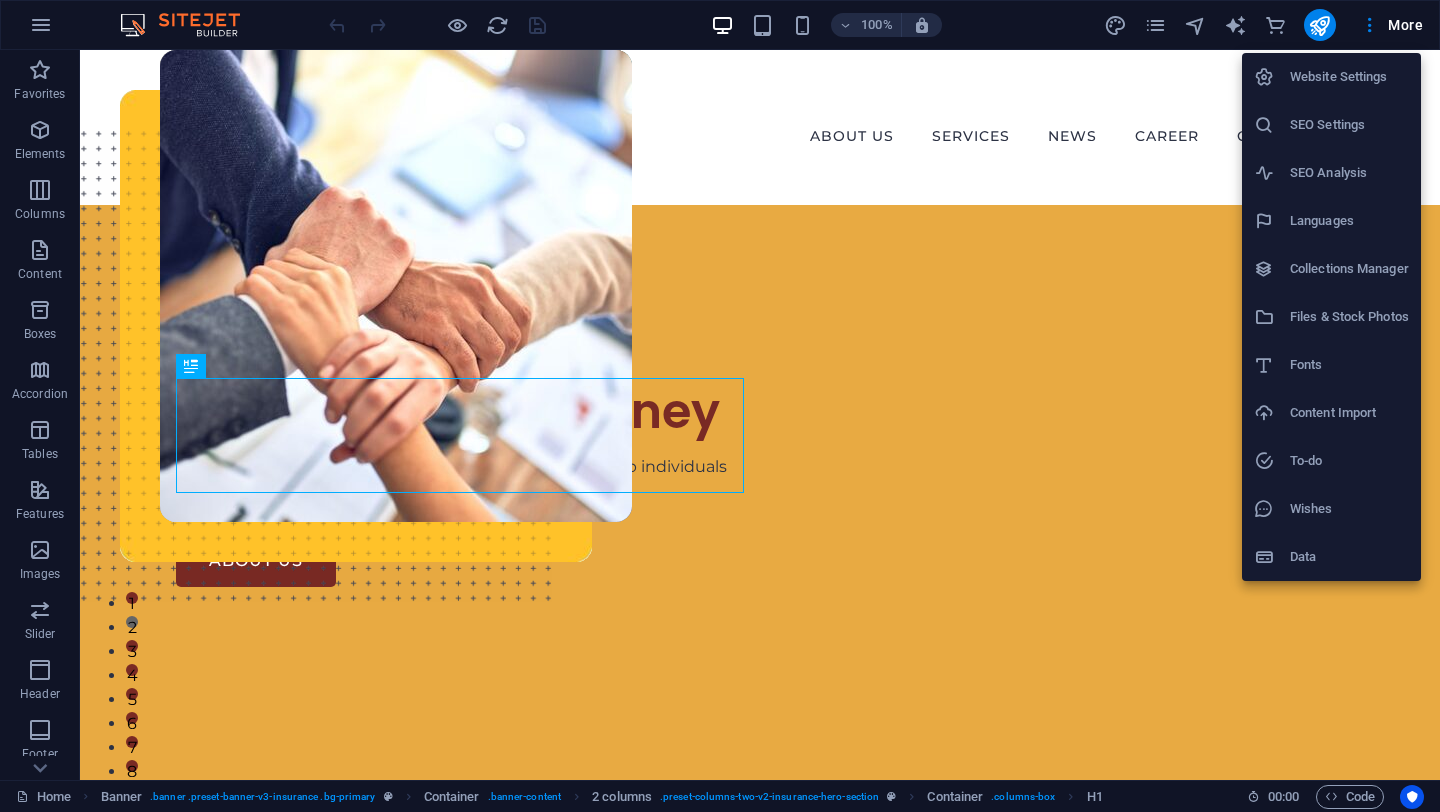 click on "Collections Manager" at bounding box center (1349, 269) 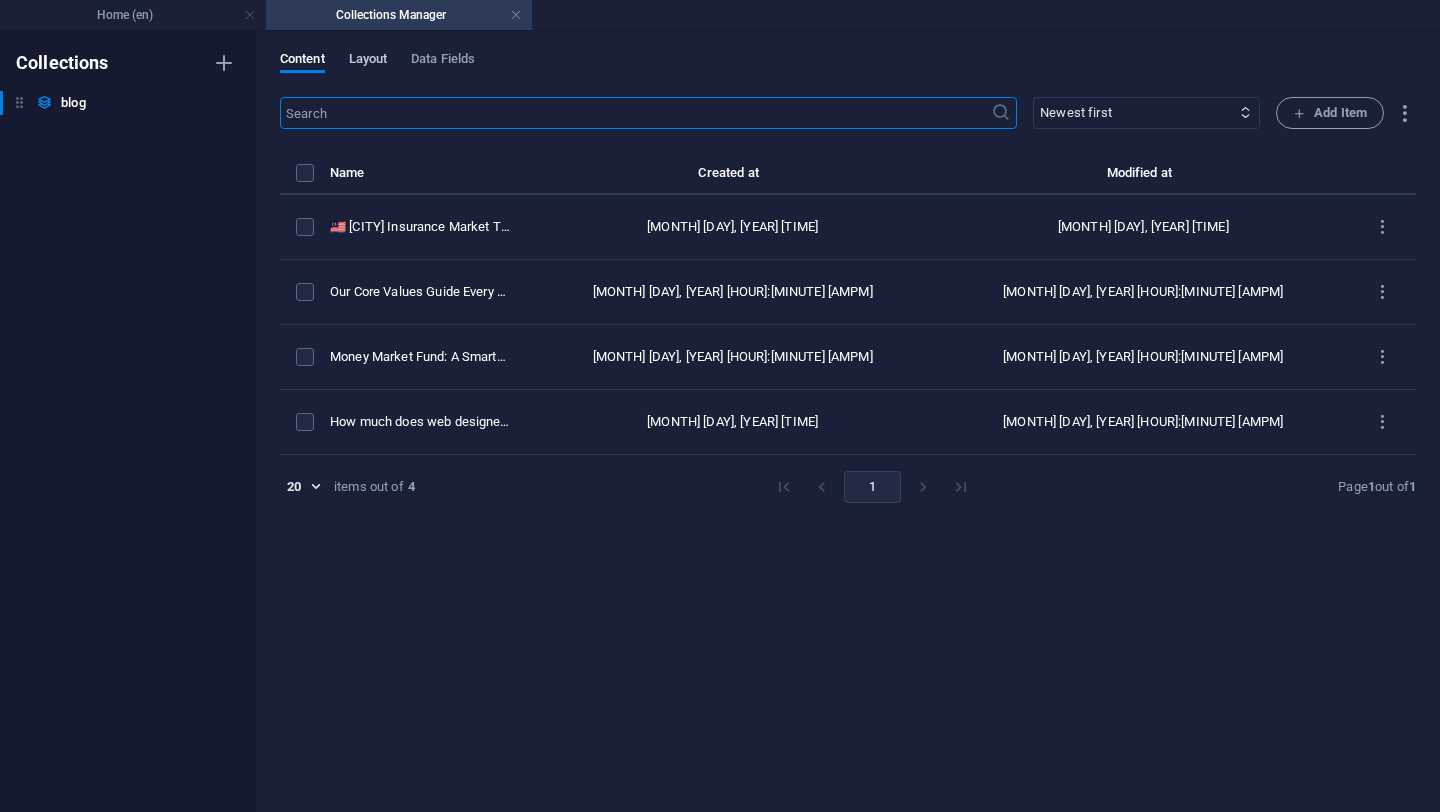 click on "Layout" at bounding box center (368, 61) 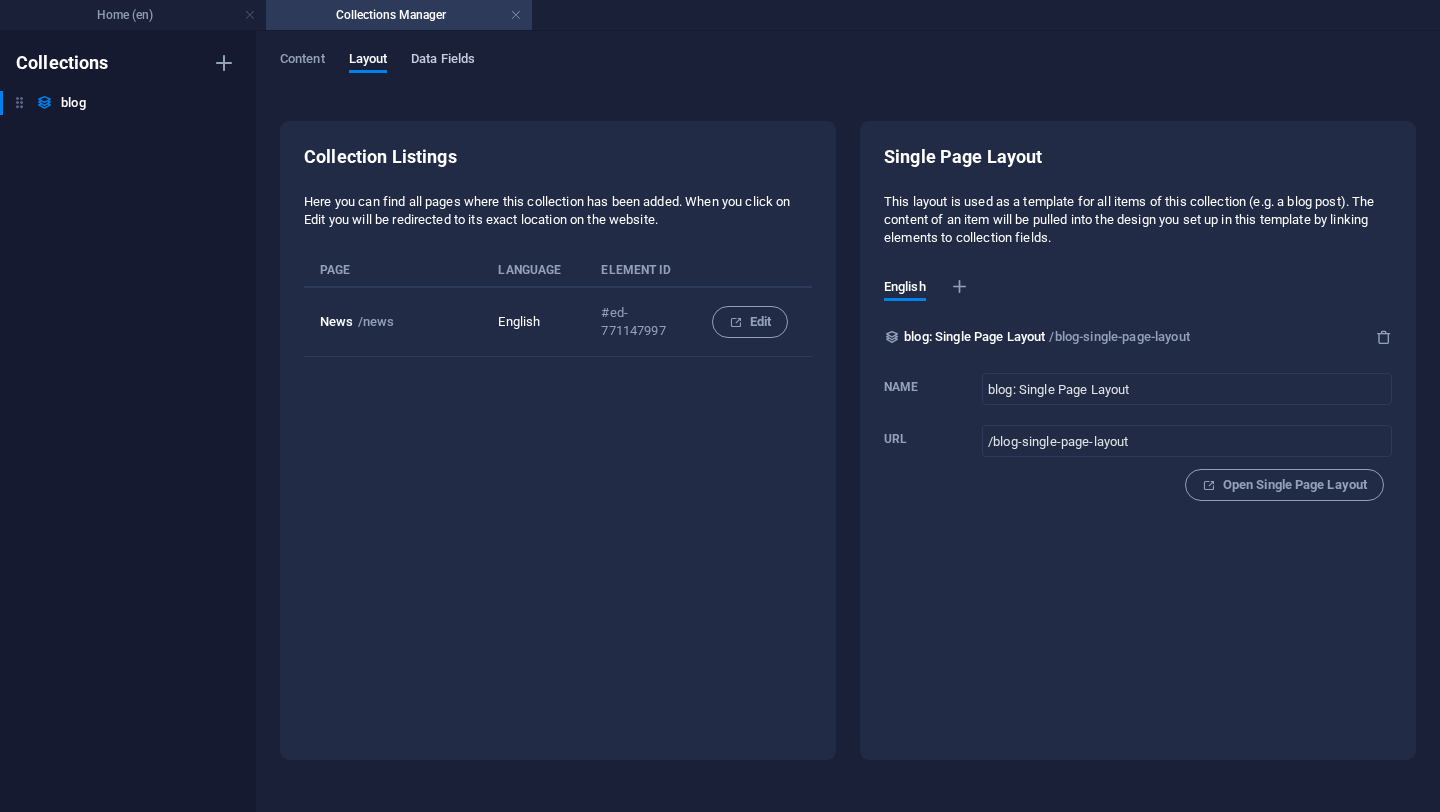 click on "Data Fields" at bounding box center (443, 61) 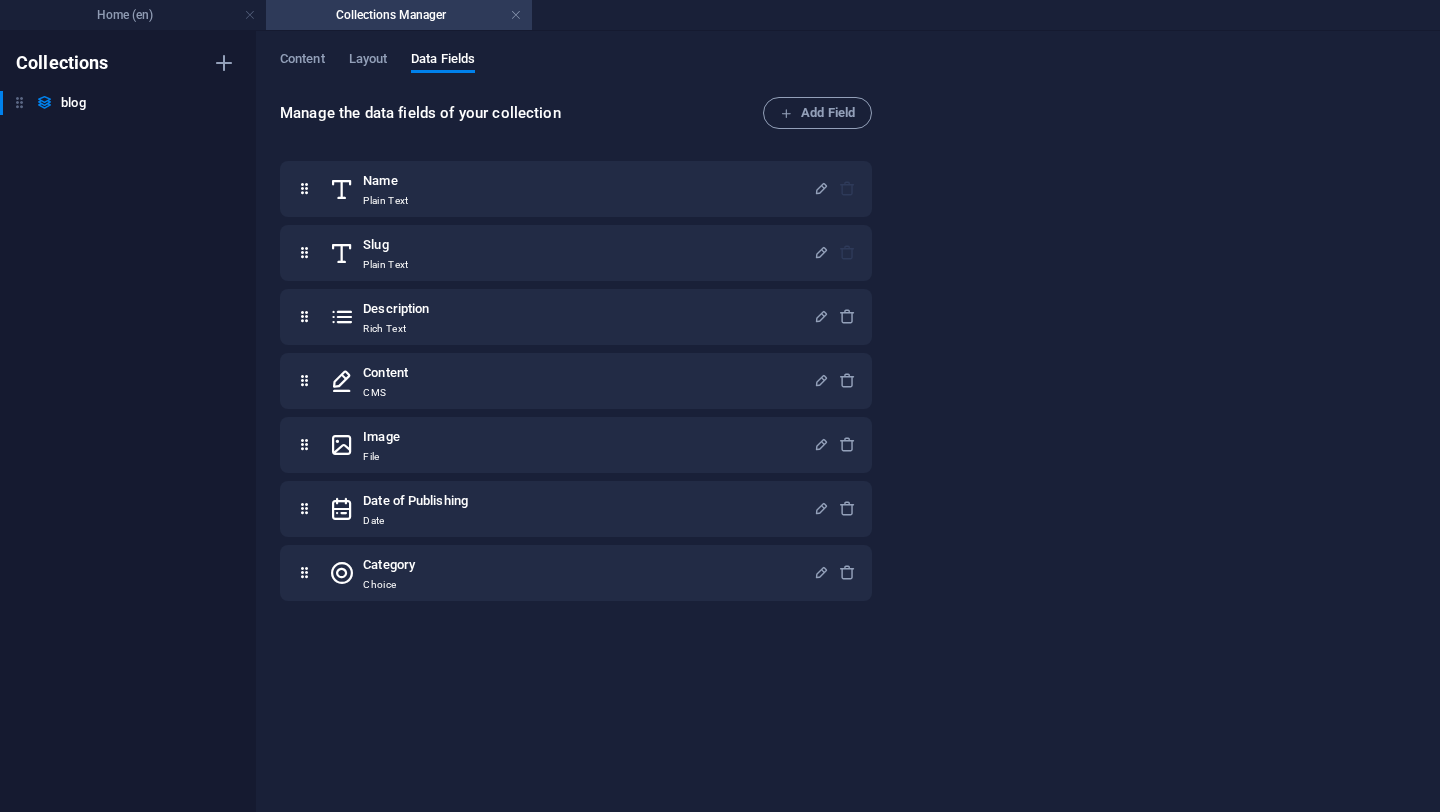 click on "Content Layout Data Fields Manage the data fields of your collection Add Field Name Plain Text Slug Plain Text Description Rich Text Content CMS Image File Date of Publishing Date Category Choice" at bounding box center [848, 421] 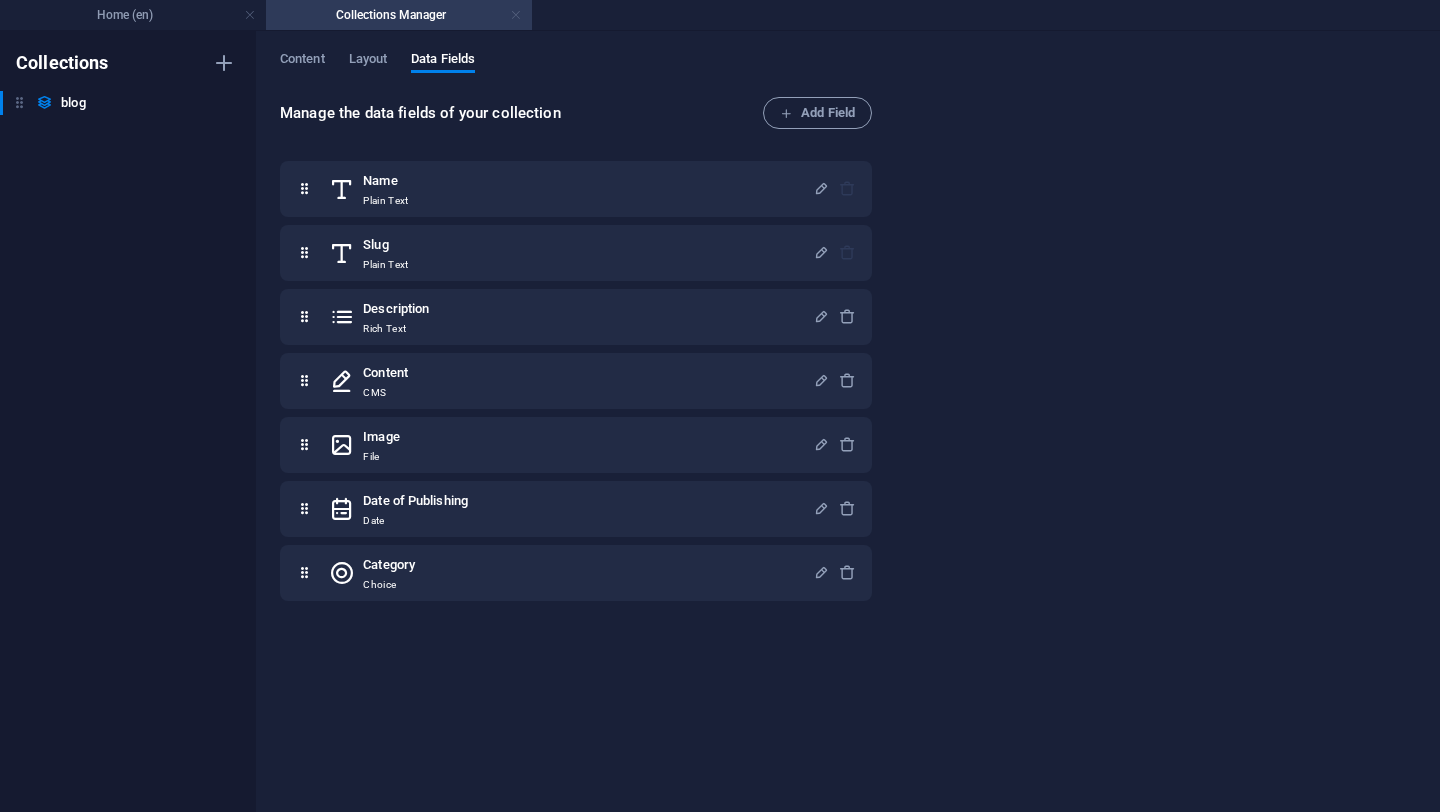 click at bounding box center (516, 15) 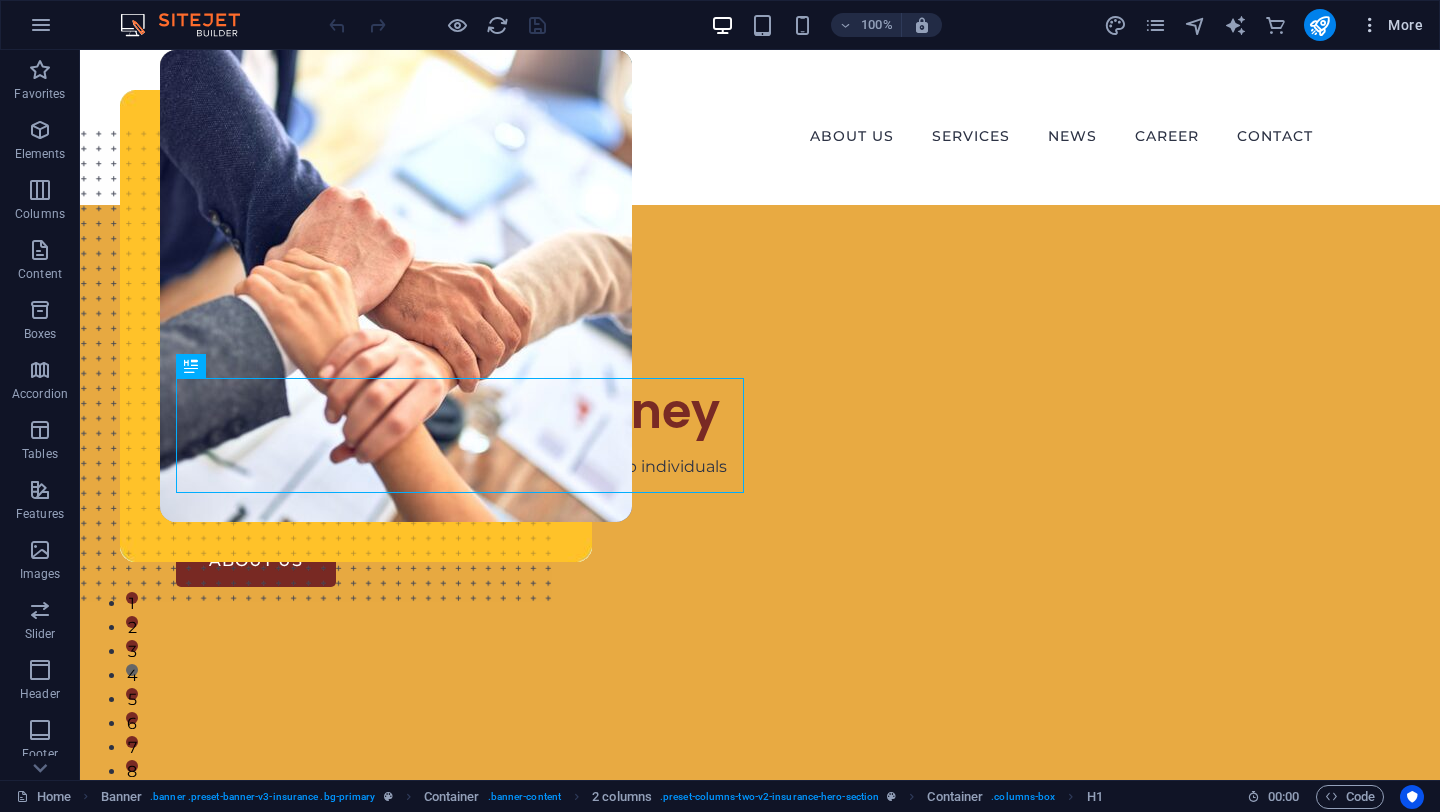 click on "More" at bounding box center (1391, 25) 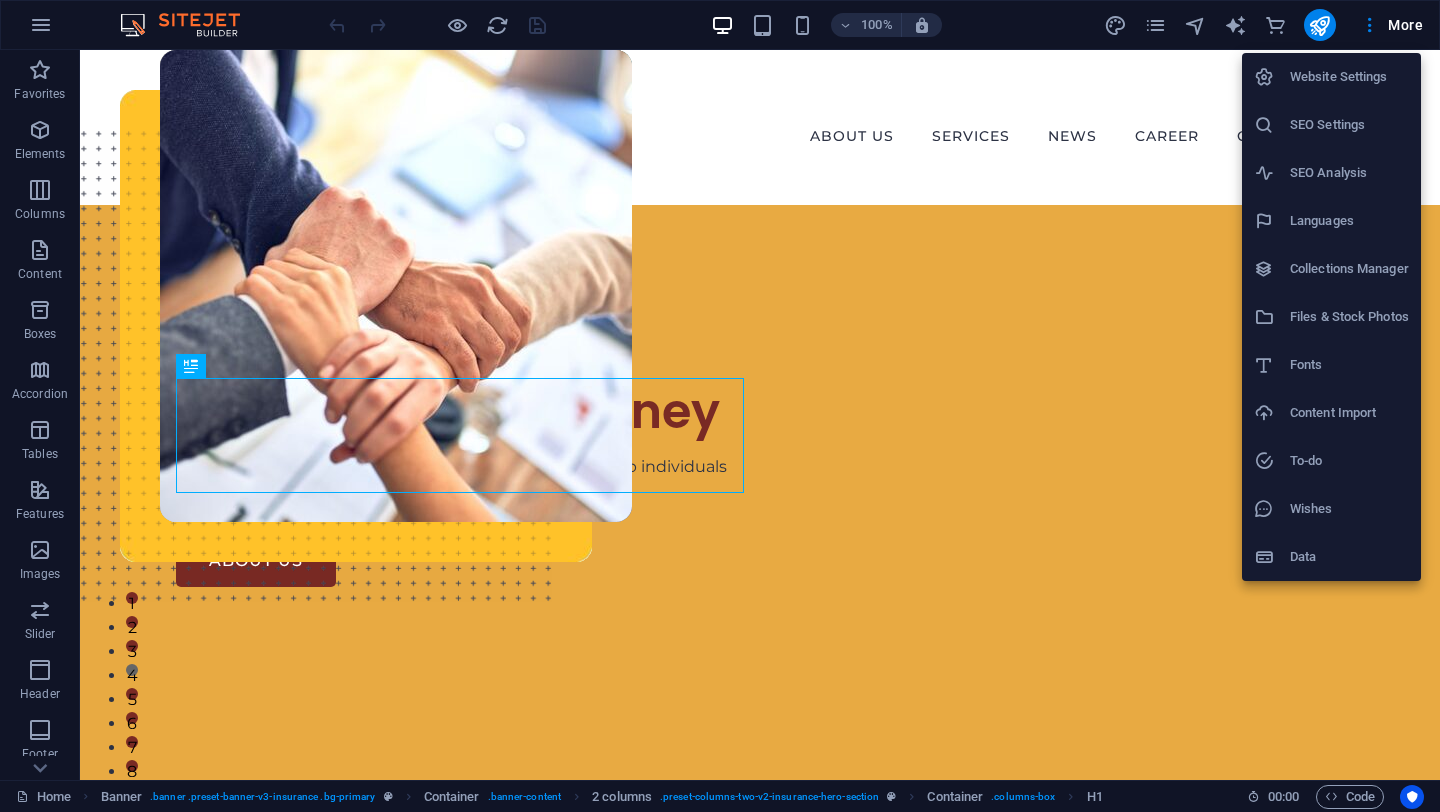 click on "Files & Stock Photos" at bounding box center (1349, 317) 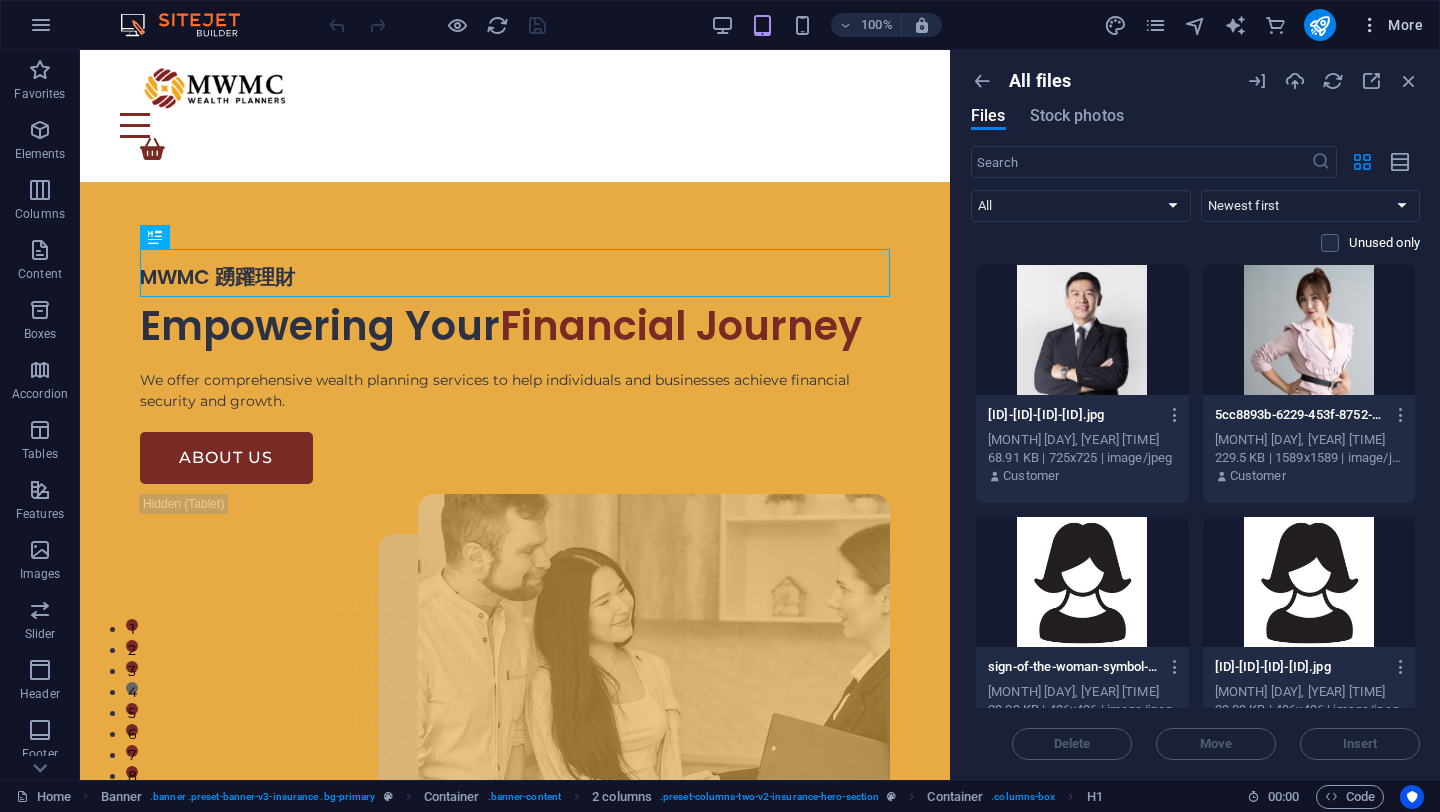 click on "More" at bounding box center [1391, 25] 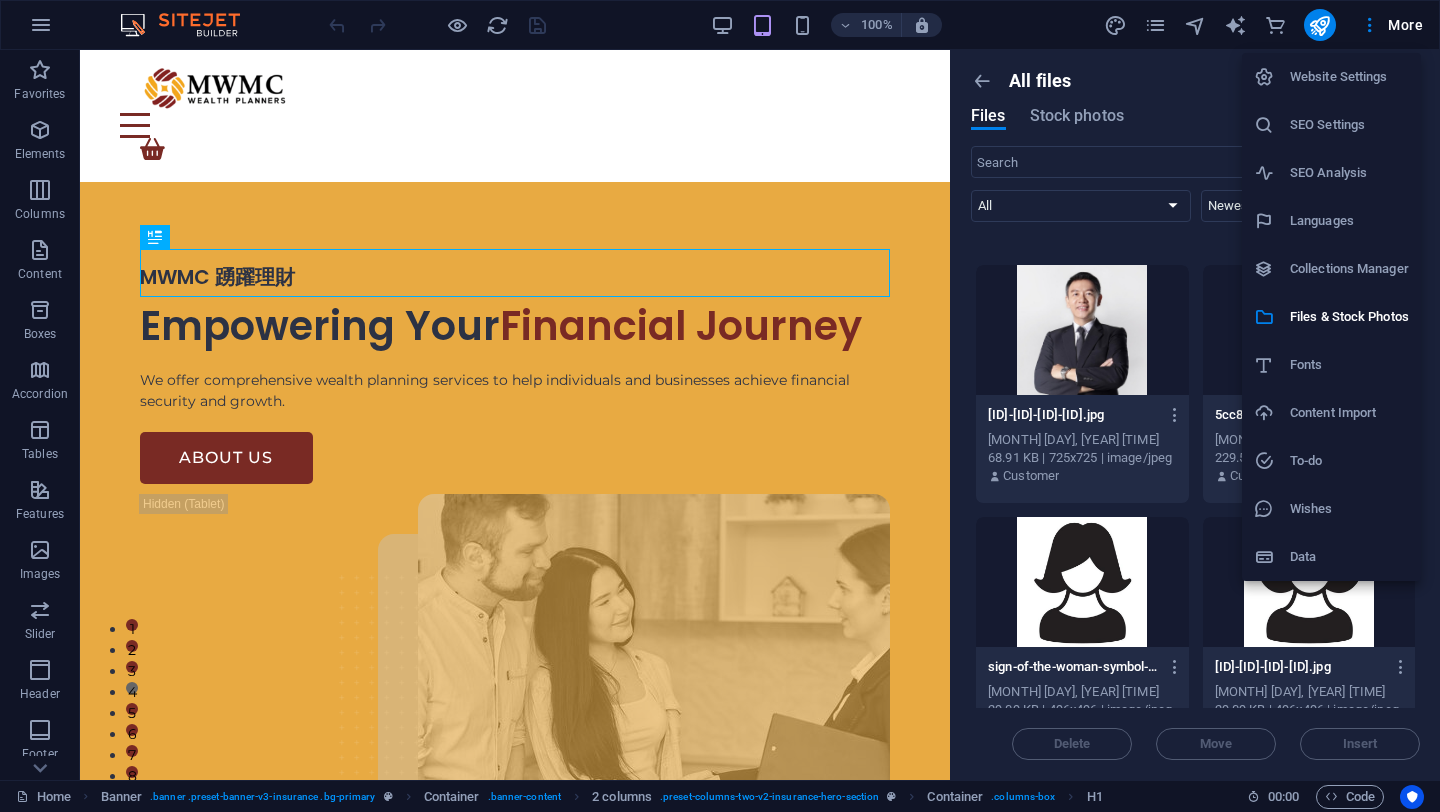 click on "Fonts" at bounding box center [1331, 365] 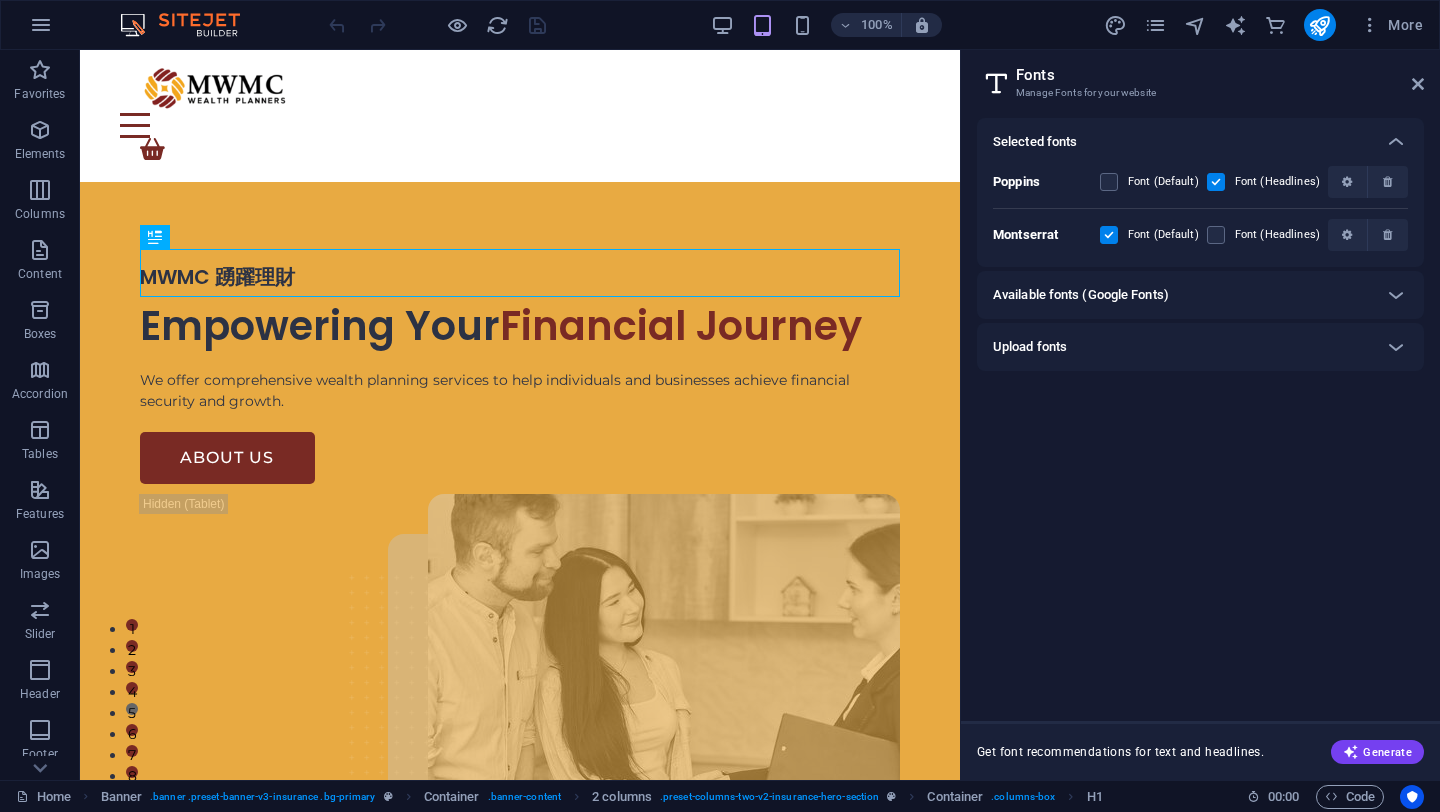 click on "Available fonts (Google Fonts)" at bounding box center [1182, 295] 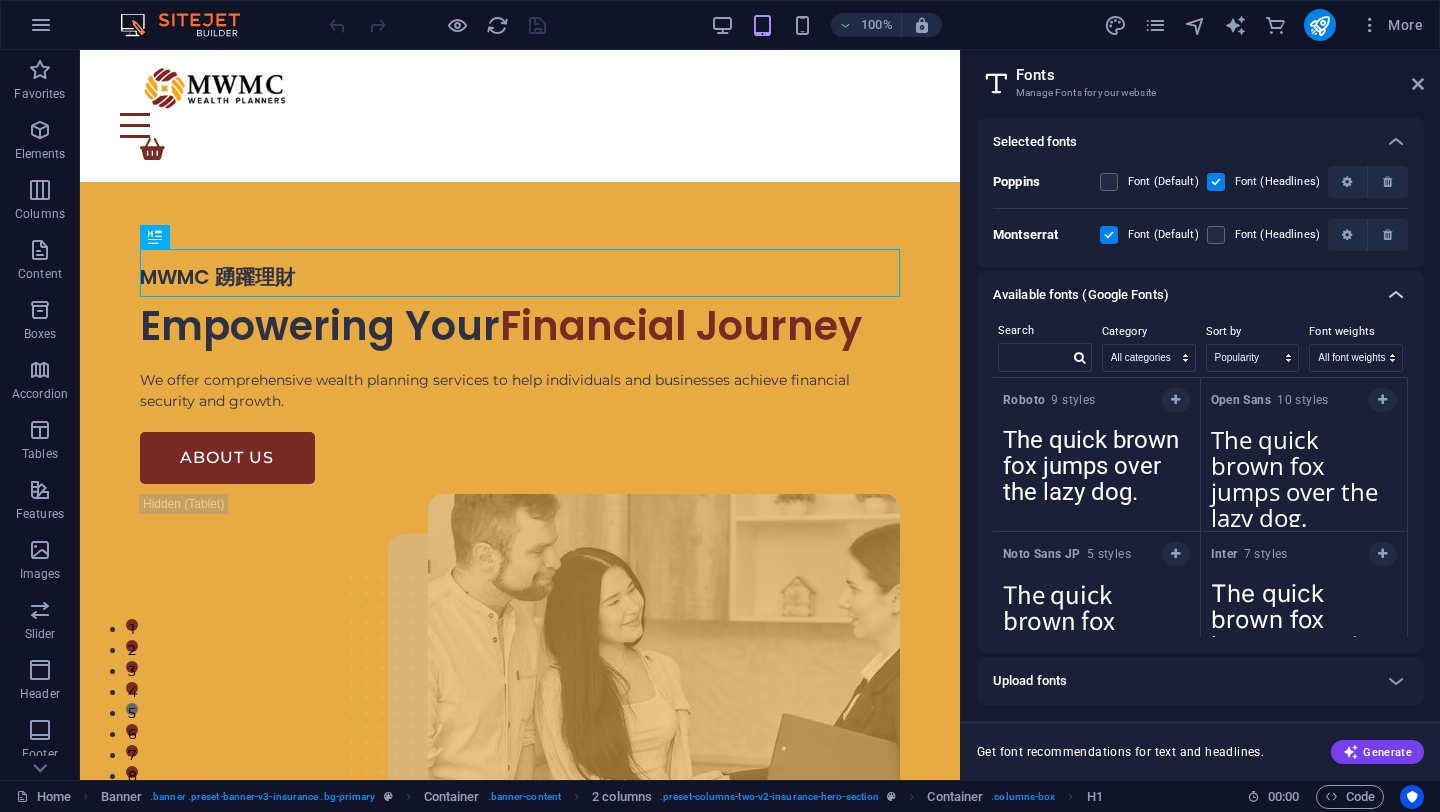 click at bounding box center [1396, 295] 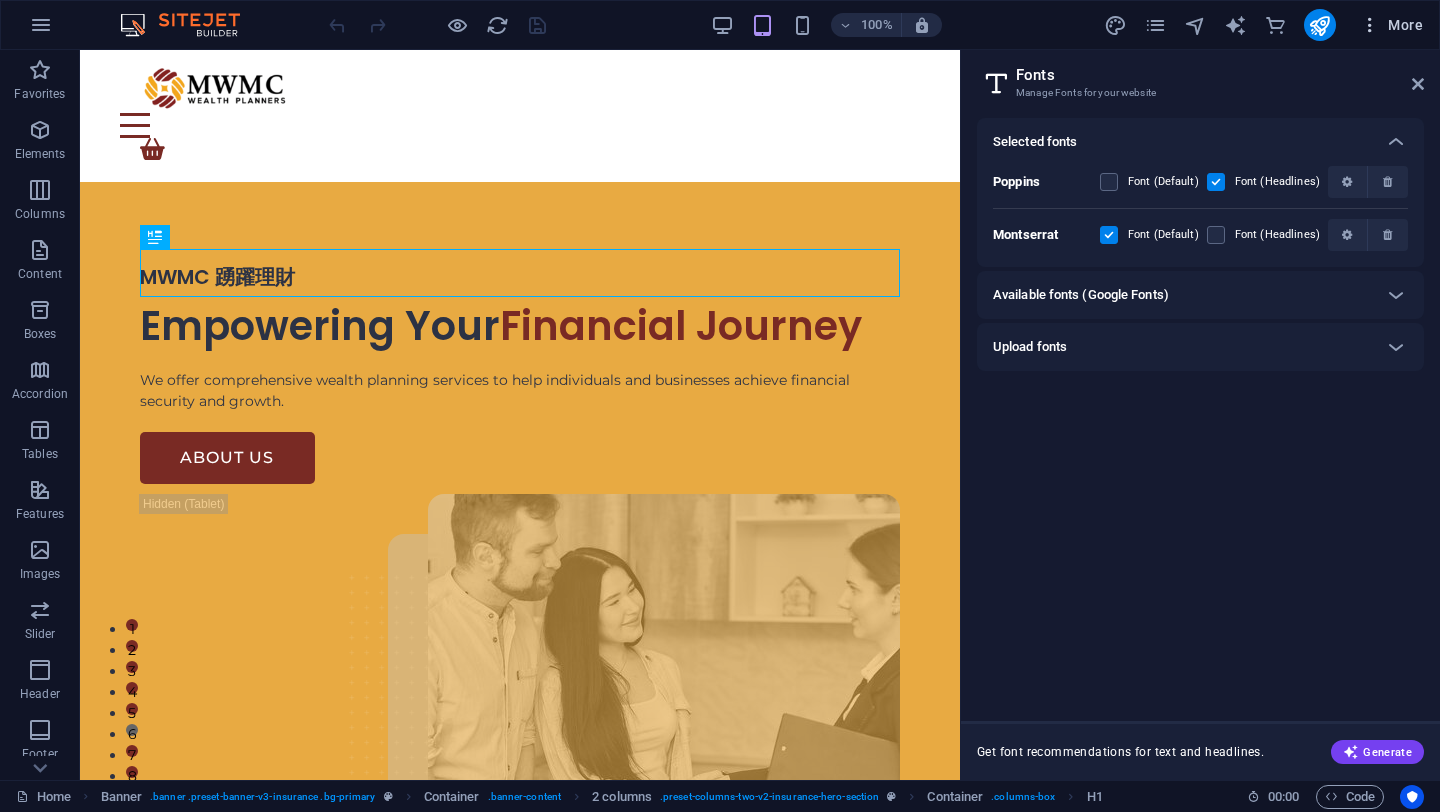 click on "More" at bounding box center [1391, 25] 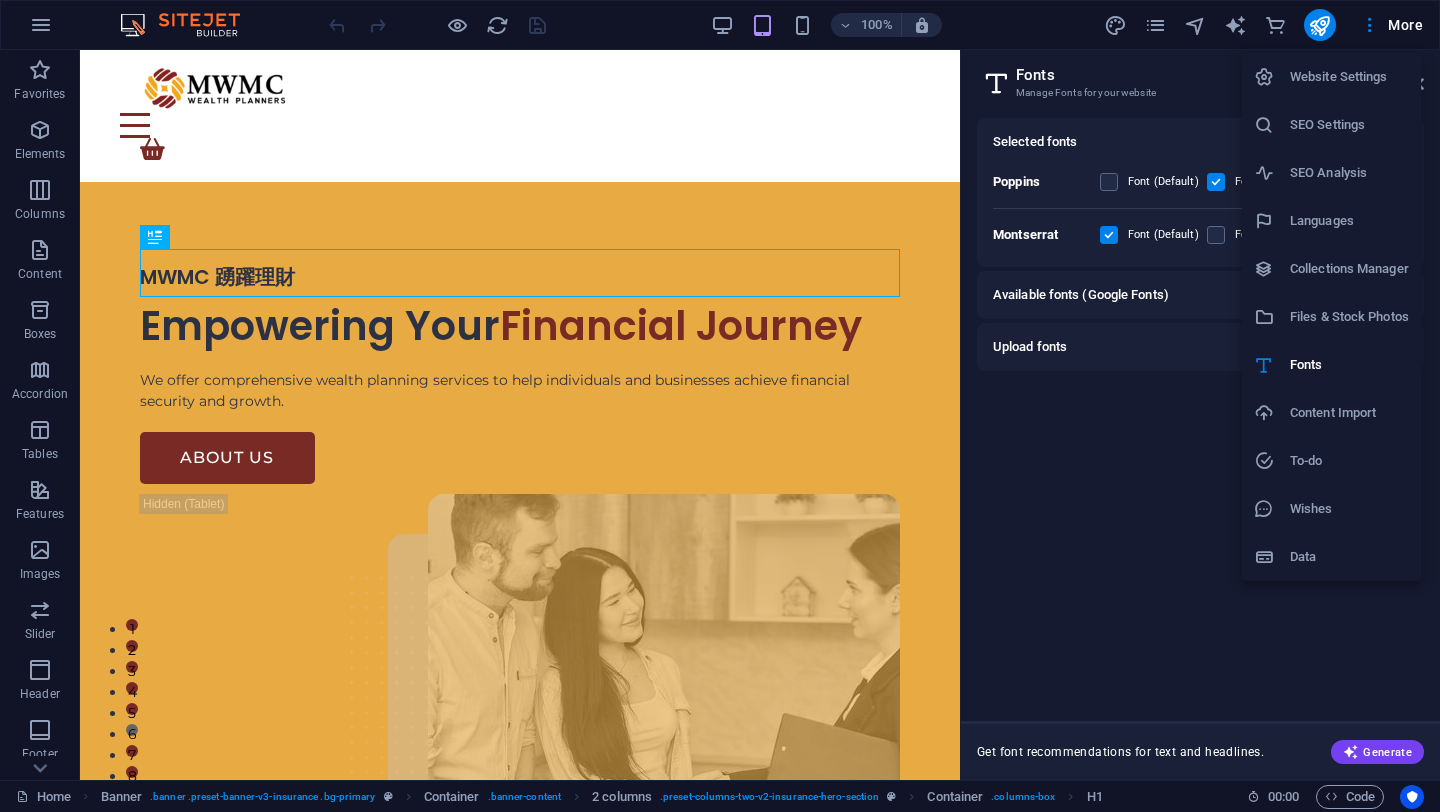 click on "Content Import" at bounding box center (1331, 413) 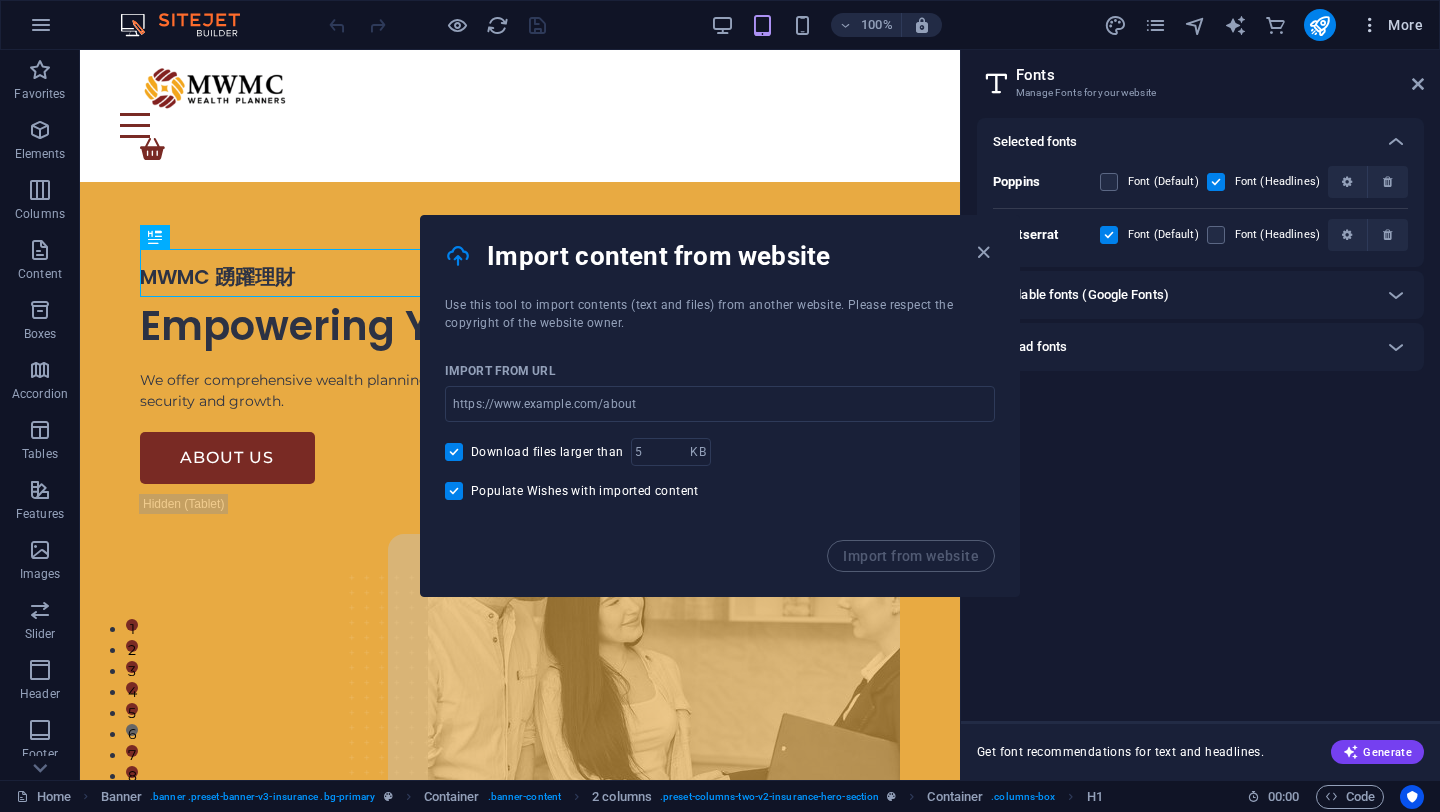 click on "More" at bounding box center [1391, 25] 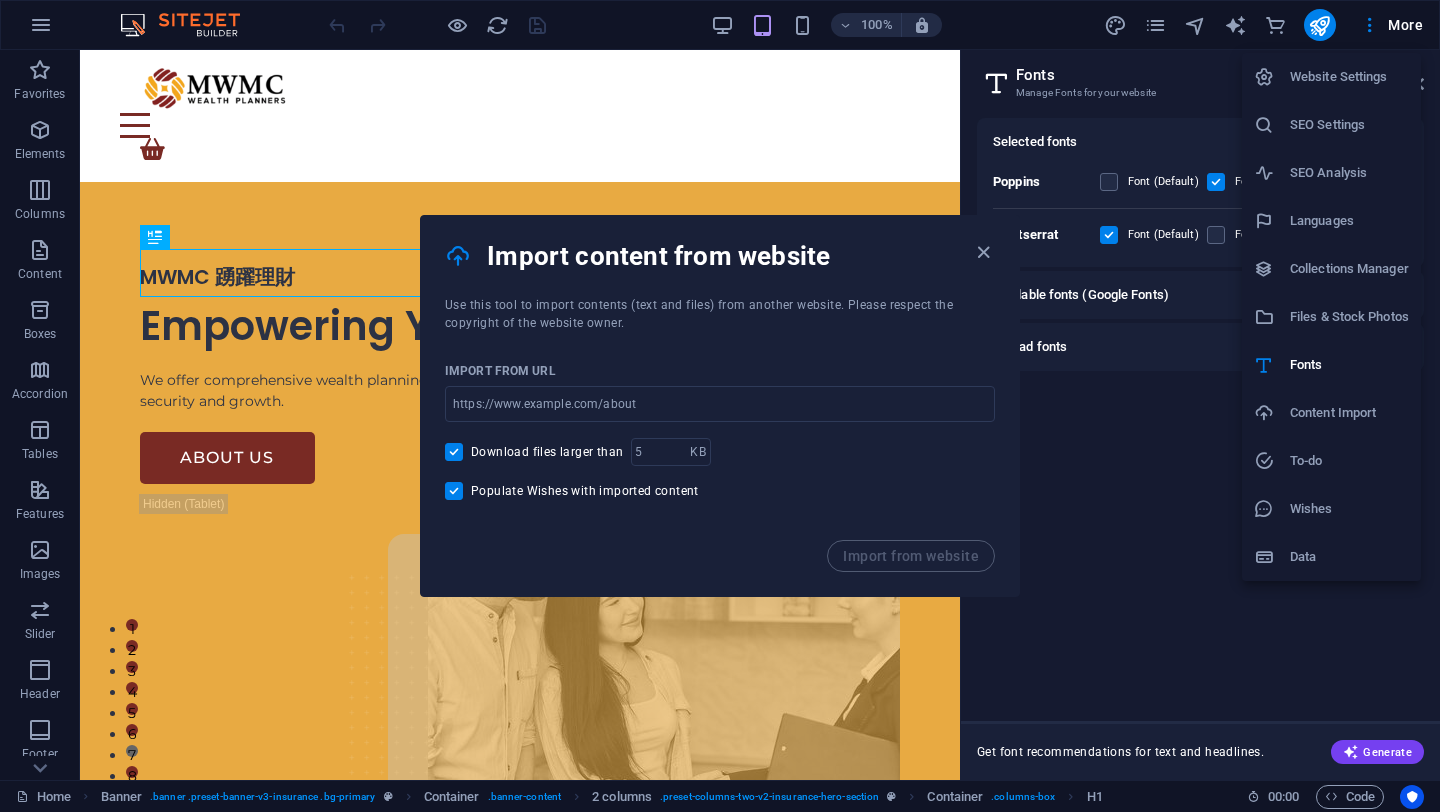 click on "To-do" at bounding box center [1331, 461] 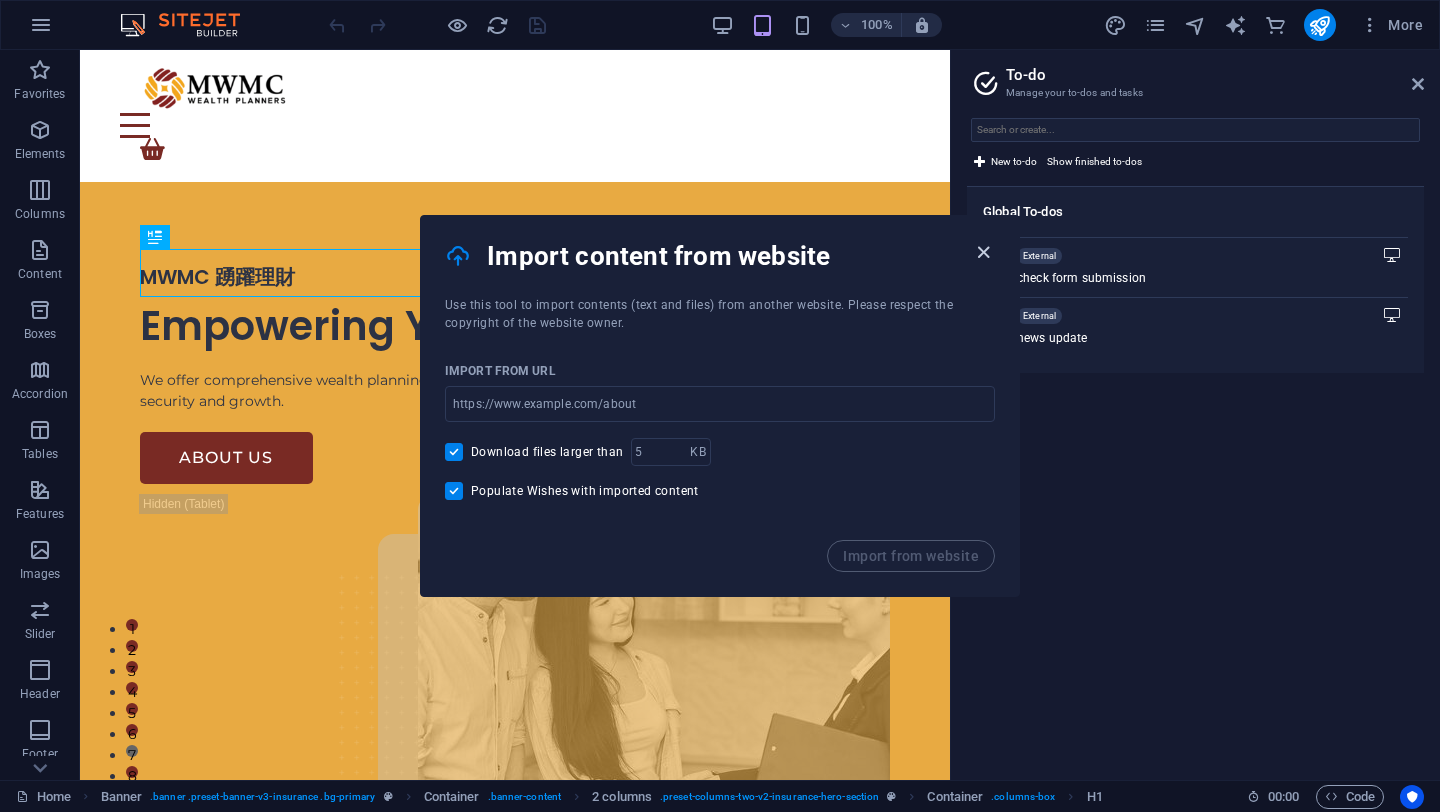 click at bounding box center (983, 252) 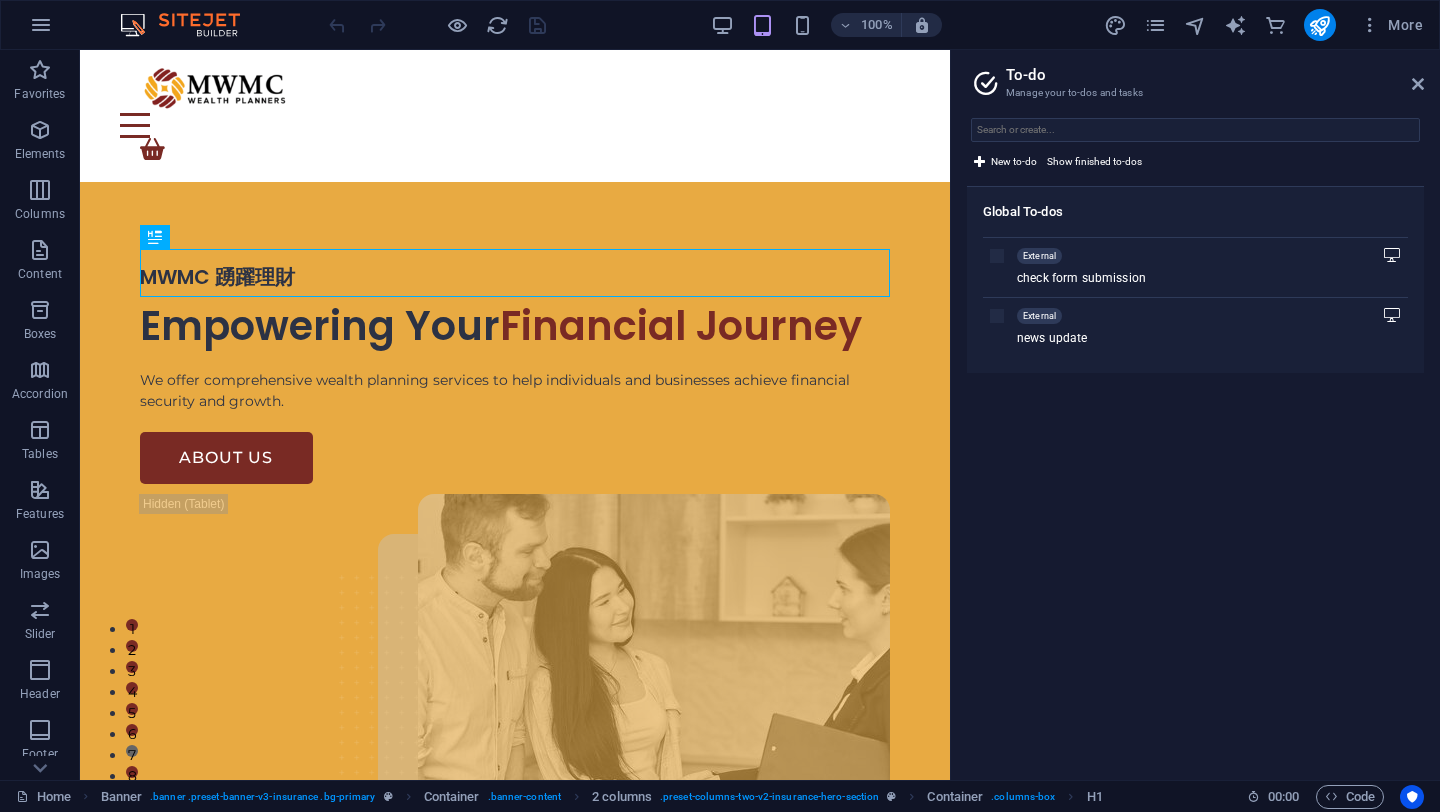 click at bounding box center (997, 256) 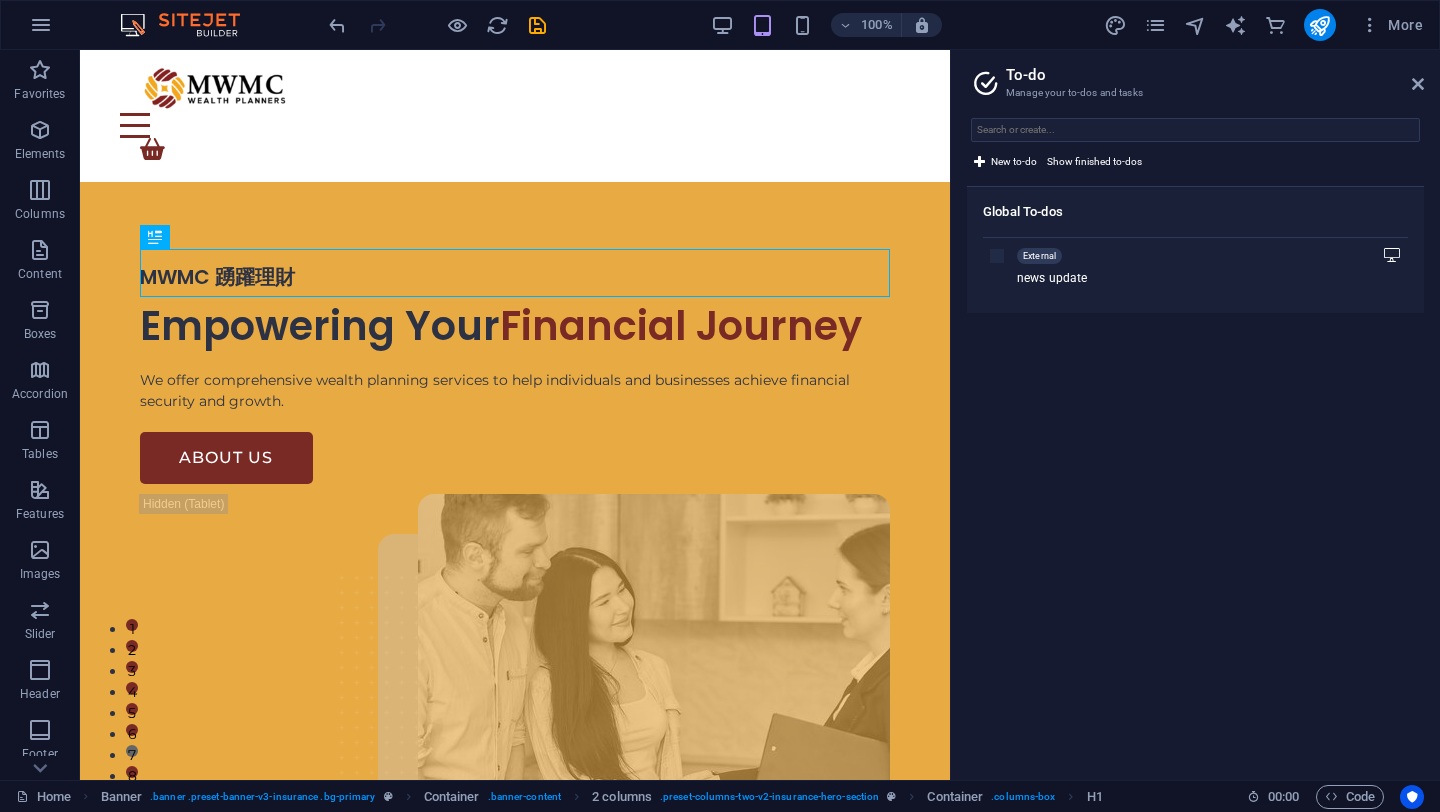 click on "Global To-dos External maps update External check form submission External Career> add jobs offer External Career> Change Pic External Inv> +FAQ External Inv> Change Pic External Inv> adjust table  External Will> Change Pic External Will> Adjust table External Find>Book a 15min discovery call Link External news update" at bounding box center (1195, 475) 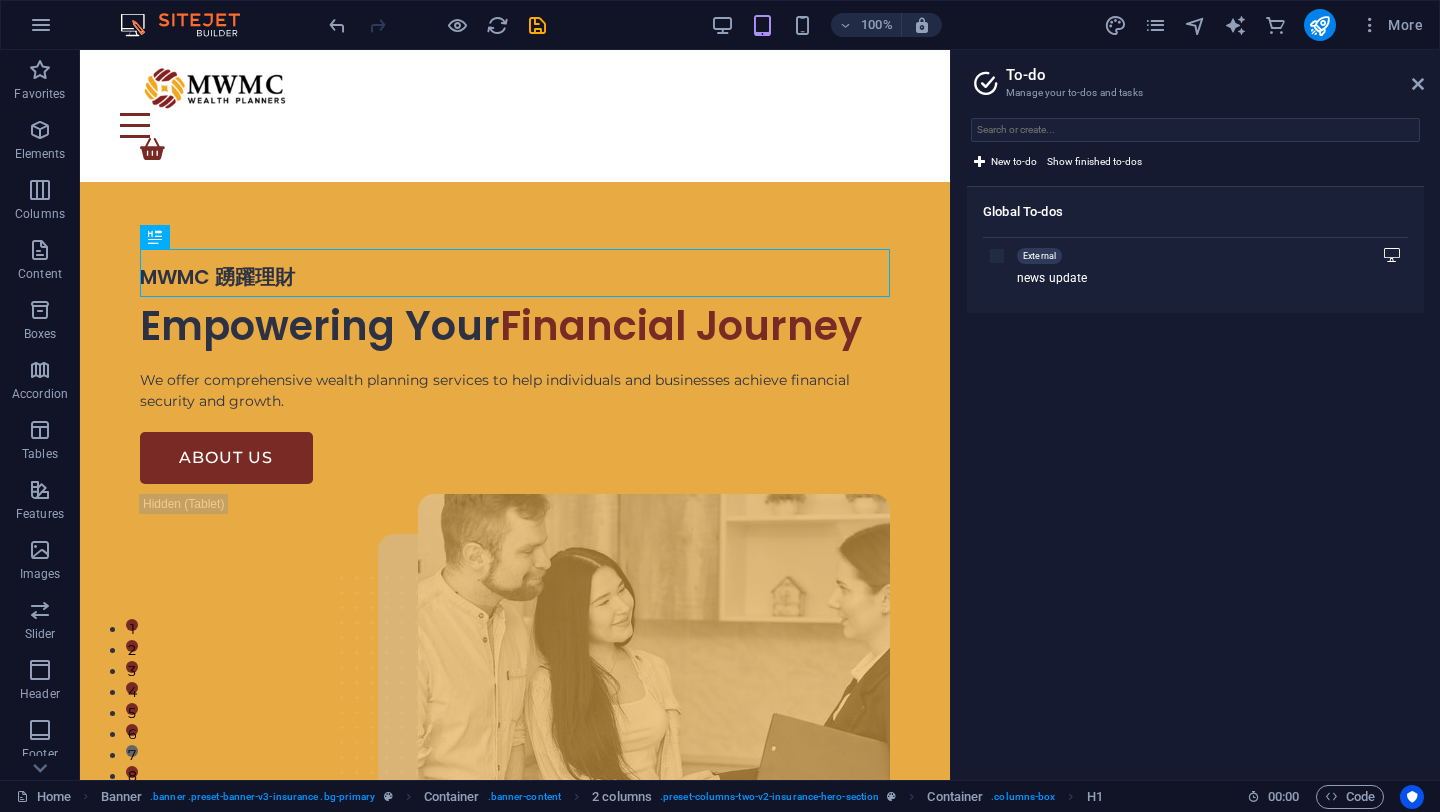 click at bounding box center (997, 256) 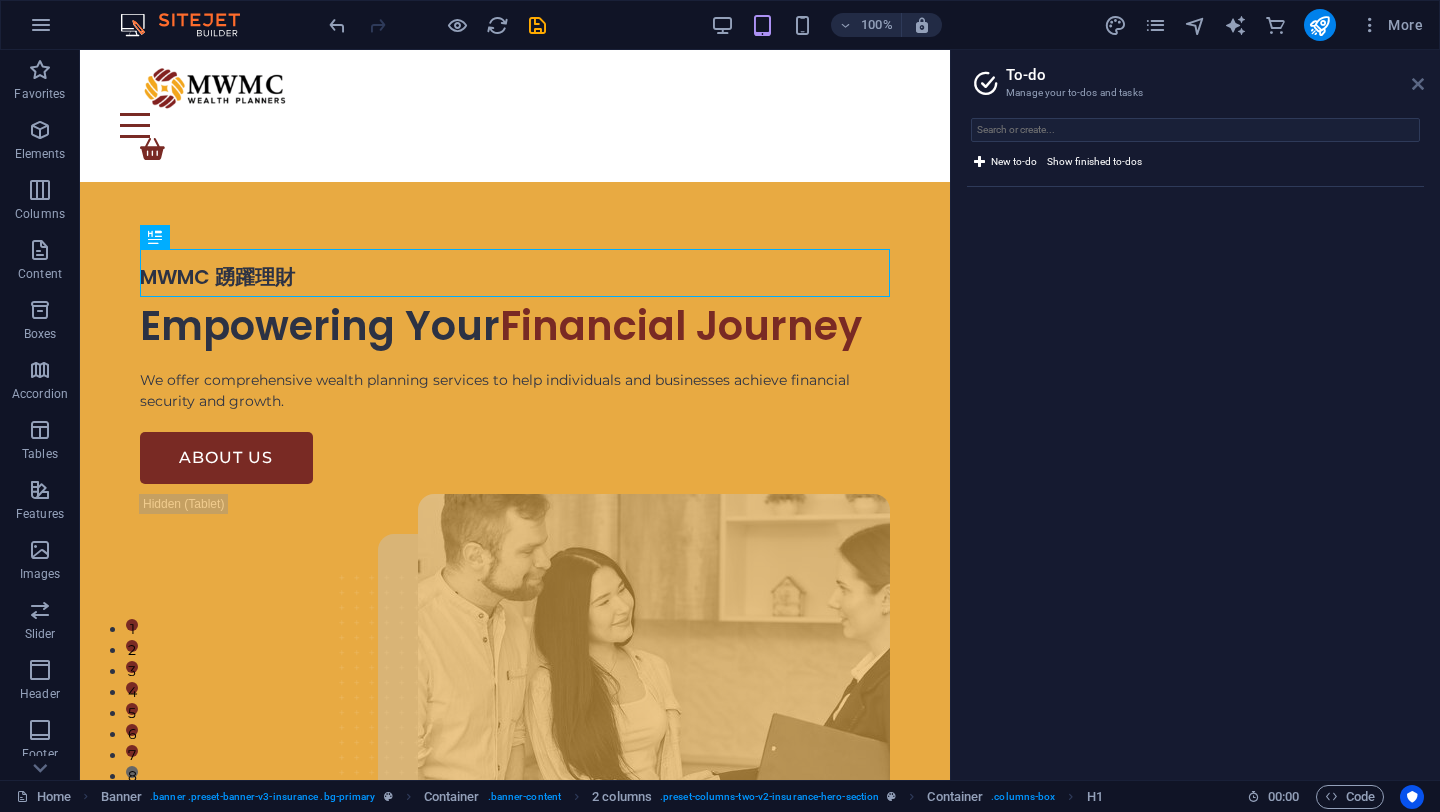 click at bounding box center [1418, 84] 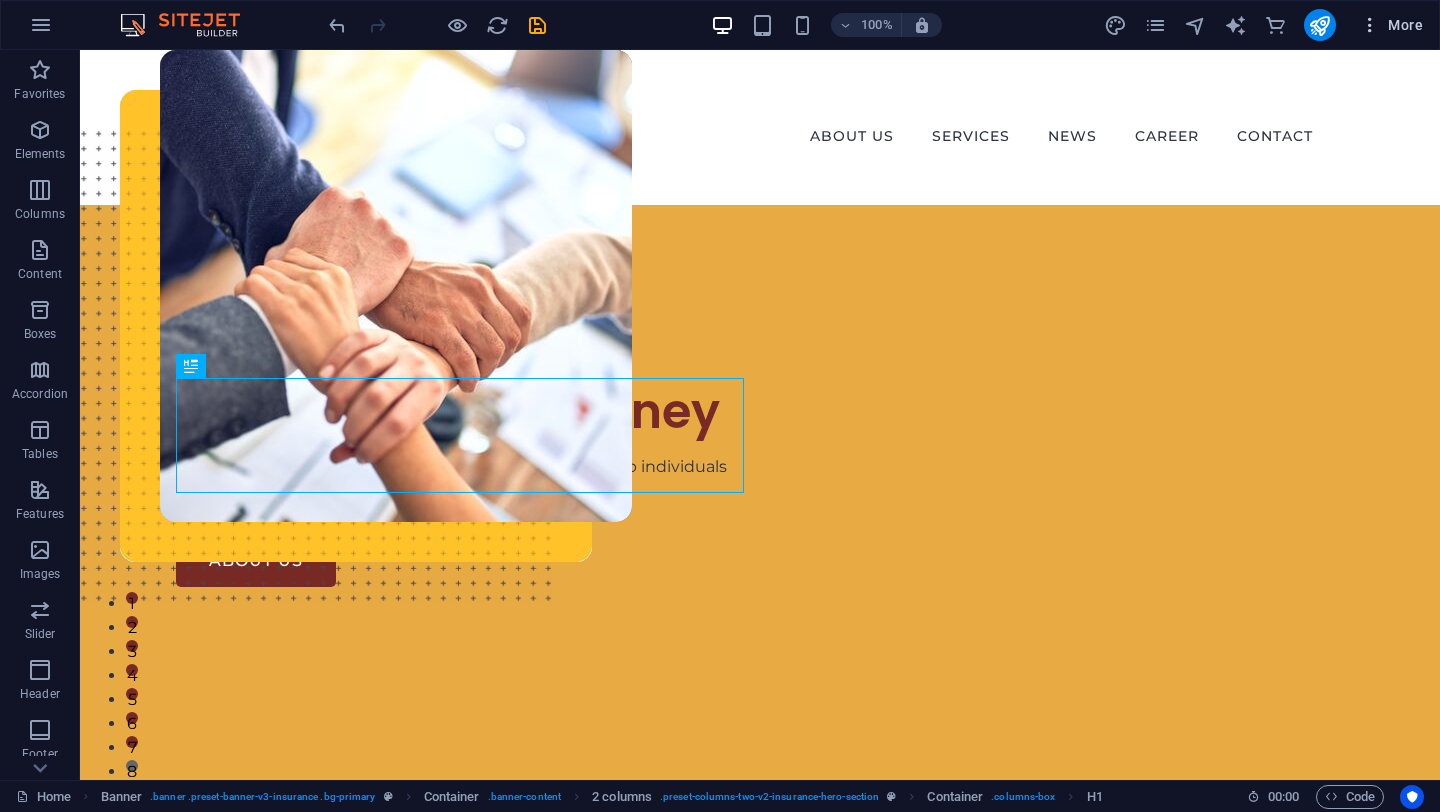 click on "More" at bounding box center (1391, 25) 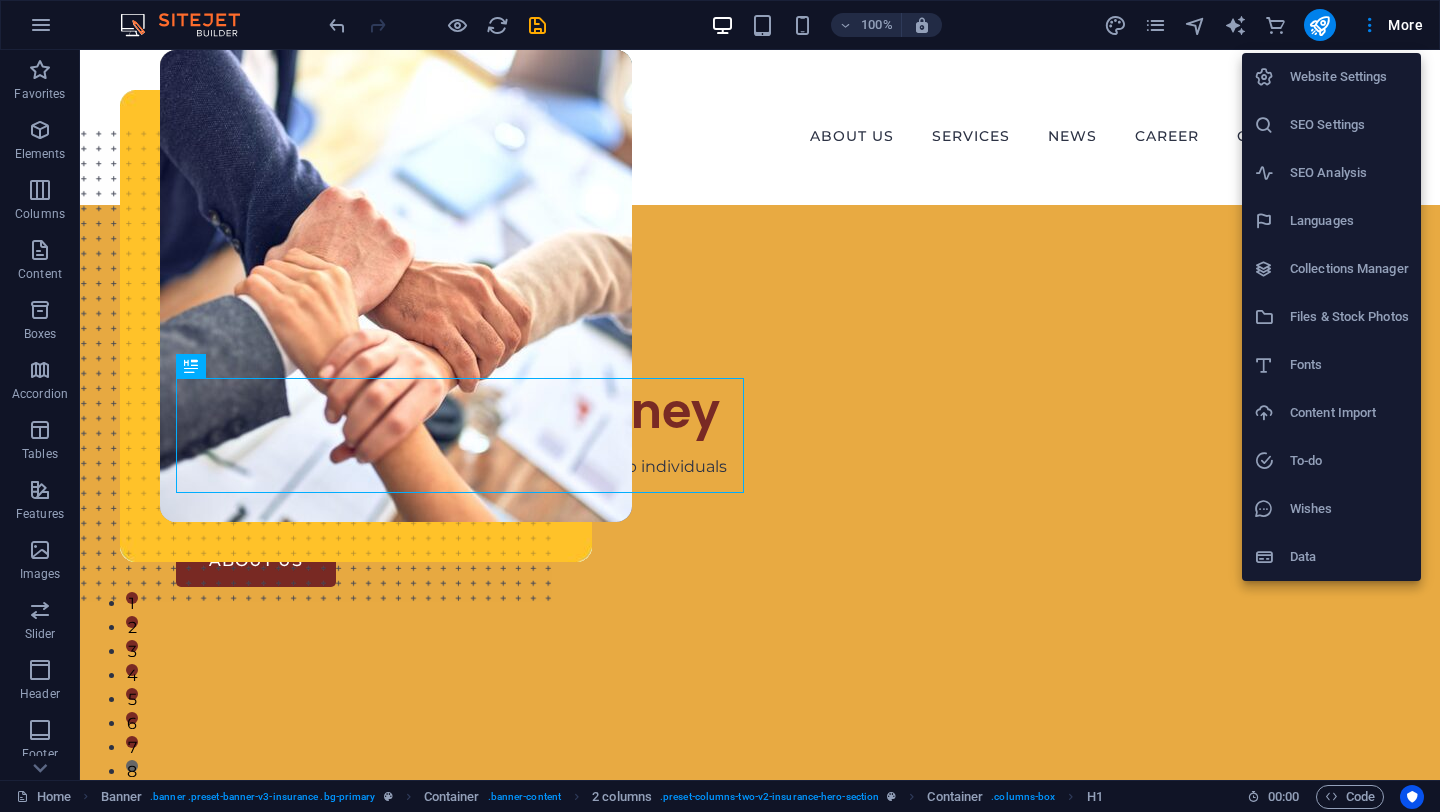 click on "Wishes" at bounding box center (1349, 509) 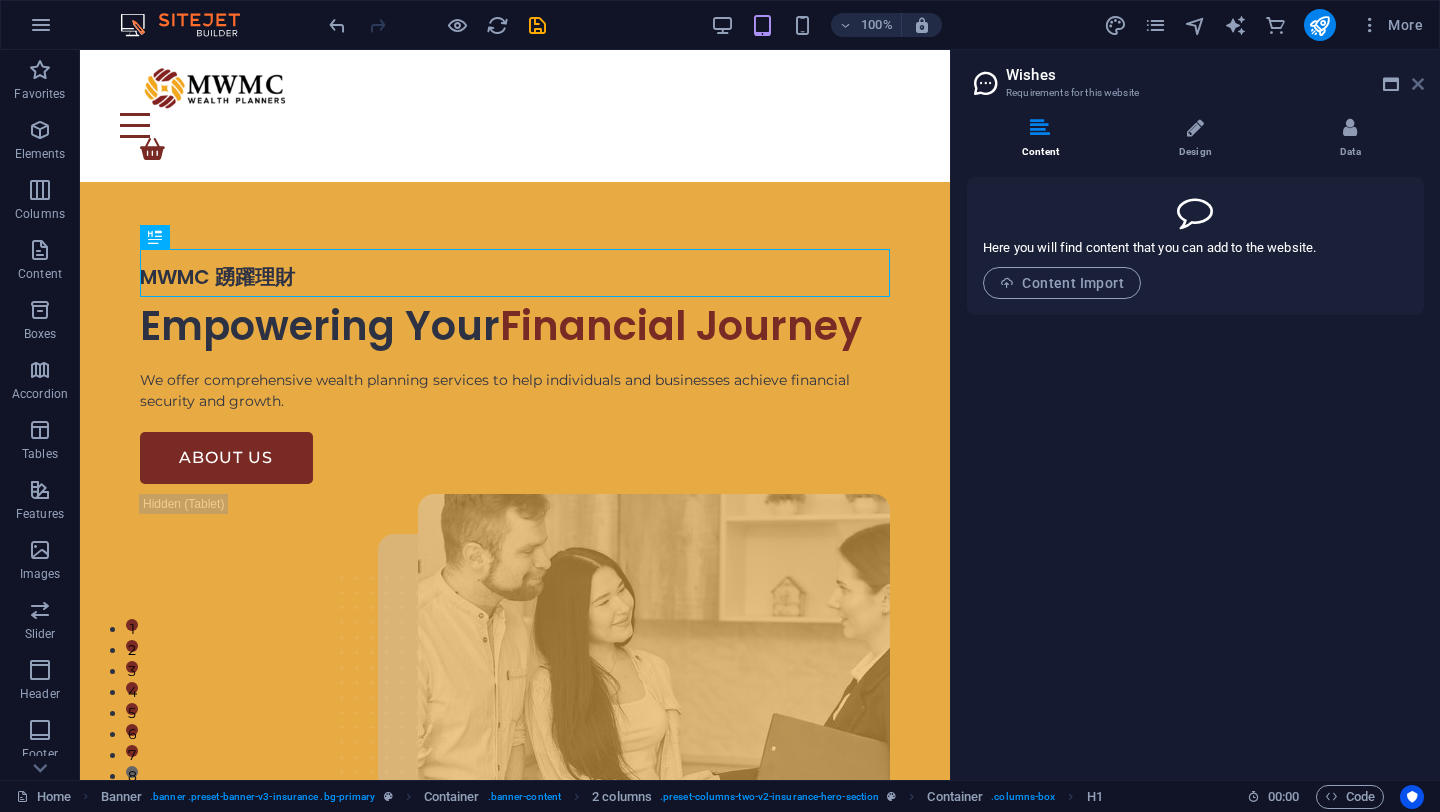 click at bounding box center [1418, 84] 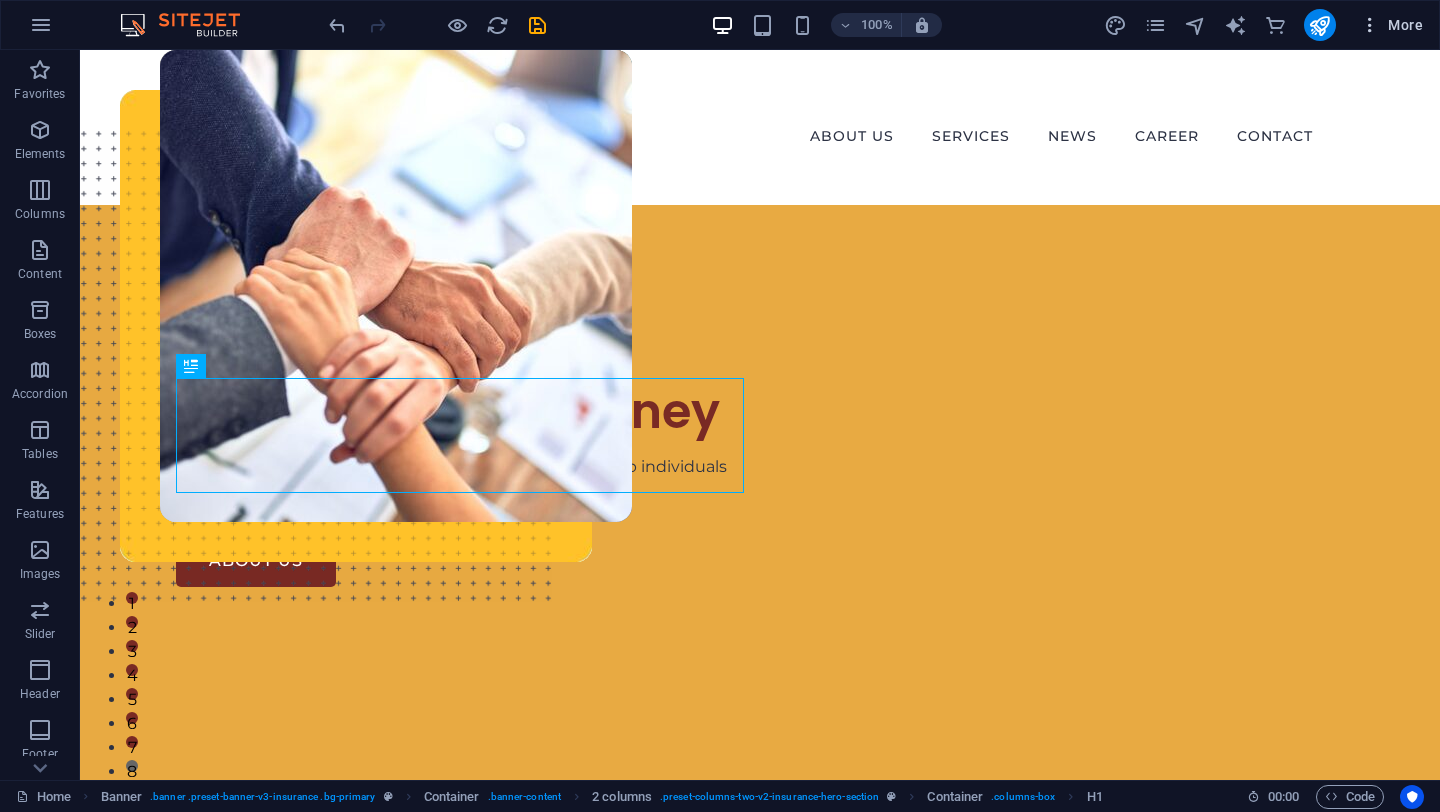 click on "More" at bounding box center (1391, 25) 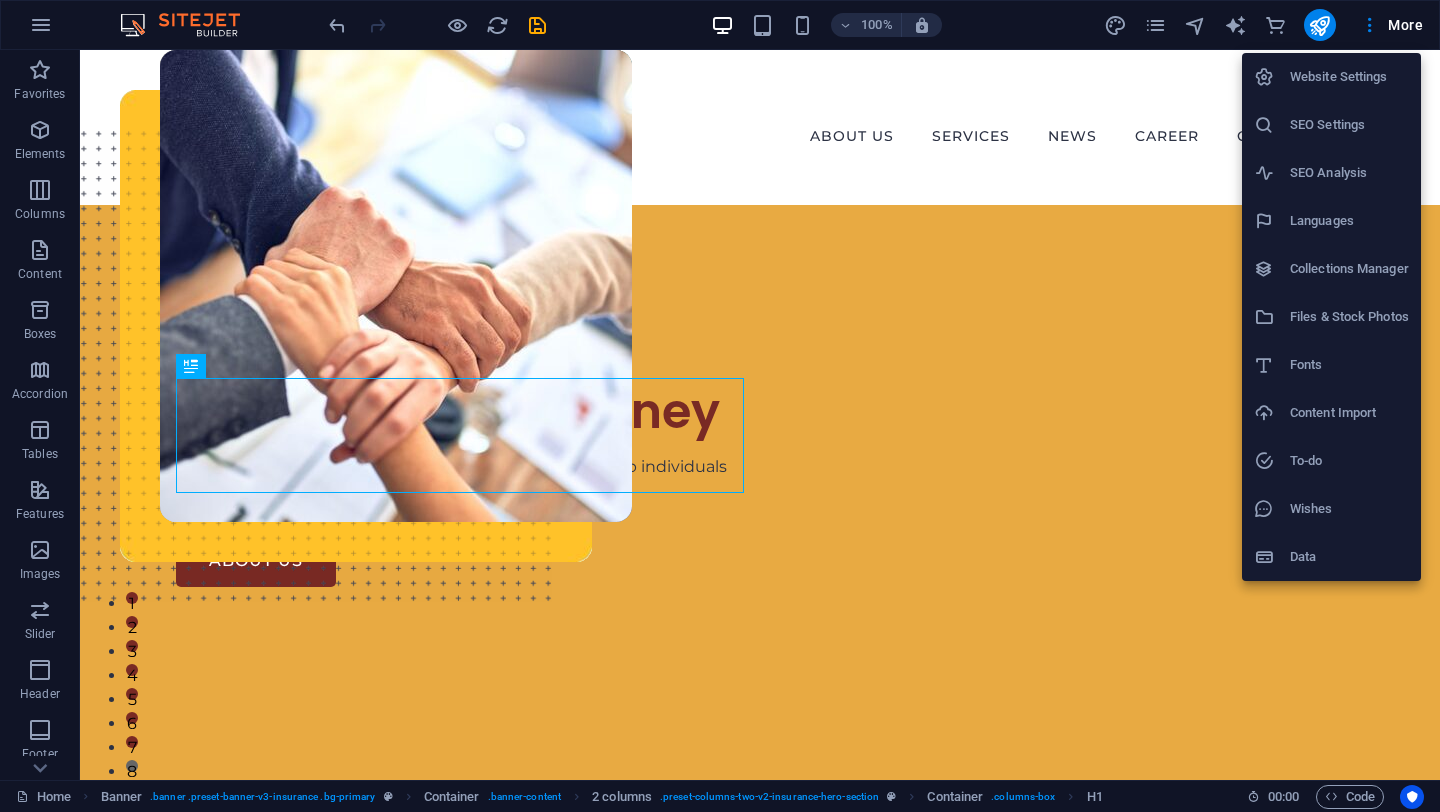 click on "Data" at bounding box center [1349, 557] 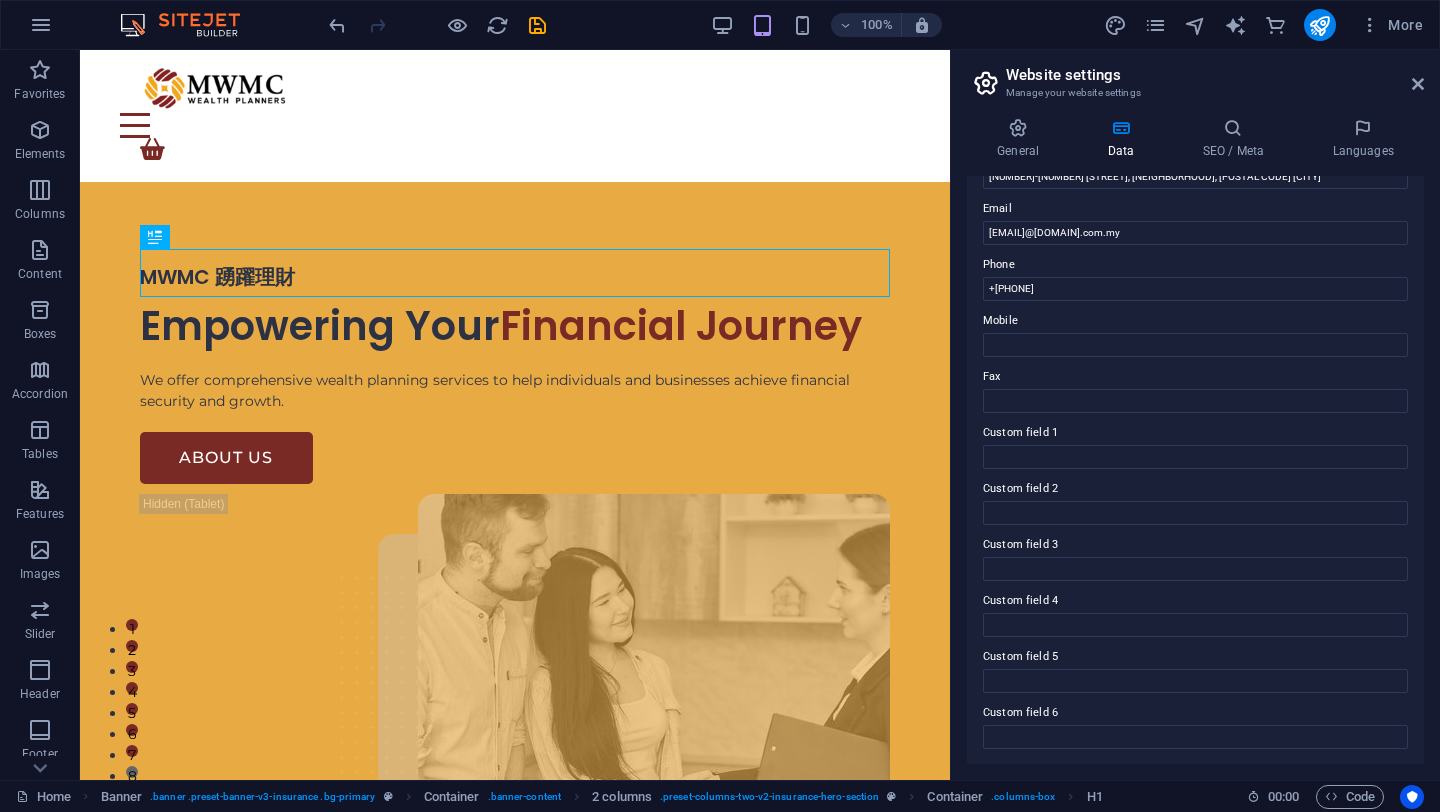 scroll, scrollTop: 0, scrollLeft: 0, axis: both 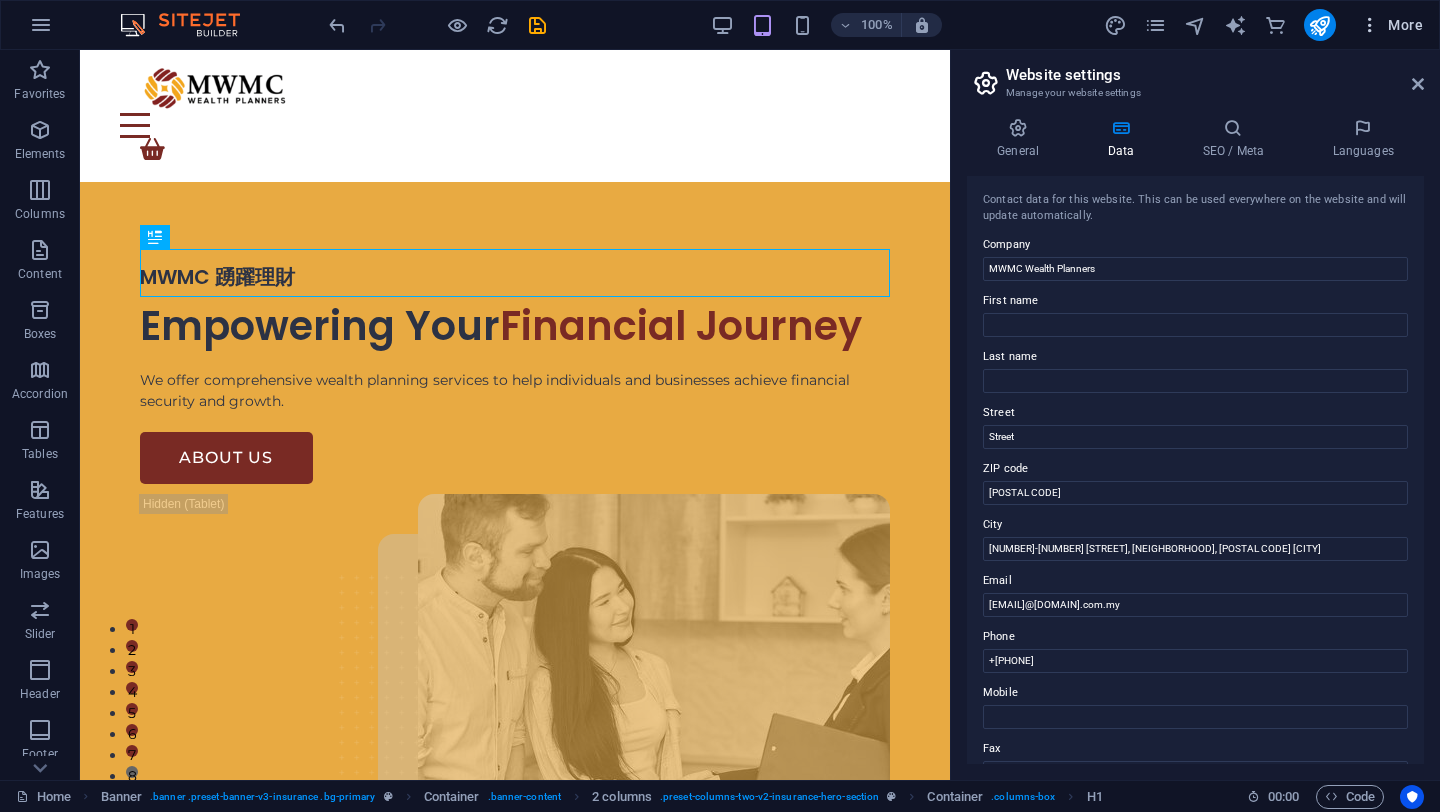 click on "More" at bounding box center (1391, 25) 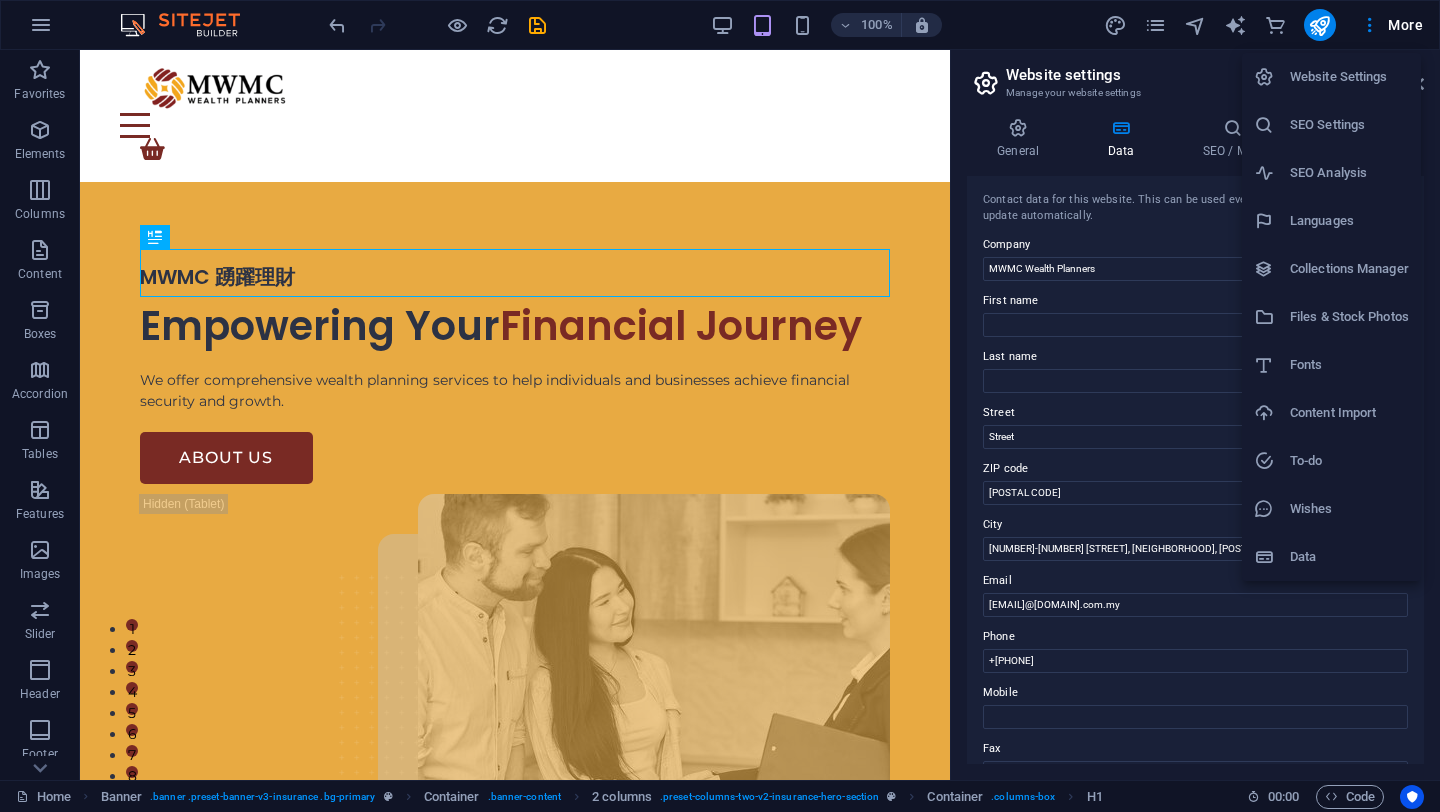 click at bounding box center (720, 406) 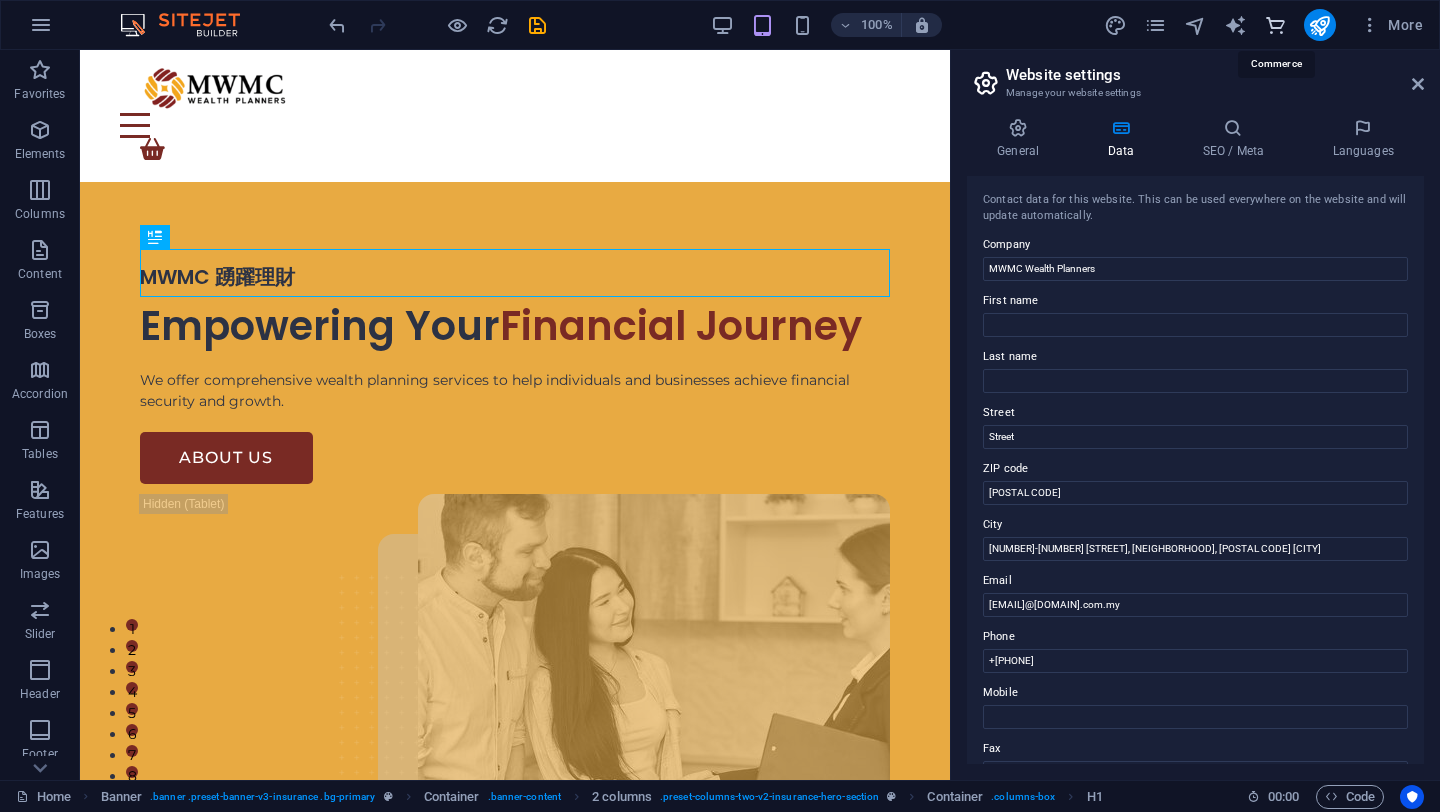 click at bounding box center [1275, 25] 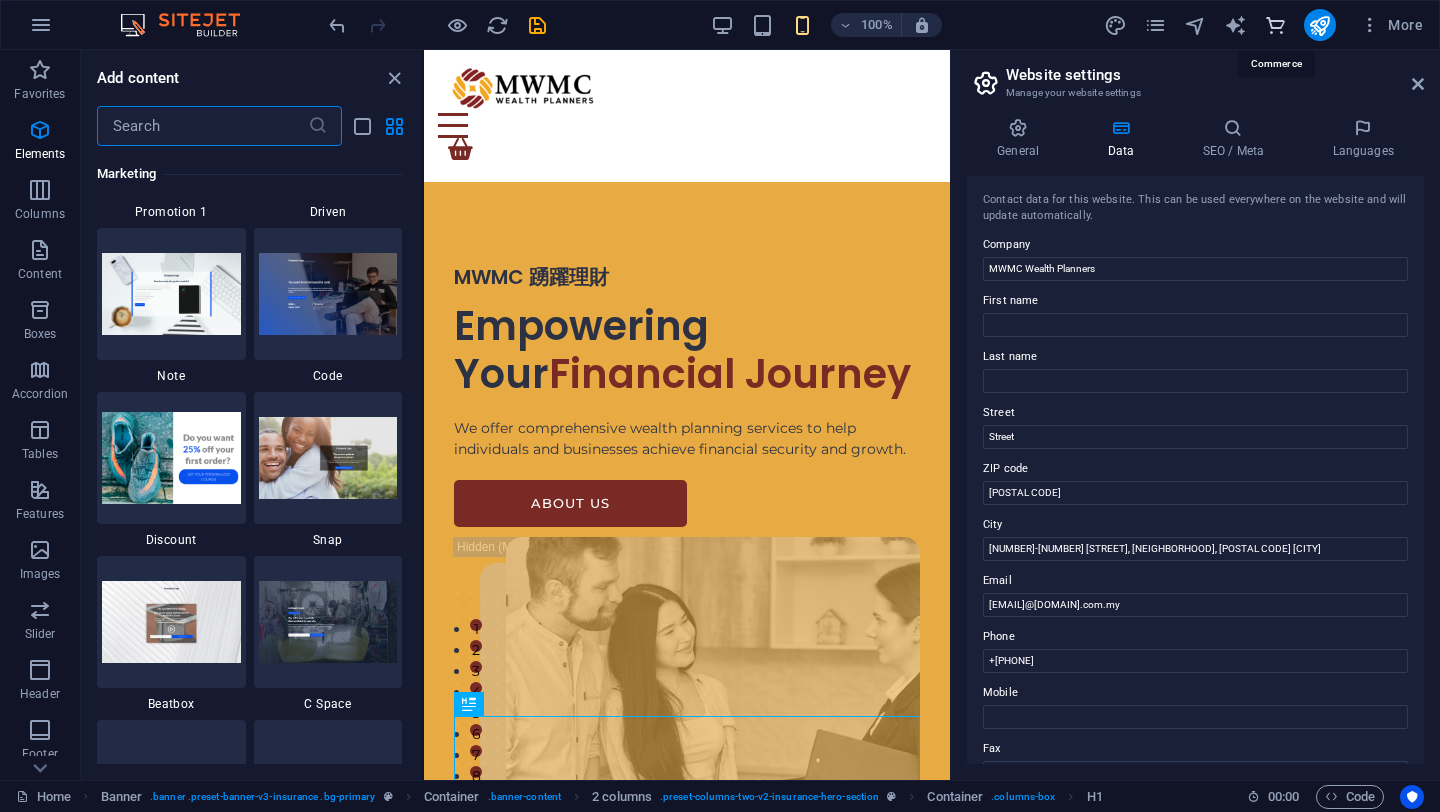 scroll, scrollTop: 19271, scrollLeft: 0, axis: vertical 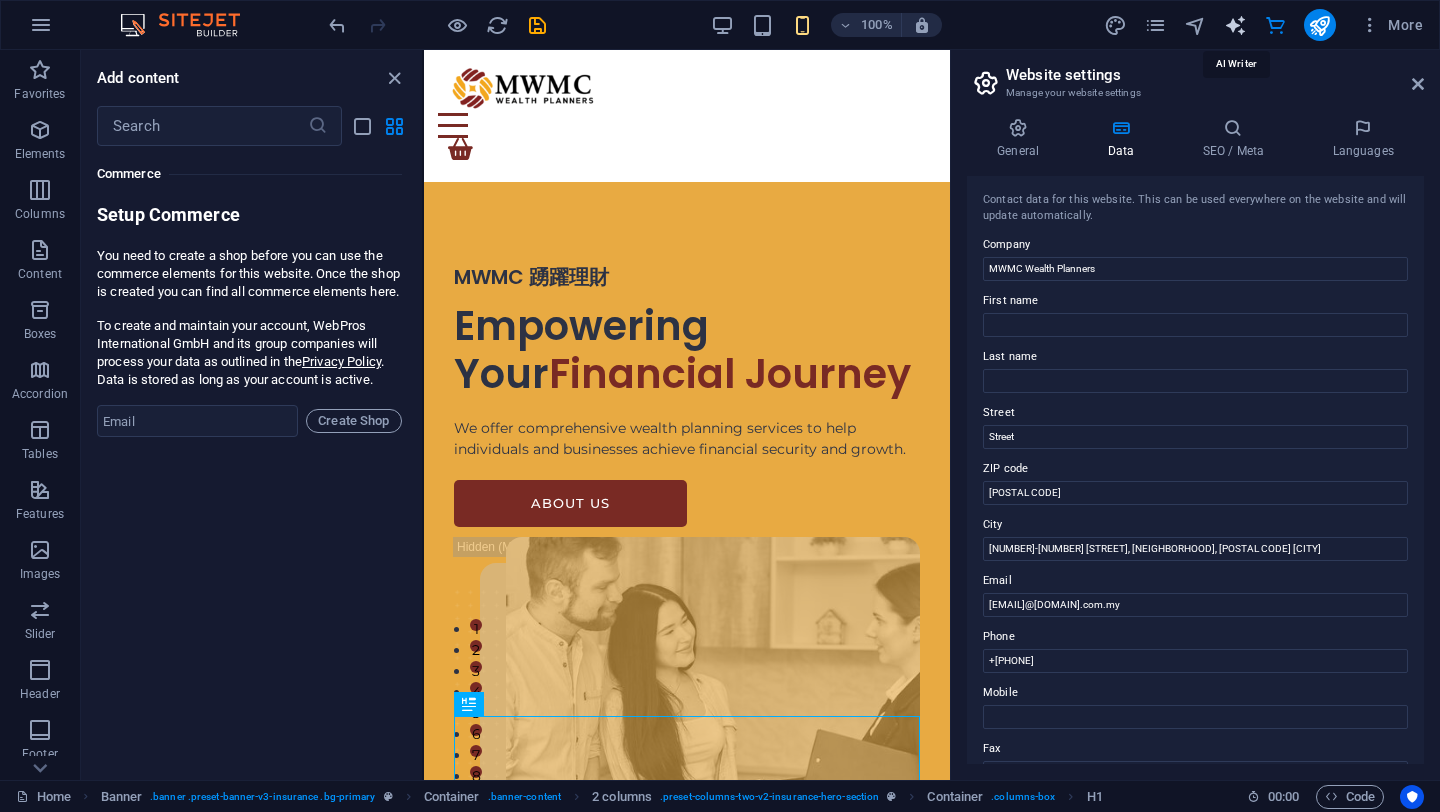 click at bounding box center [1235, 25] 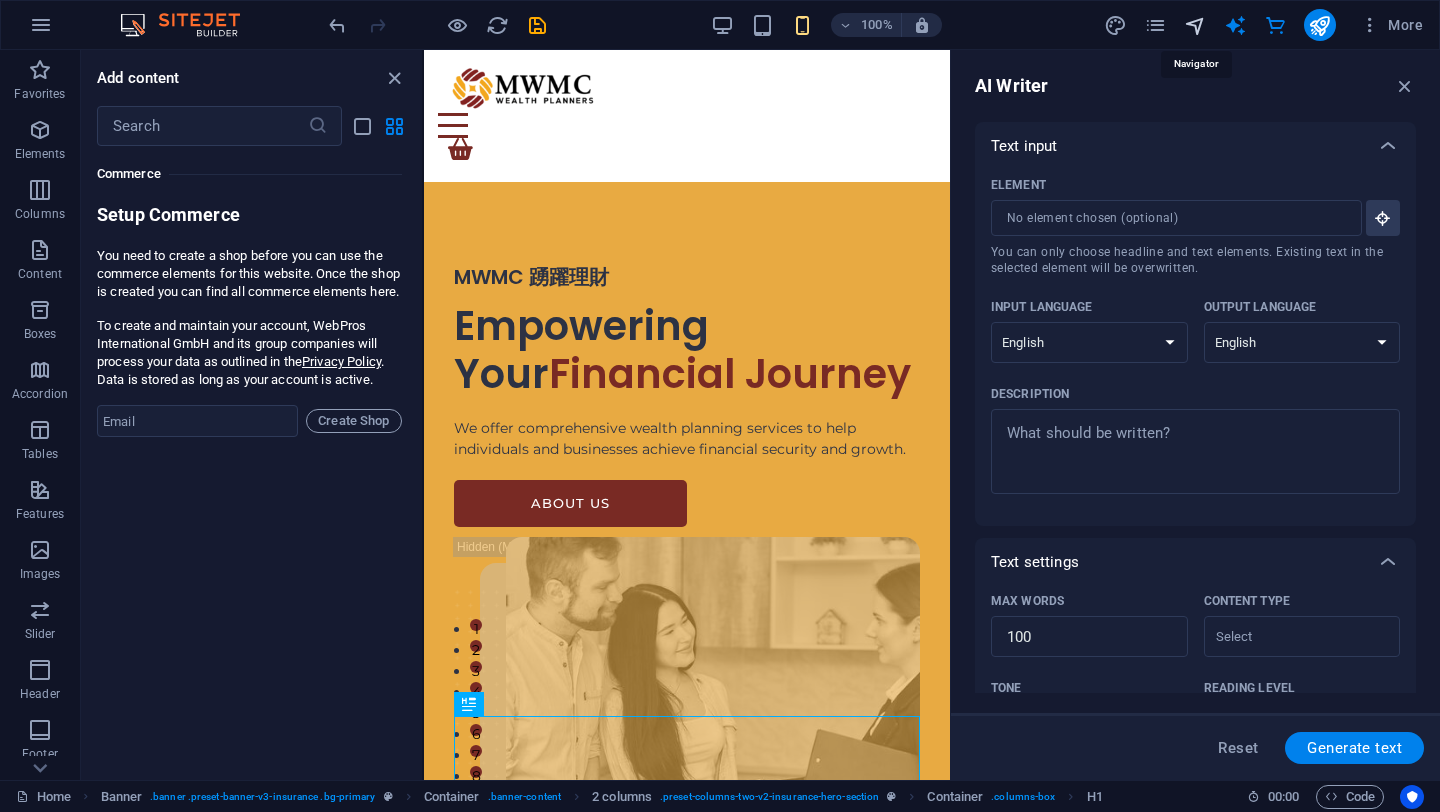 click at bounding box center (1195, 25) 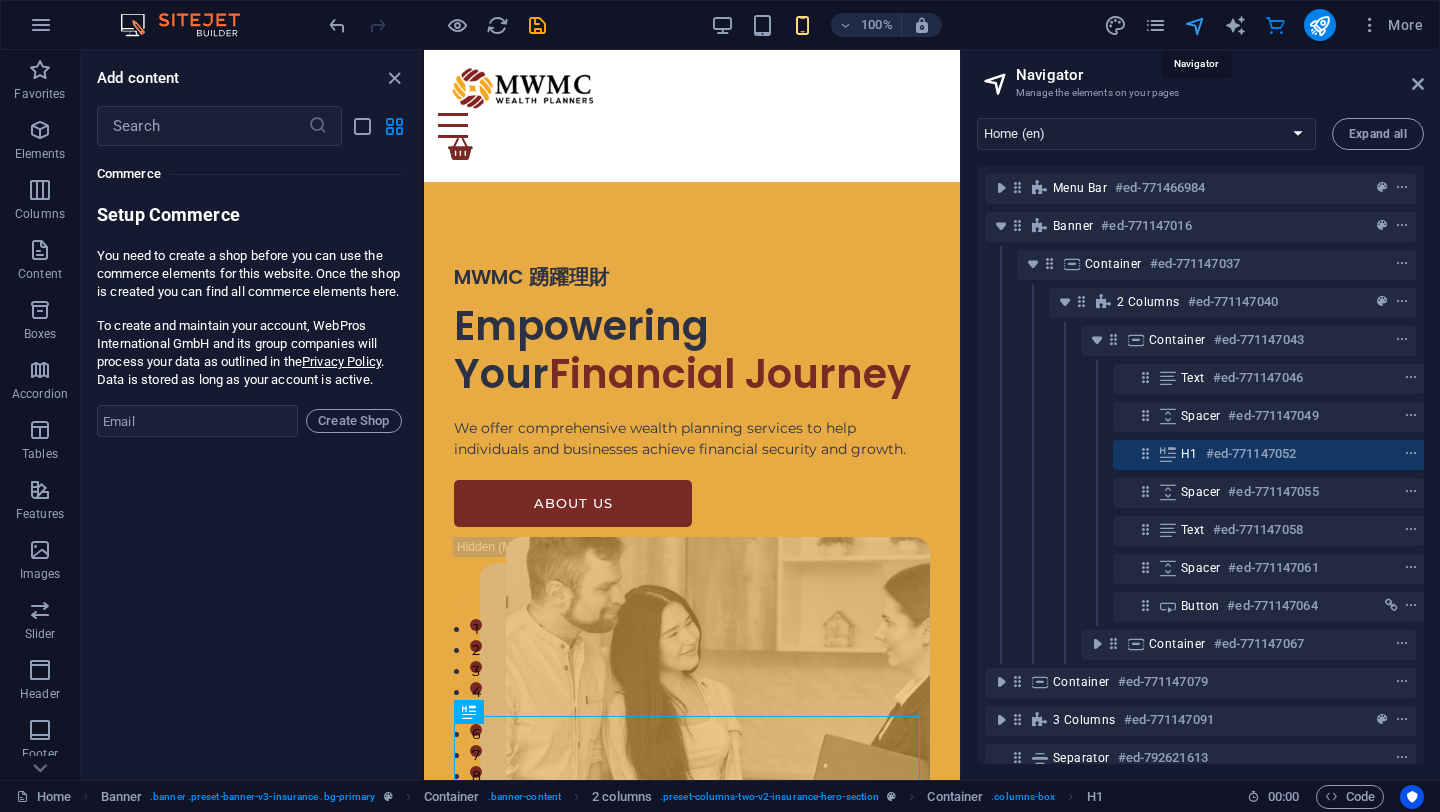 scroll, scrollTop: 0, scrollLeft: 5, axis: horizontal 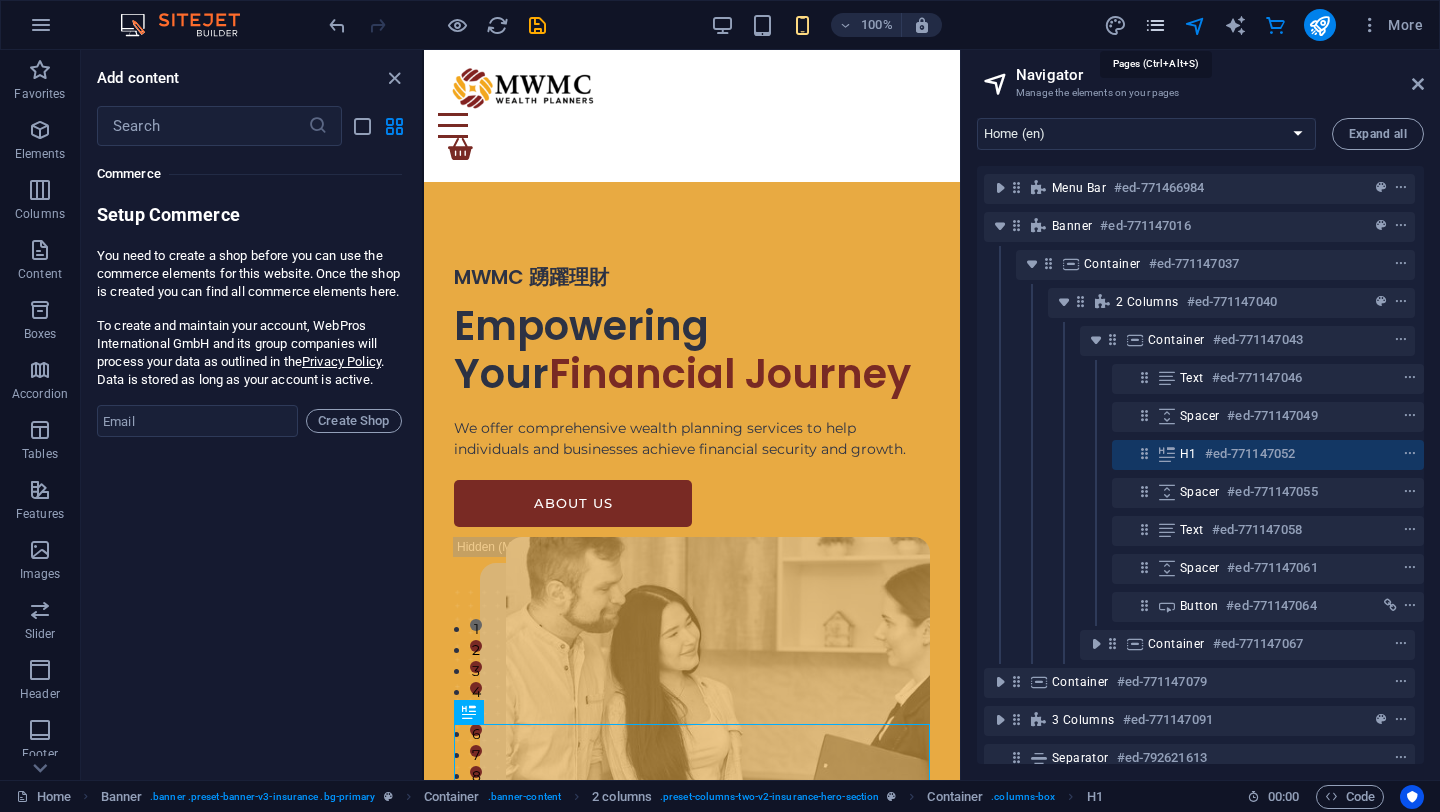 click at bounding box center (1155, 25) 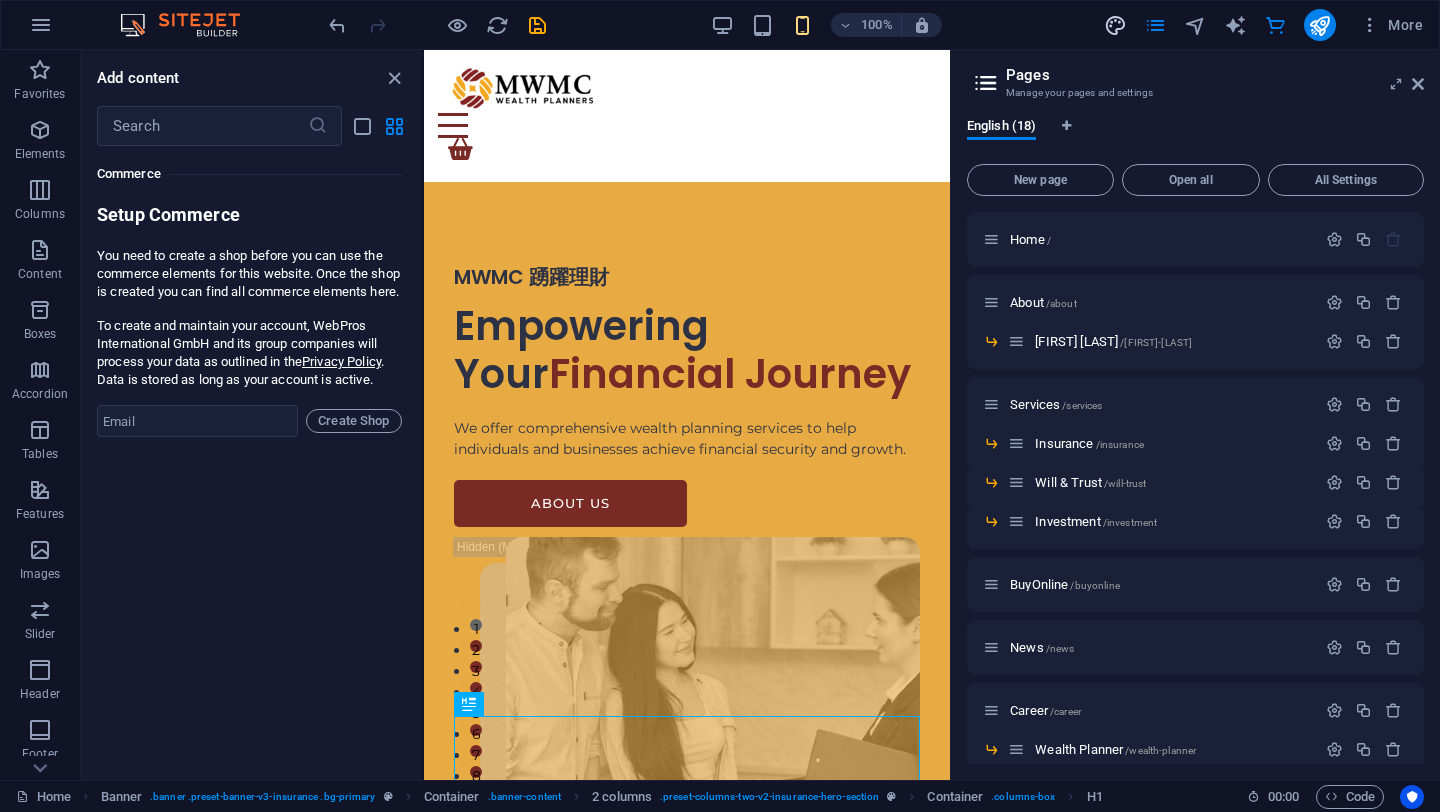 click at bounding box center [1115, 25] 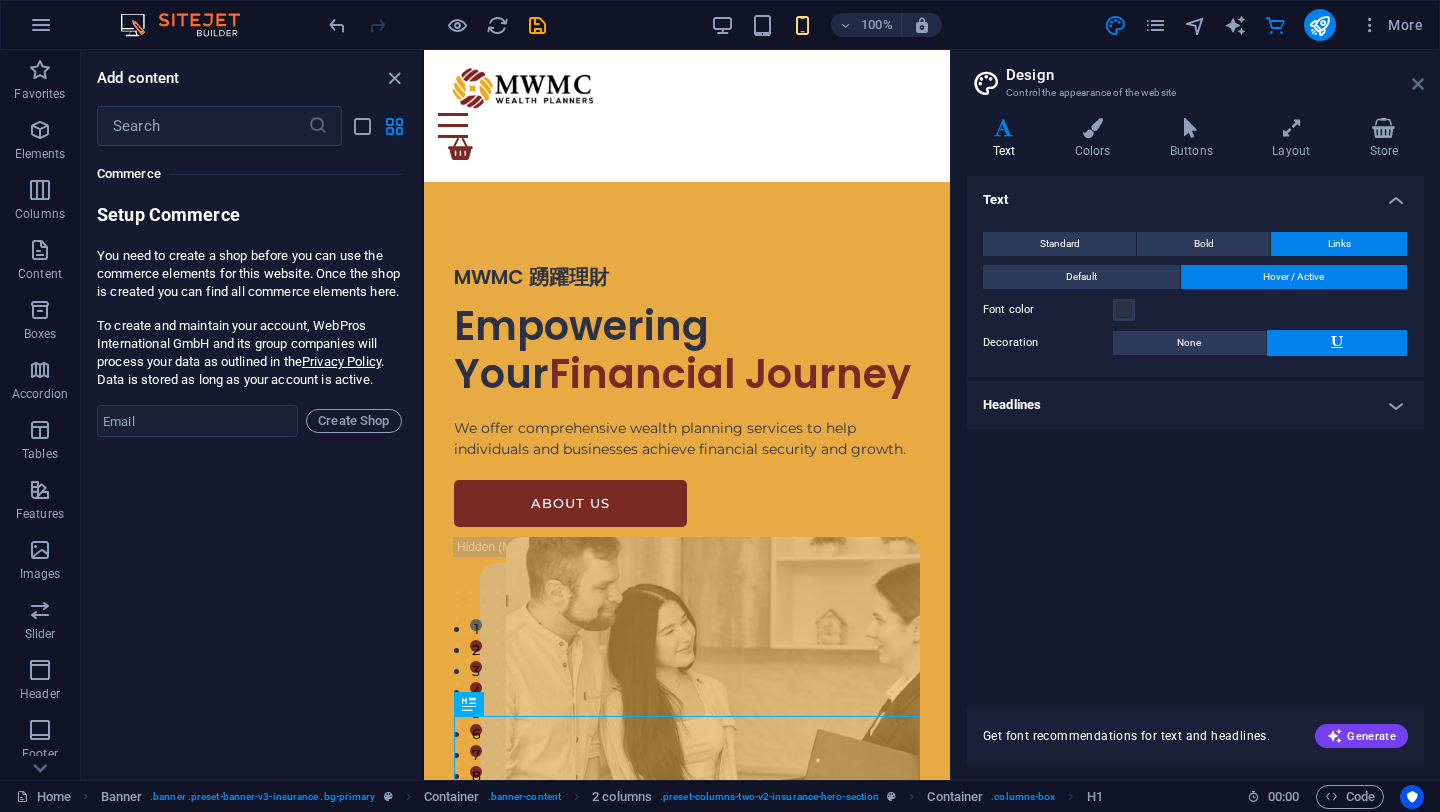 click at bounding box center (1418, 84) 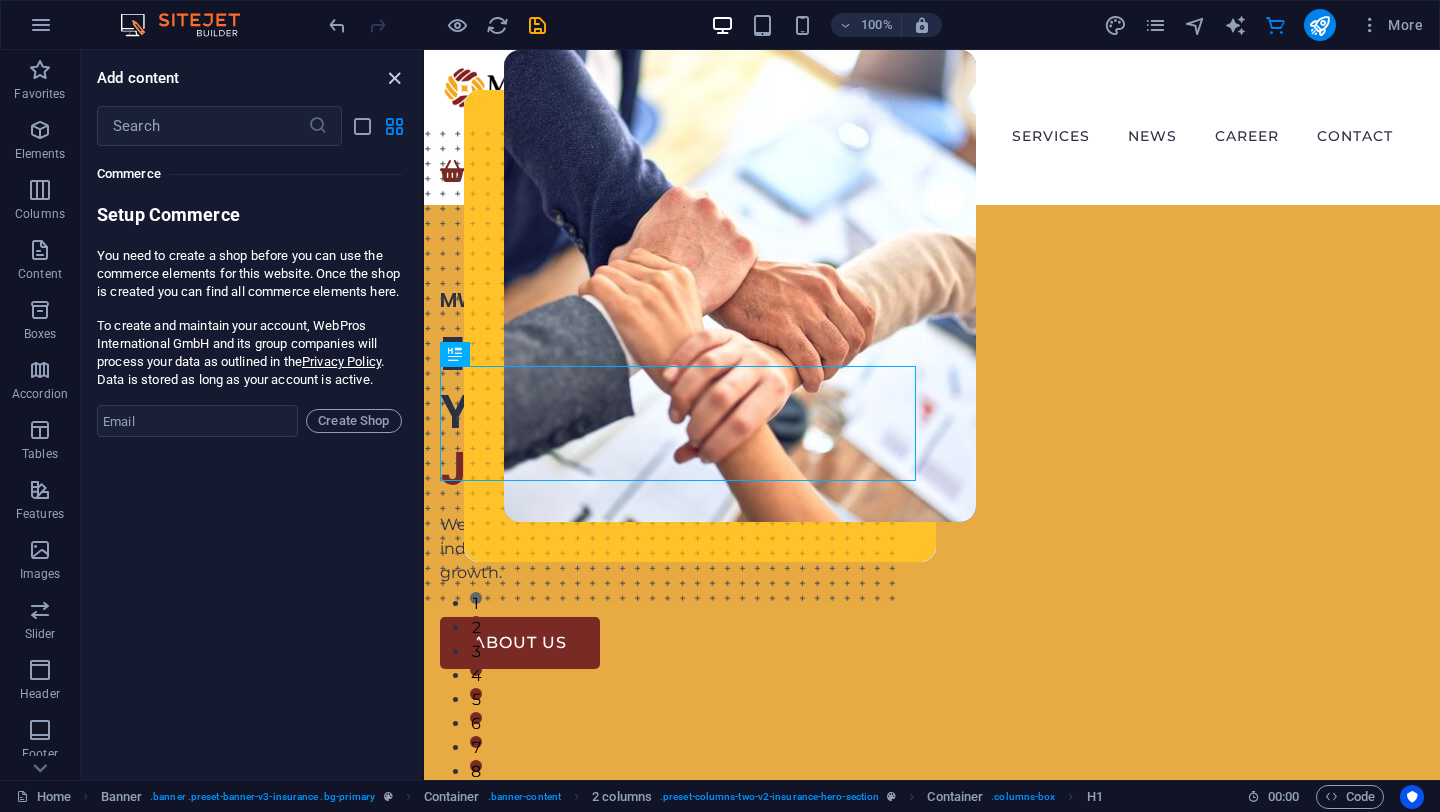 click at bounding box center [394, 78] 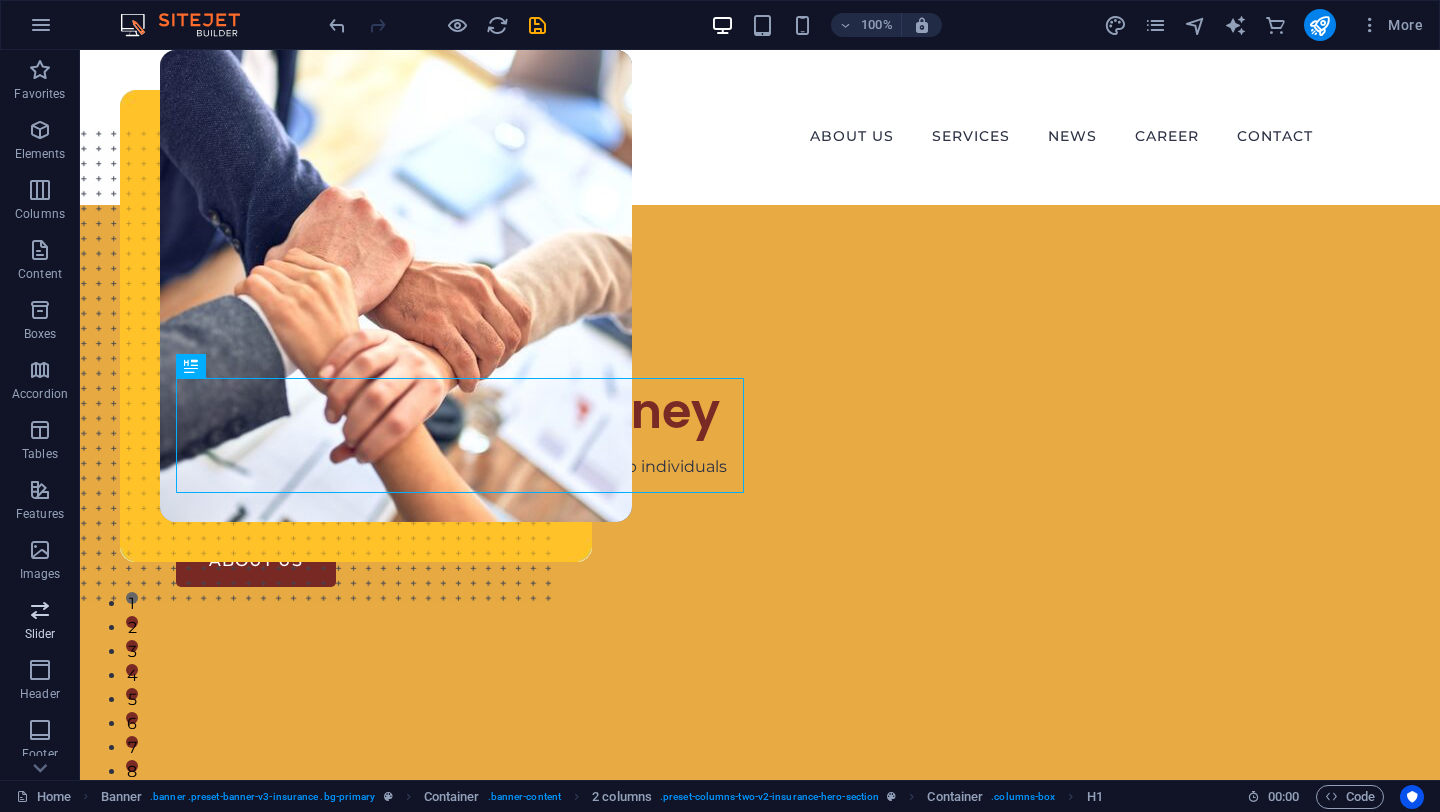 scroll, scrollTop: 230, scrollLeft: 0, axis: vertical 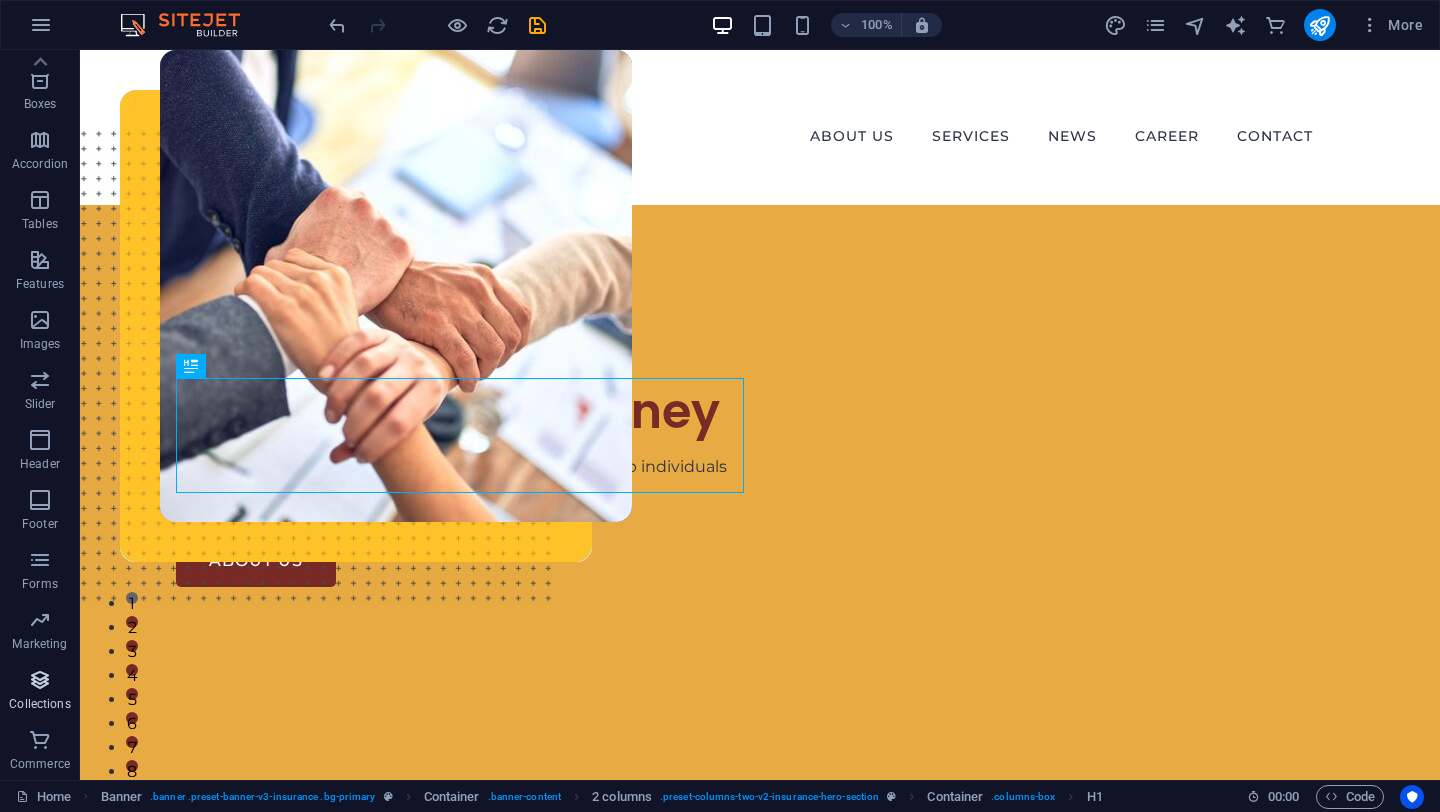 click on "Collections" at bounding box center (39, 704) 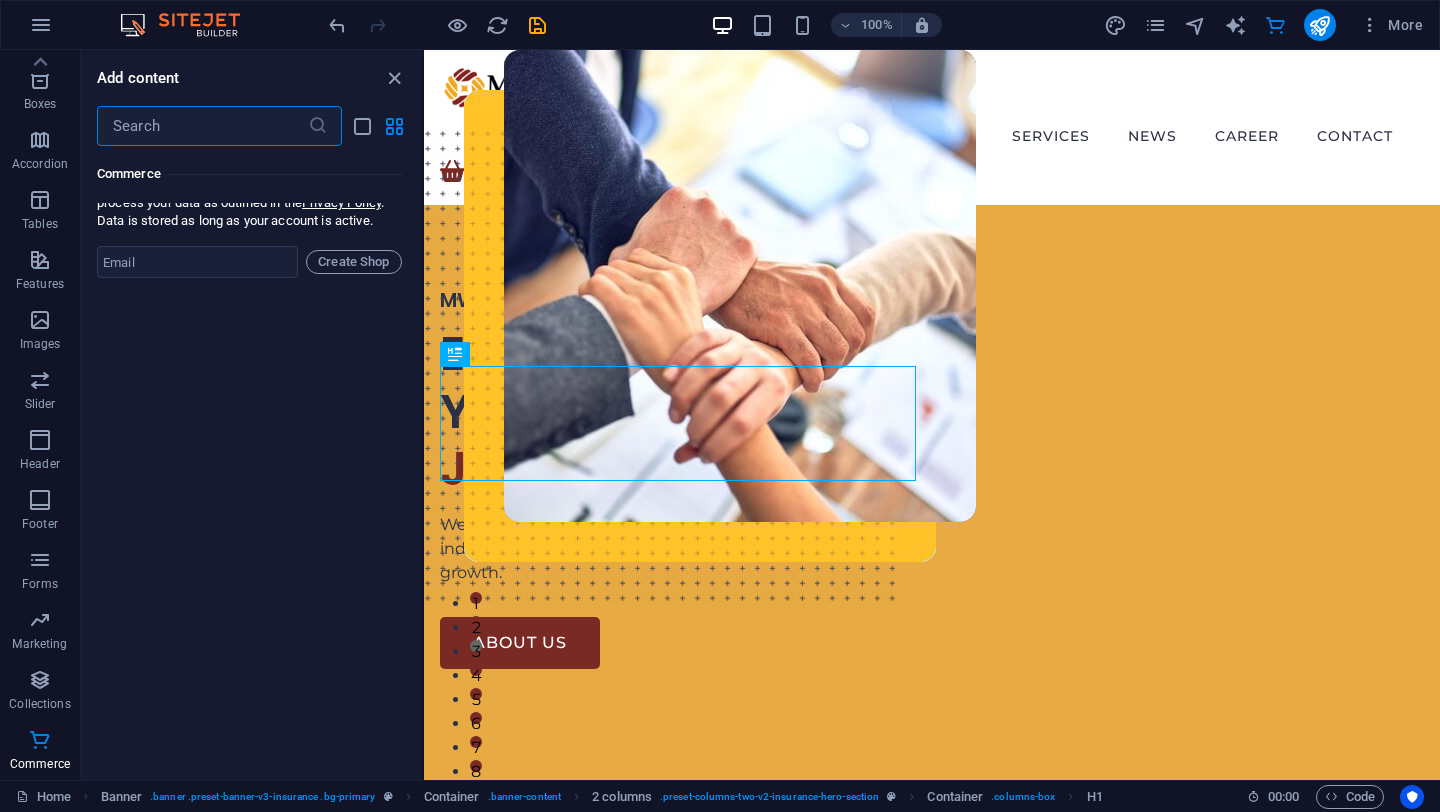 scroll, scrollTop: 19474, scrollLeft: 0, axis: vertical 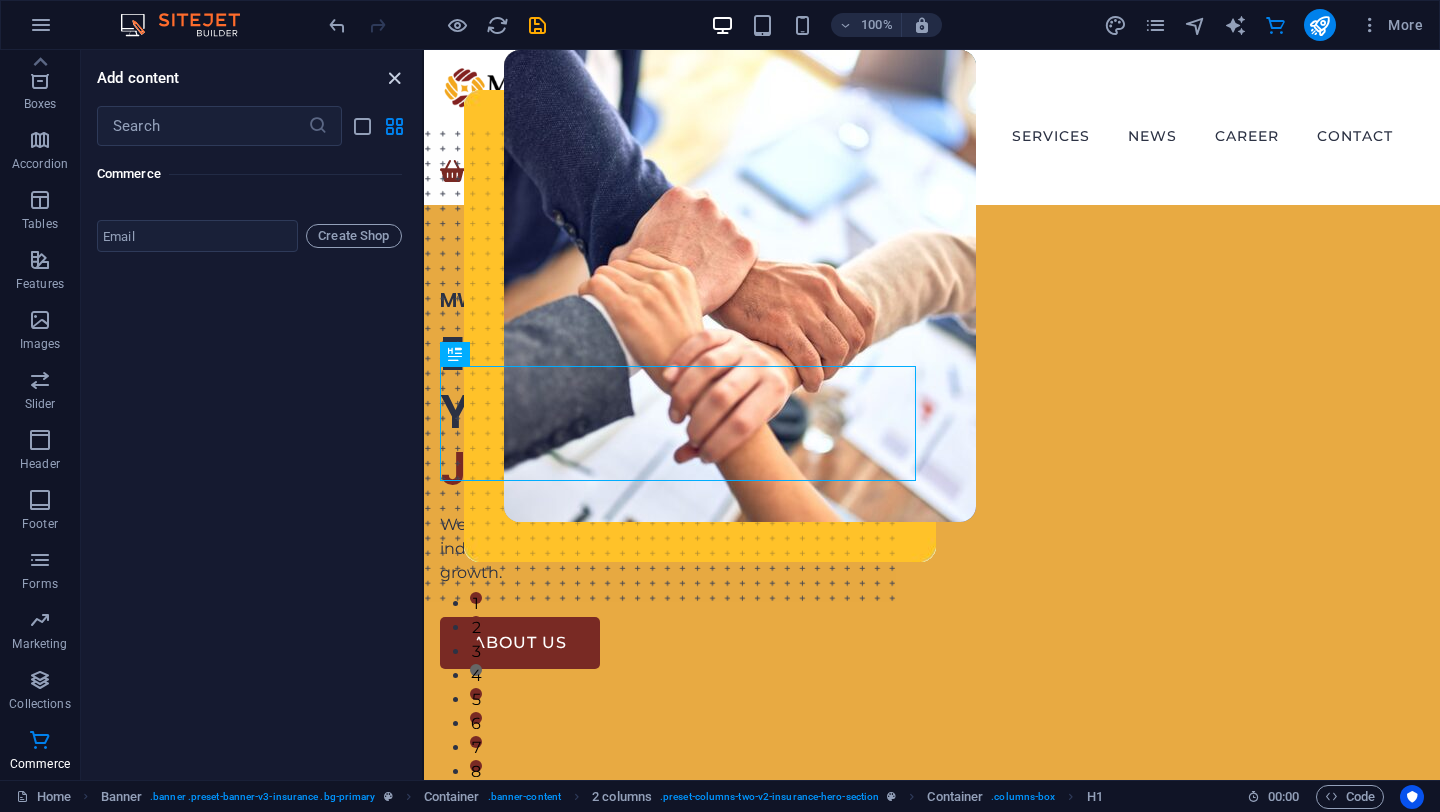 click at bounding box center [394, 78] 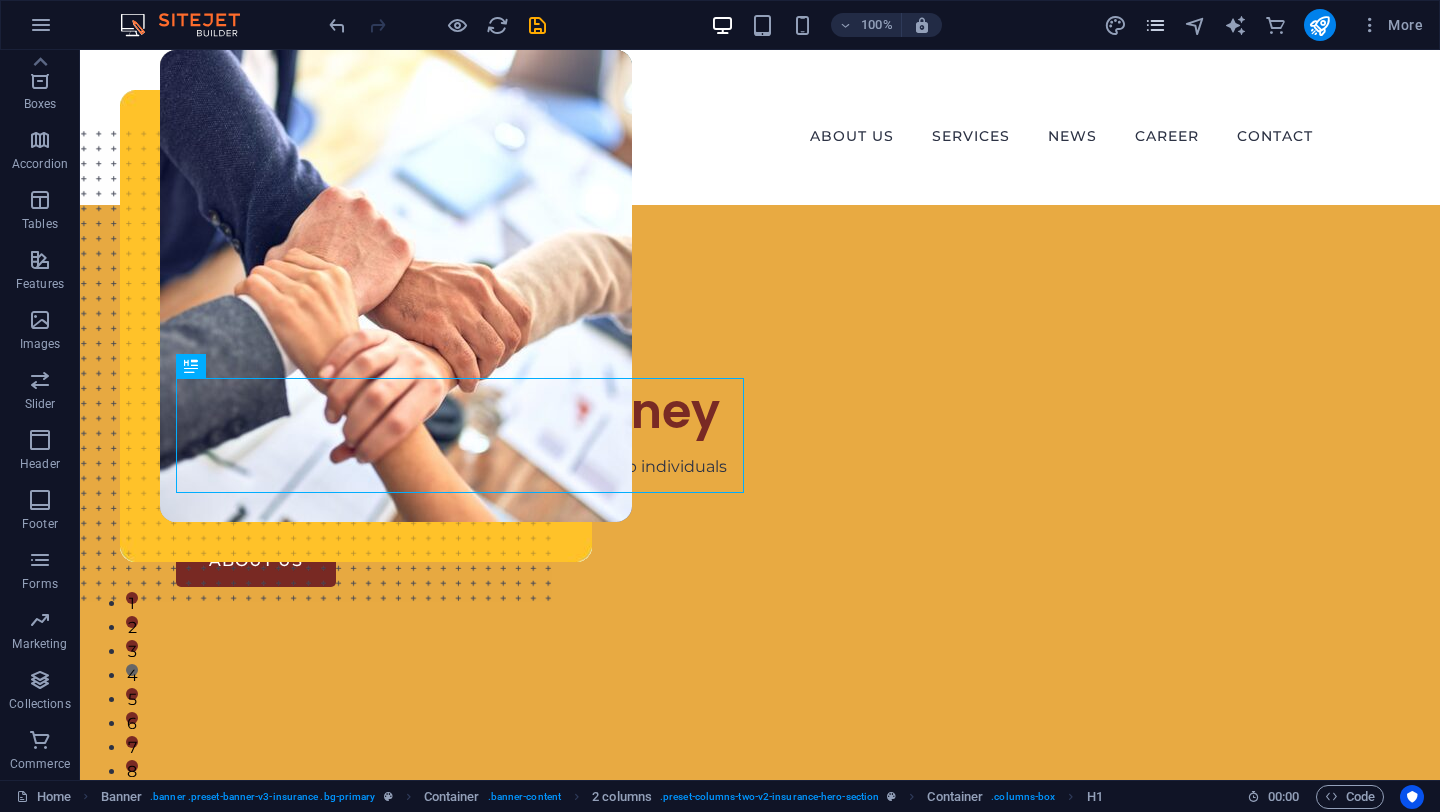 click at bounding box center (1155, 25) 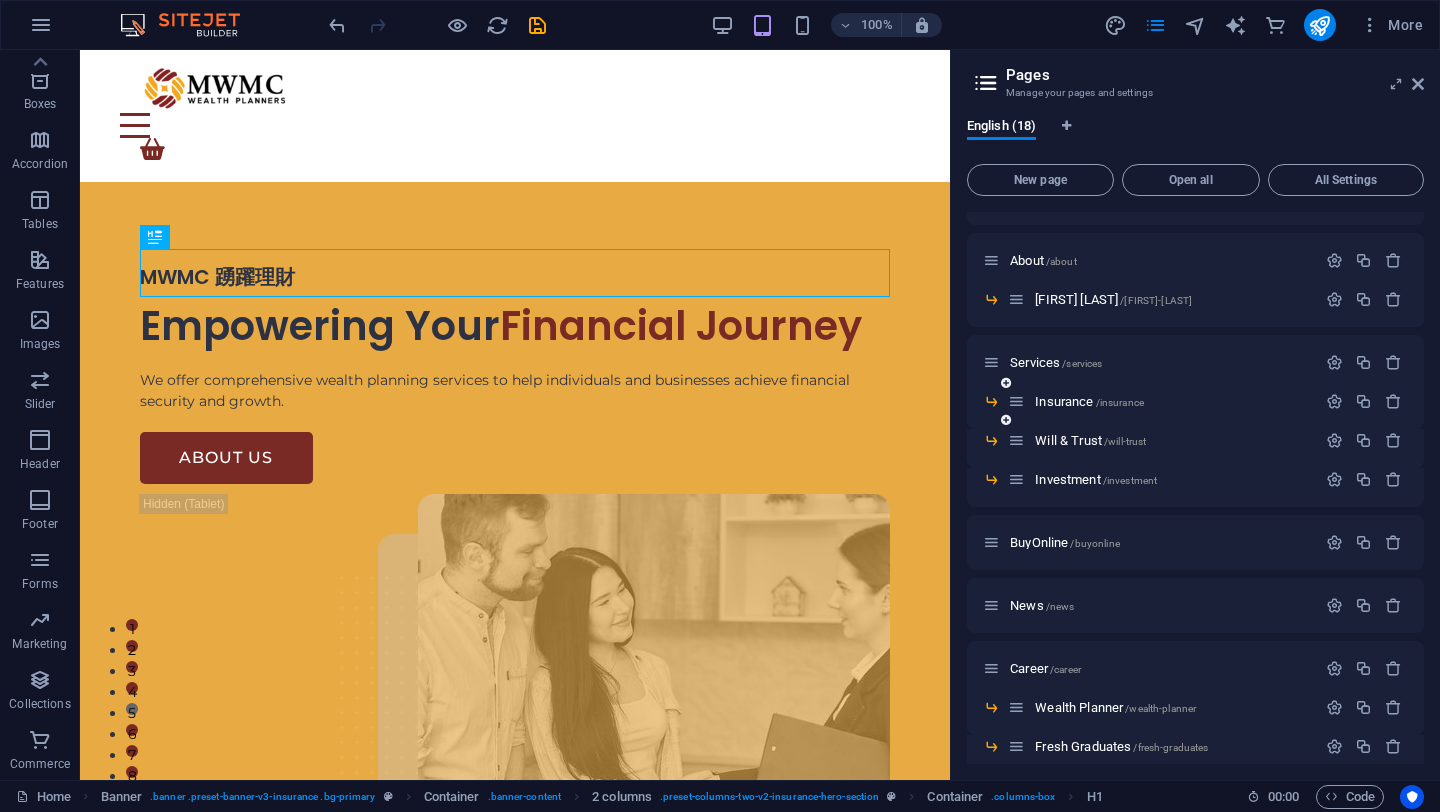 scroll, scrollTop: 0, scrollLeft: 0, axis: both 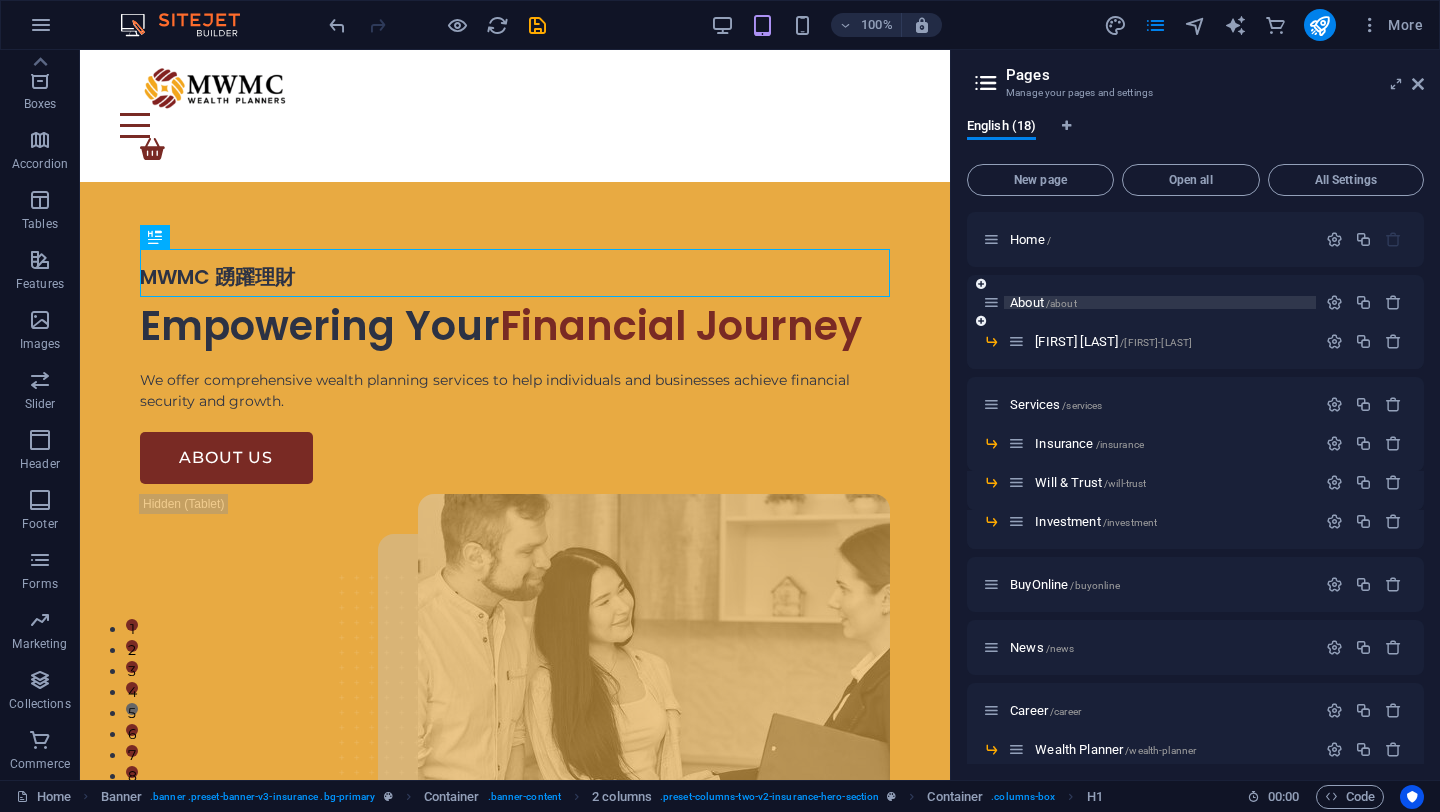 click on "About /about" at bounding box center [1043, 302] 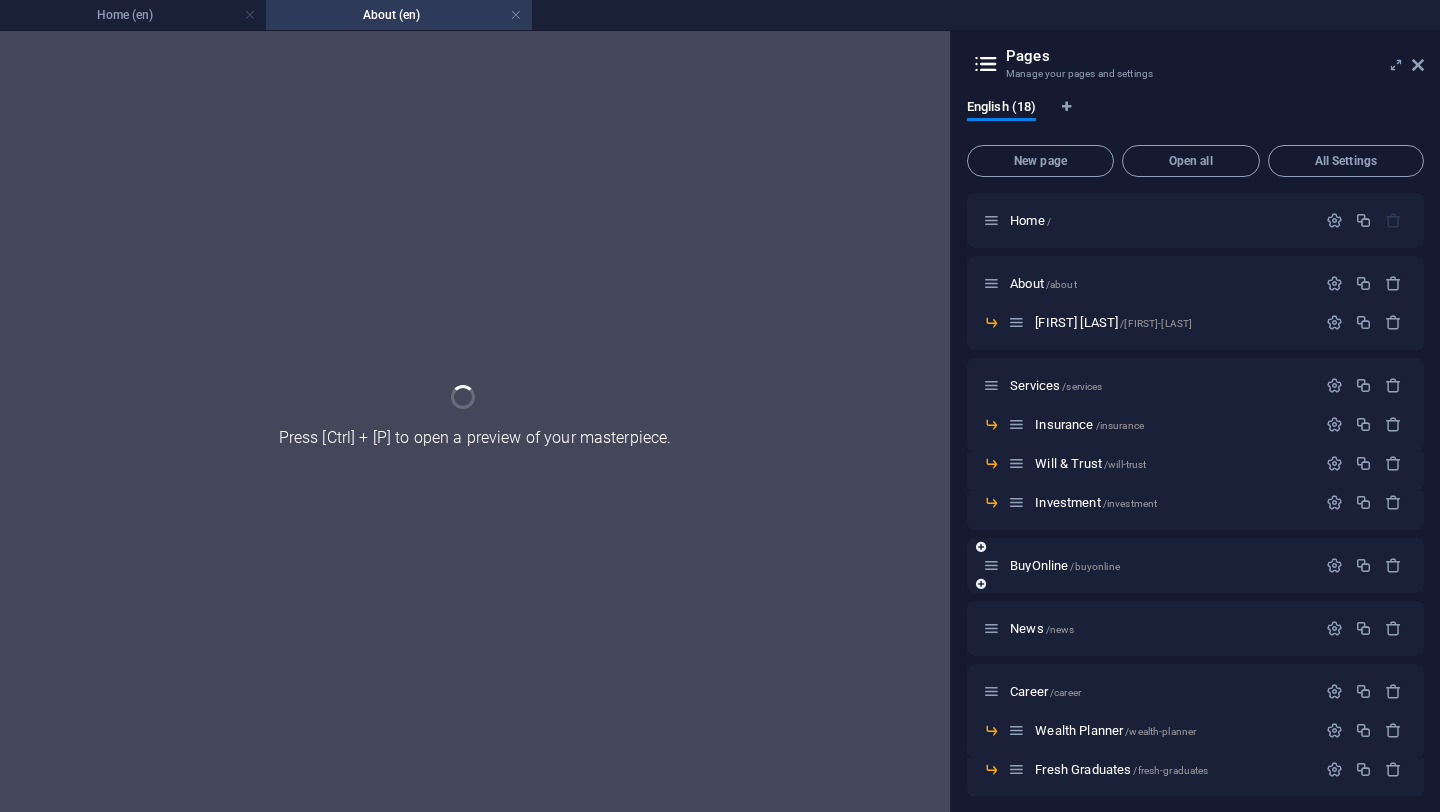 scroll, scrollTop: 363, scrollLeft: 0, axis: vertical 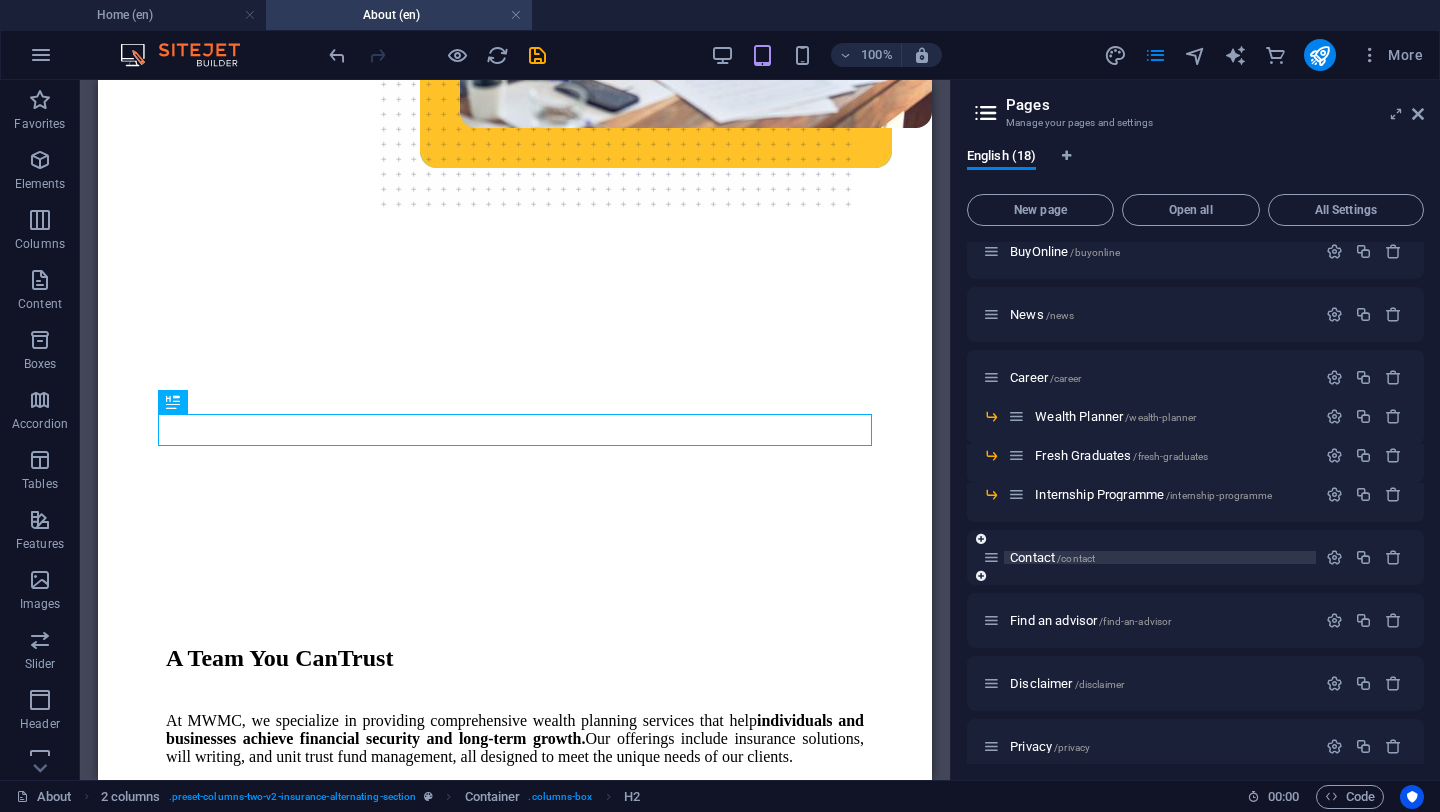 click on "Contact /contact" at bounding box center (1052, 557) 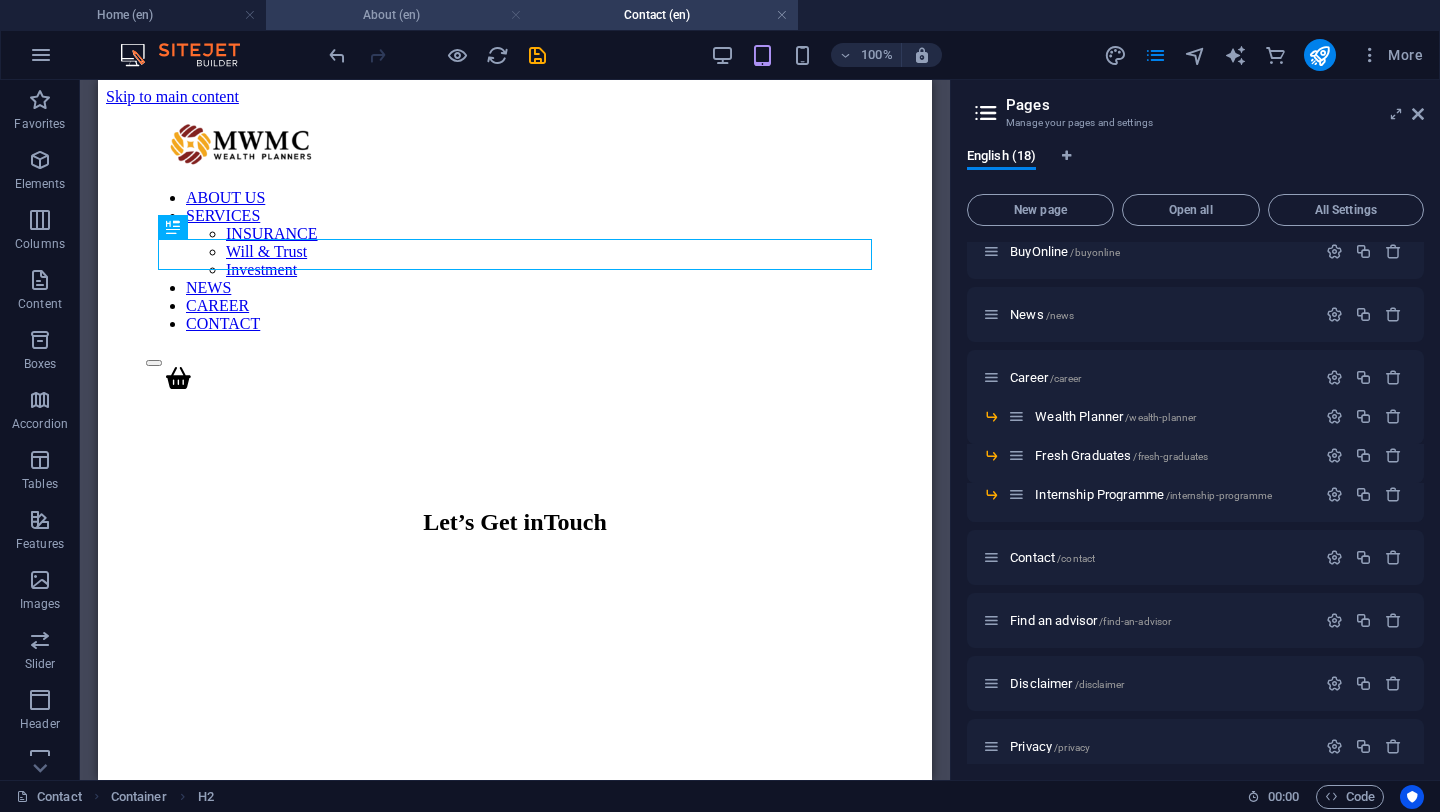 scroll, scrollTop: 0, scrollLeft: 0, axis: both 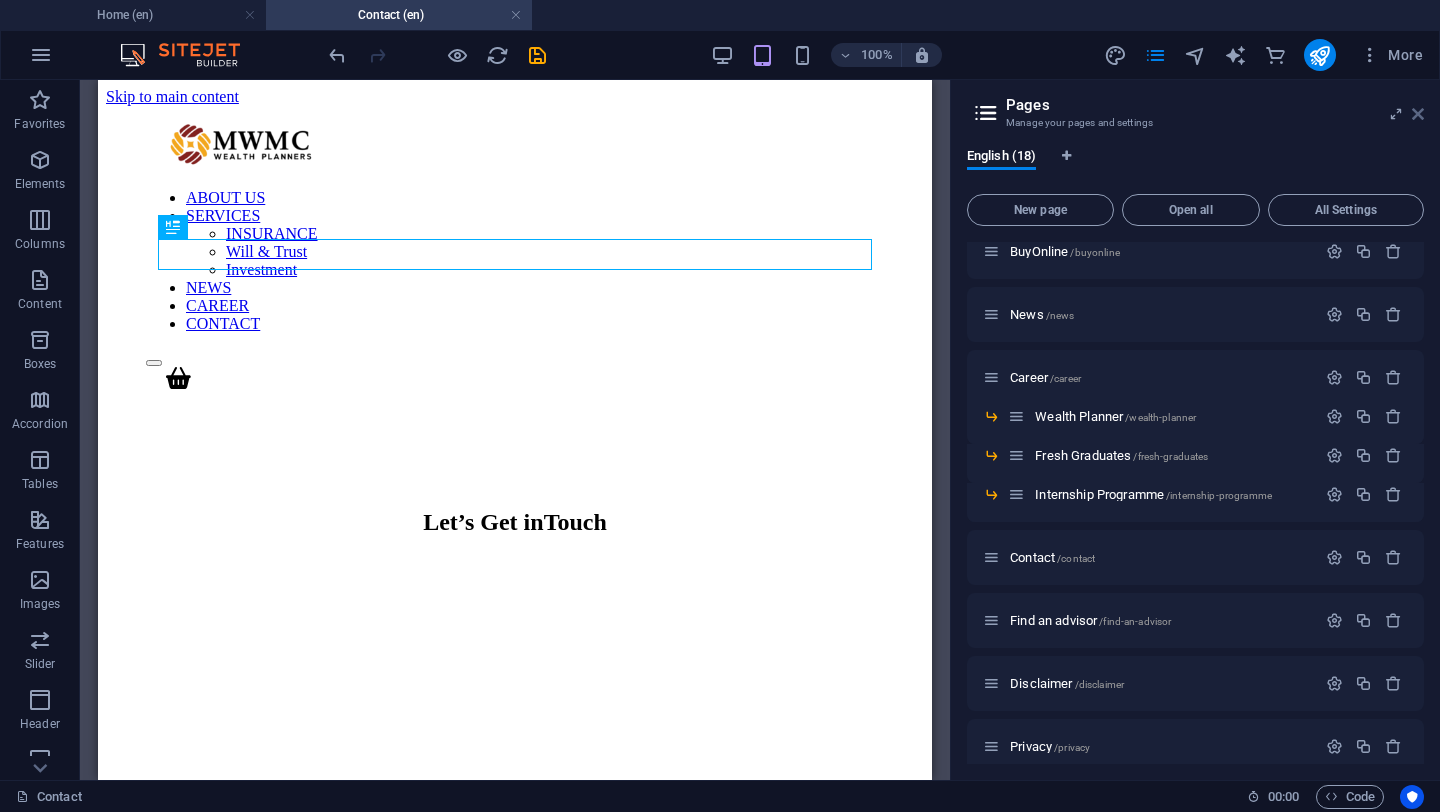 click at bounding box center [1418, 114] 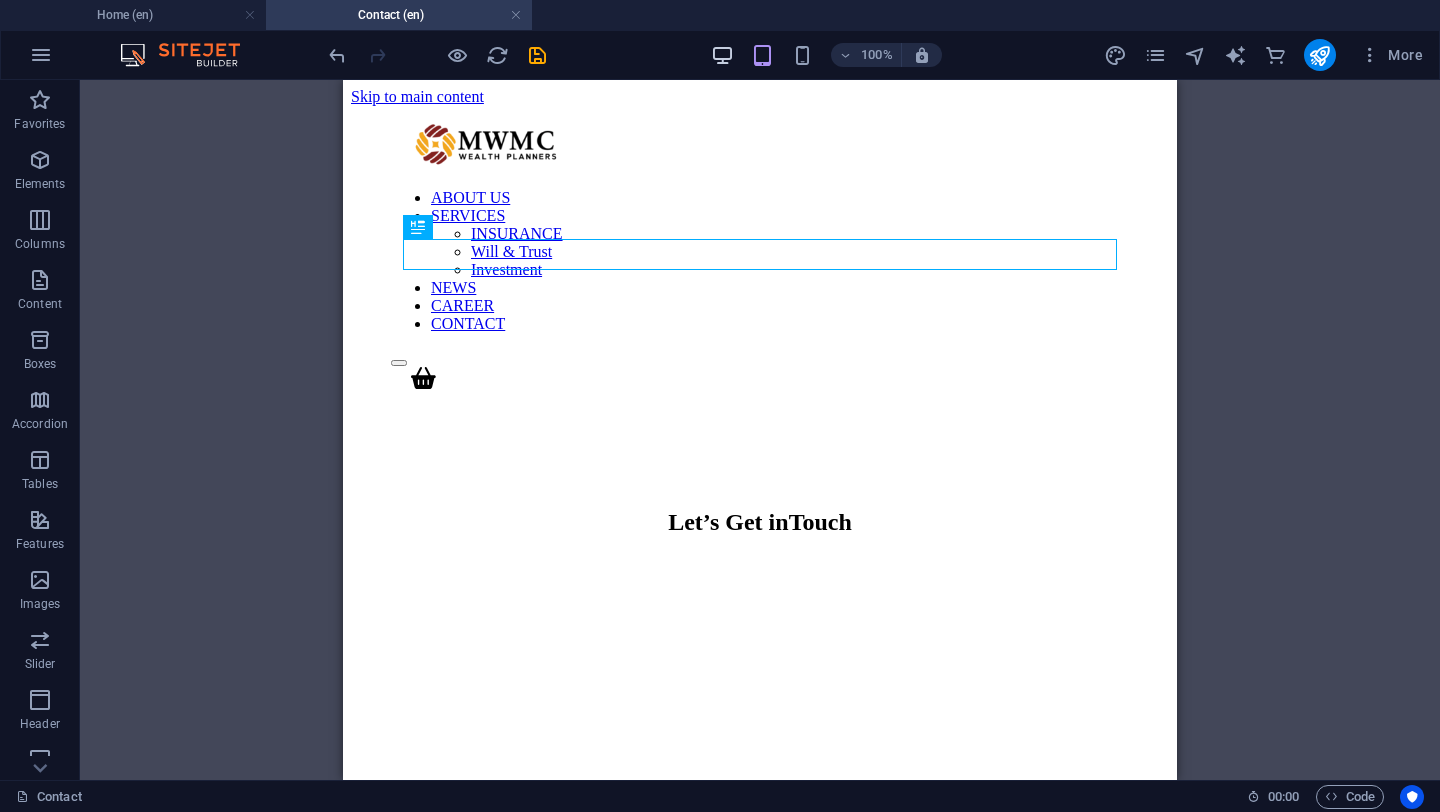 click at bounding box center (722, 55) 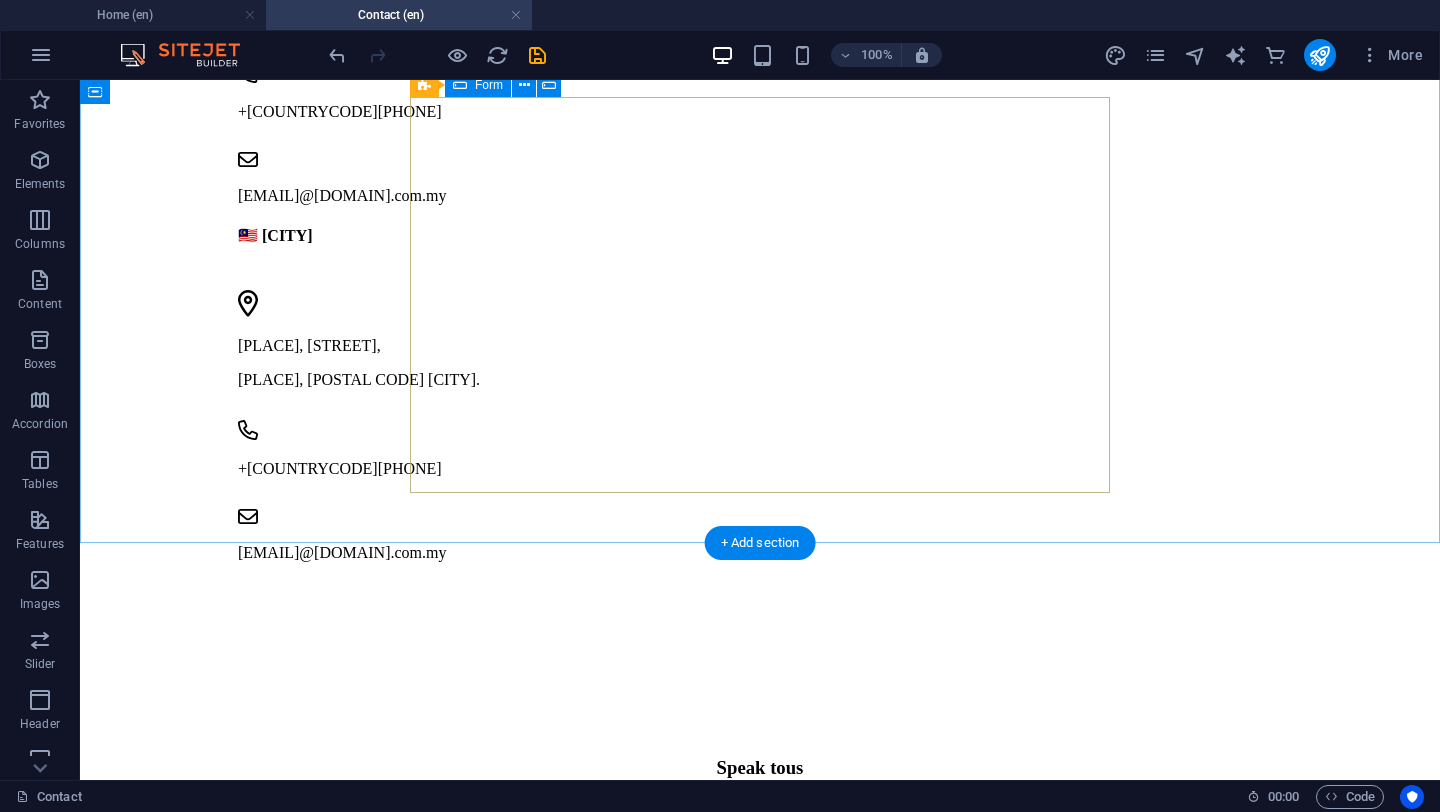scroll, scrollTop: 1188, scrollLeft: 0, axis: vertical 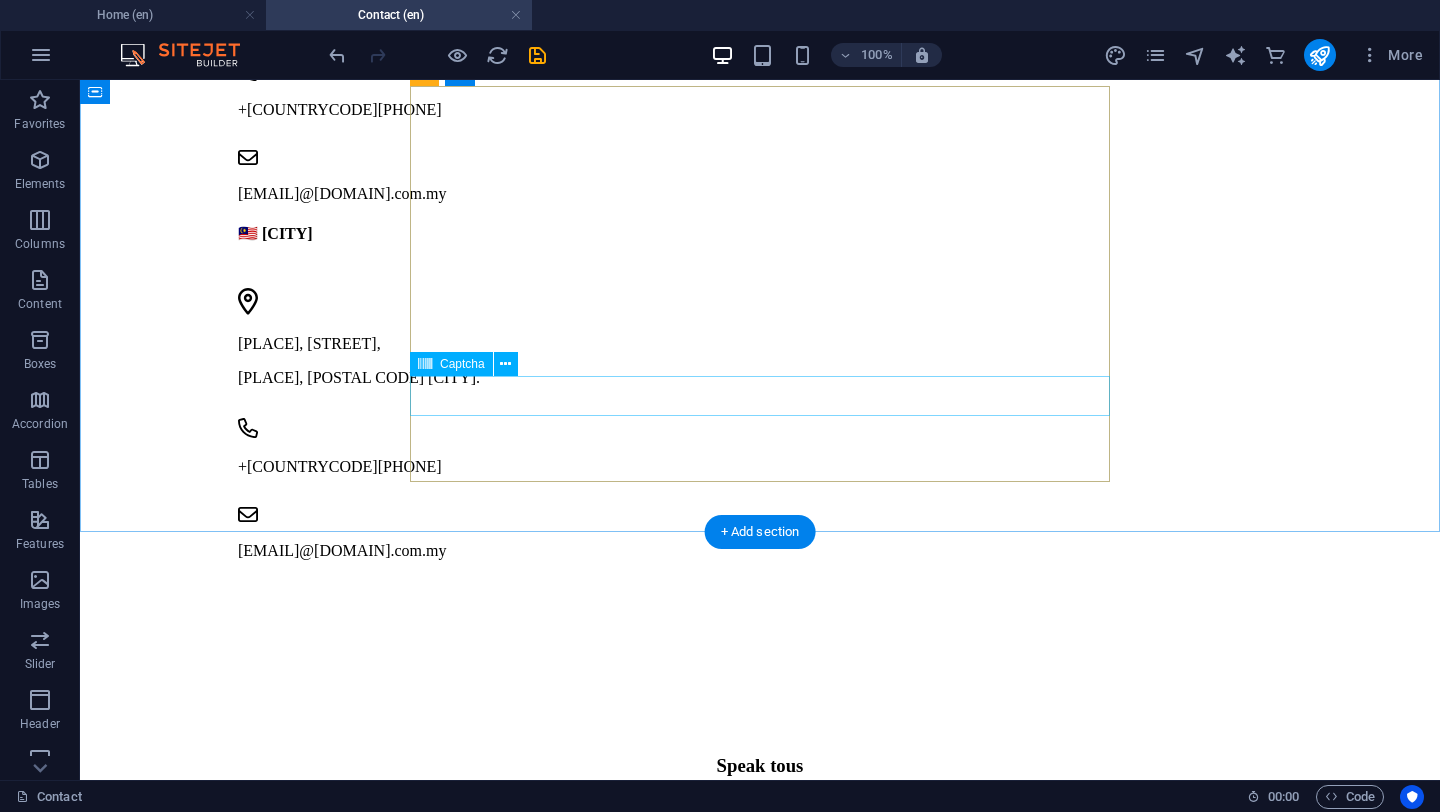 click on "Unreadable? Load new" at bounding box center (468, 1078) 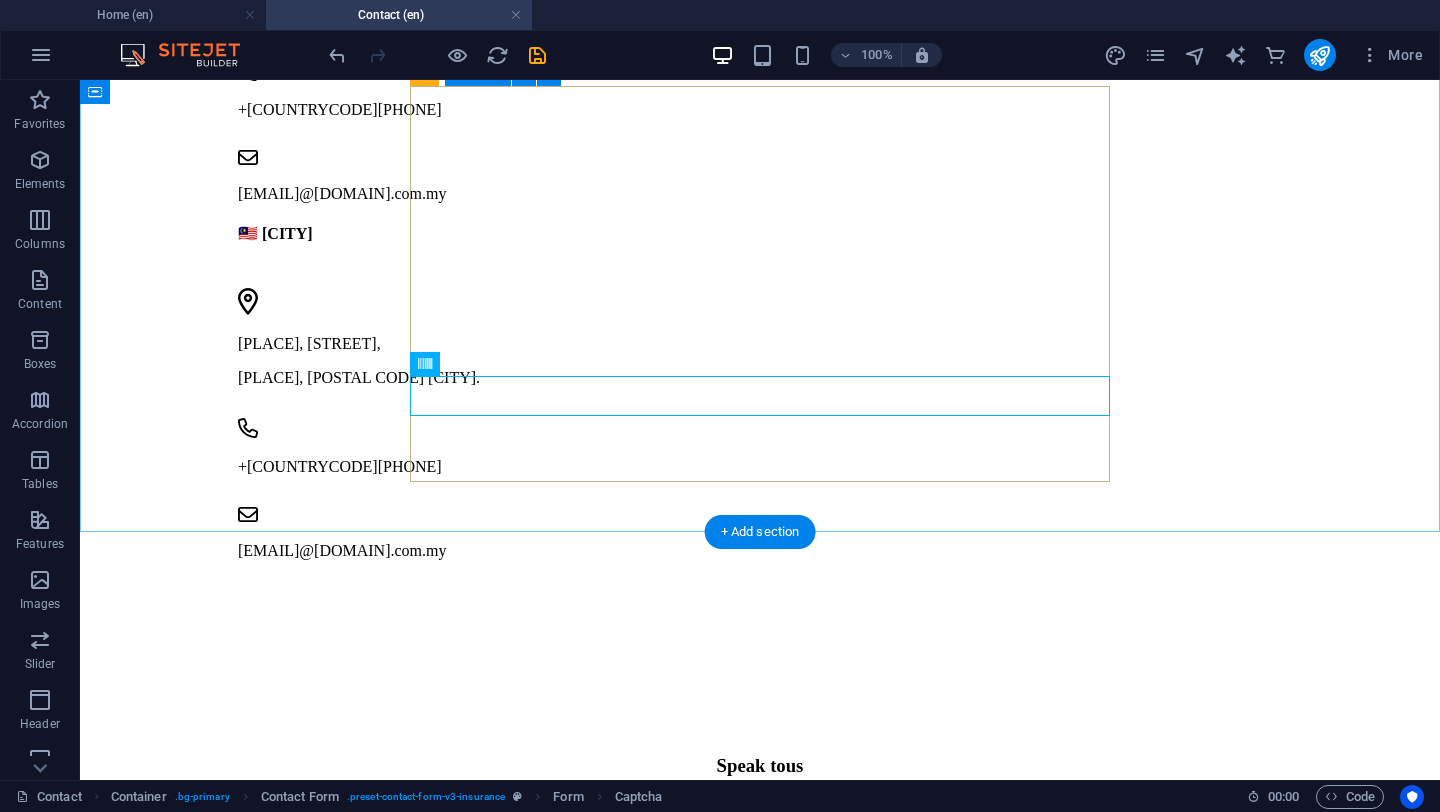 click on "I have read and understand the privacy policy. Unreadable? Load new Sent" at bounding box center (468, 993) 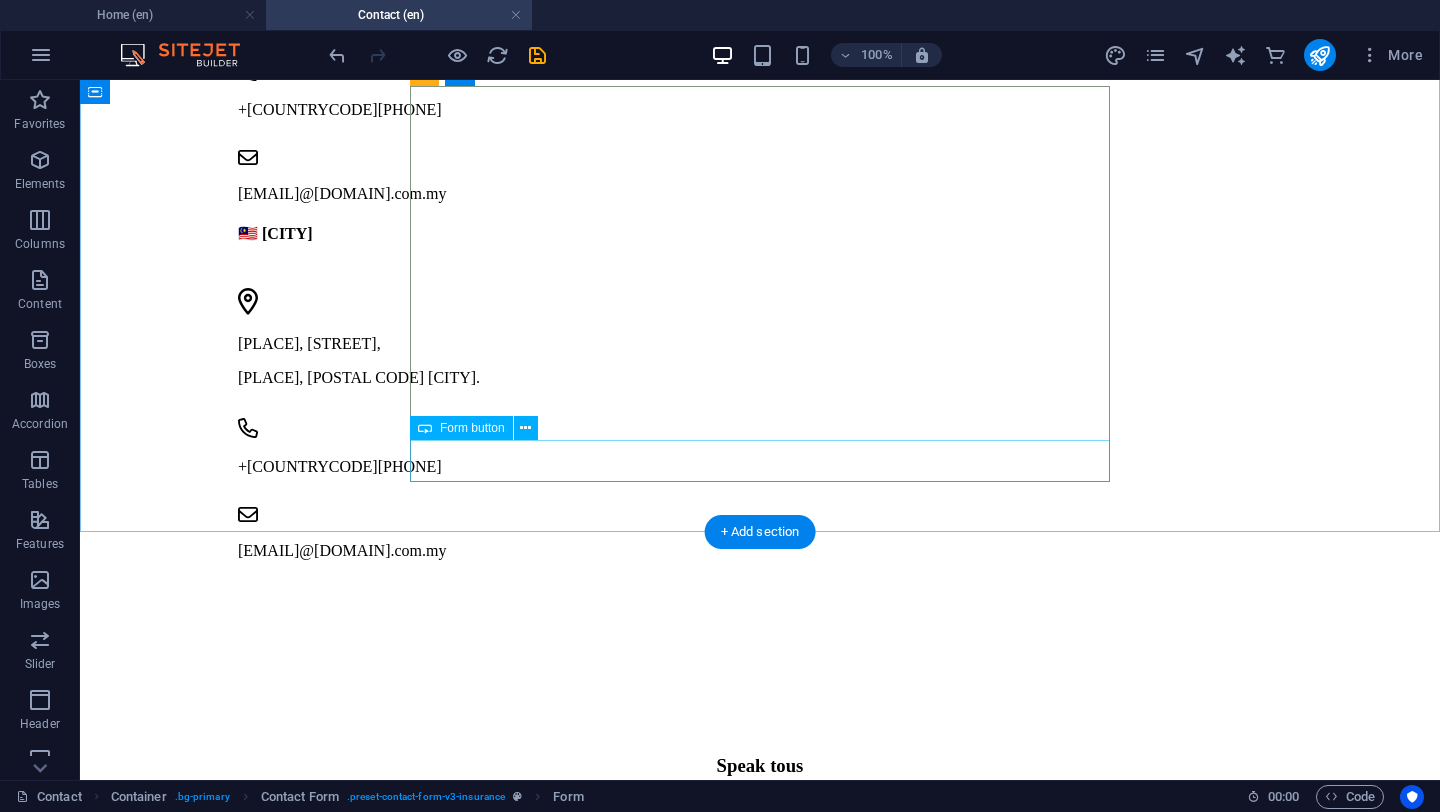 click on "Sent" at bounding box center [468, 1130] 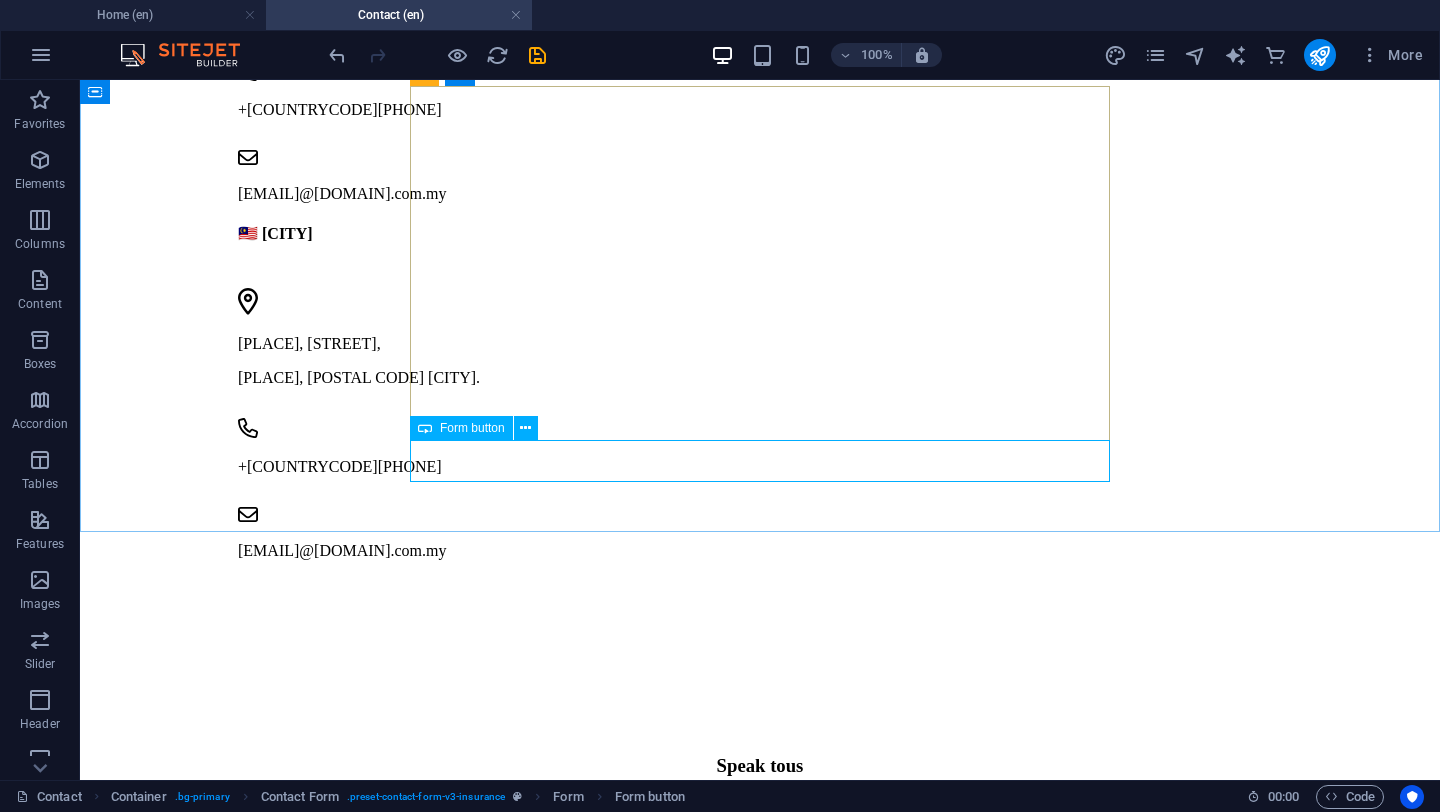 click on "Form button" at bounding box center [472, 428] 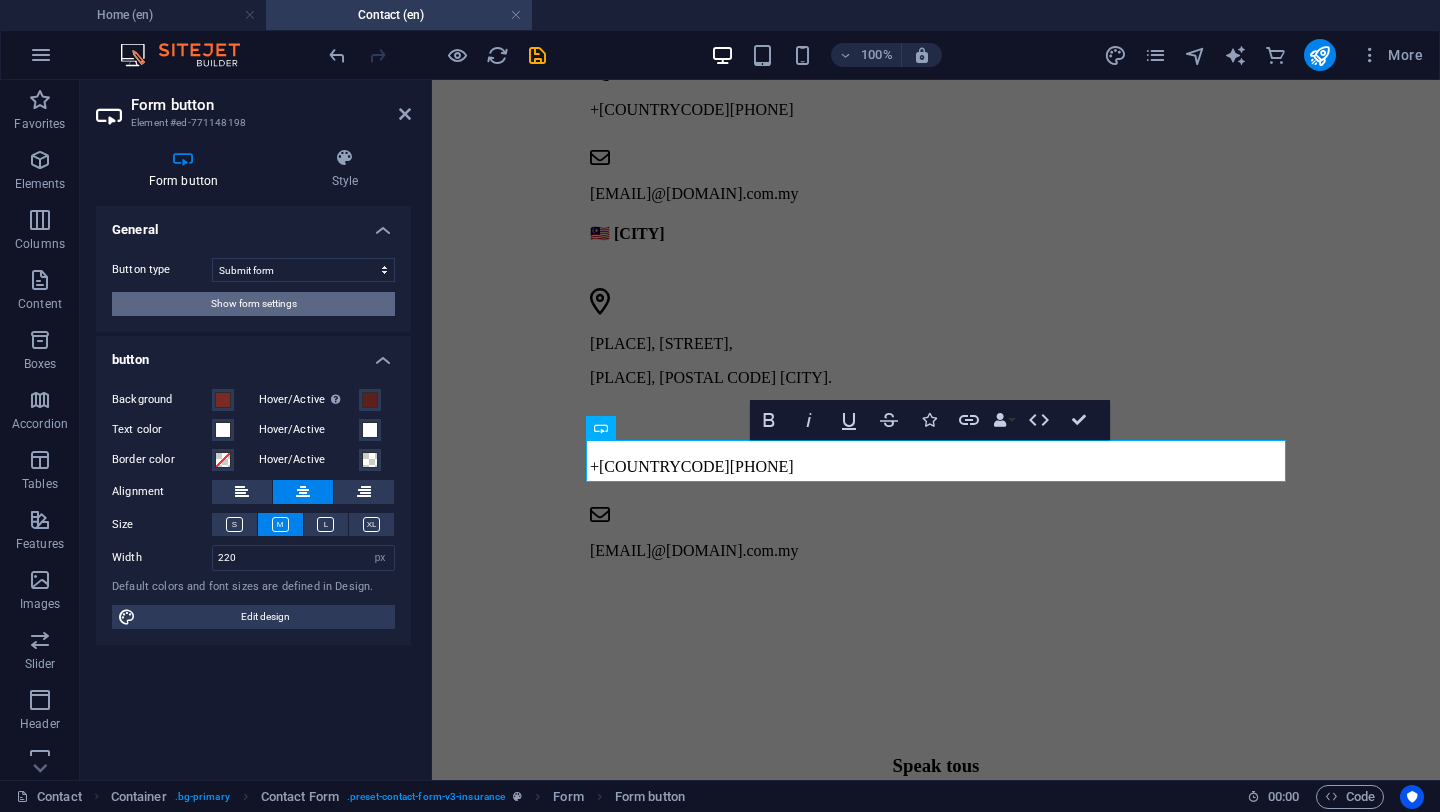 click on "Show form settings" at bounding box center [253, 304] 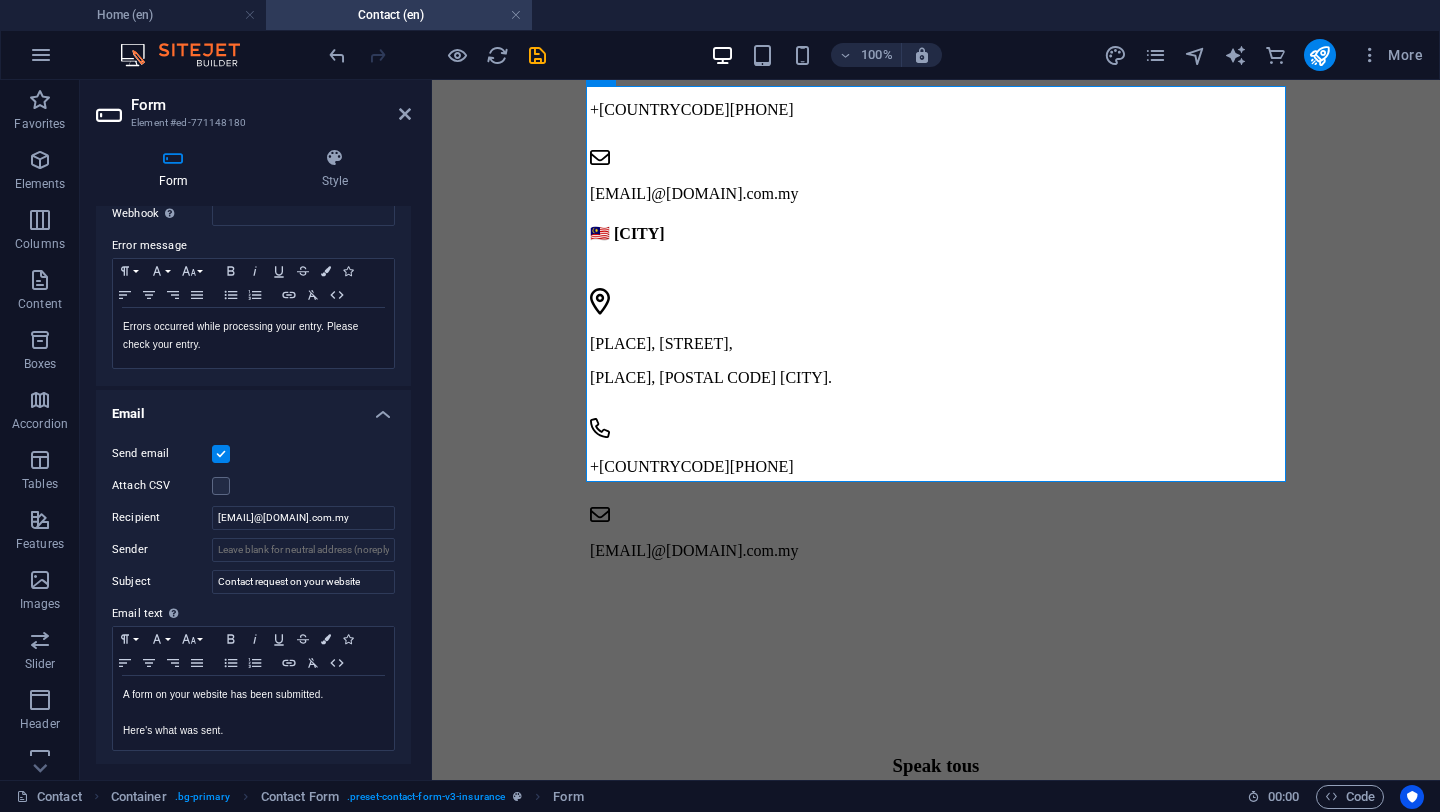scroll, scrollTop: 336, scrollLeft: 0, axis: vertical 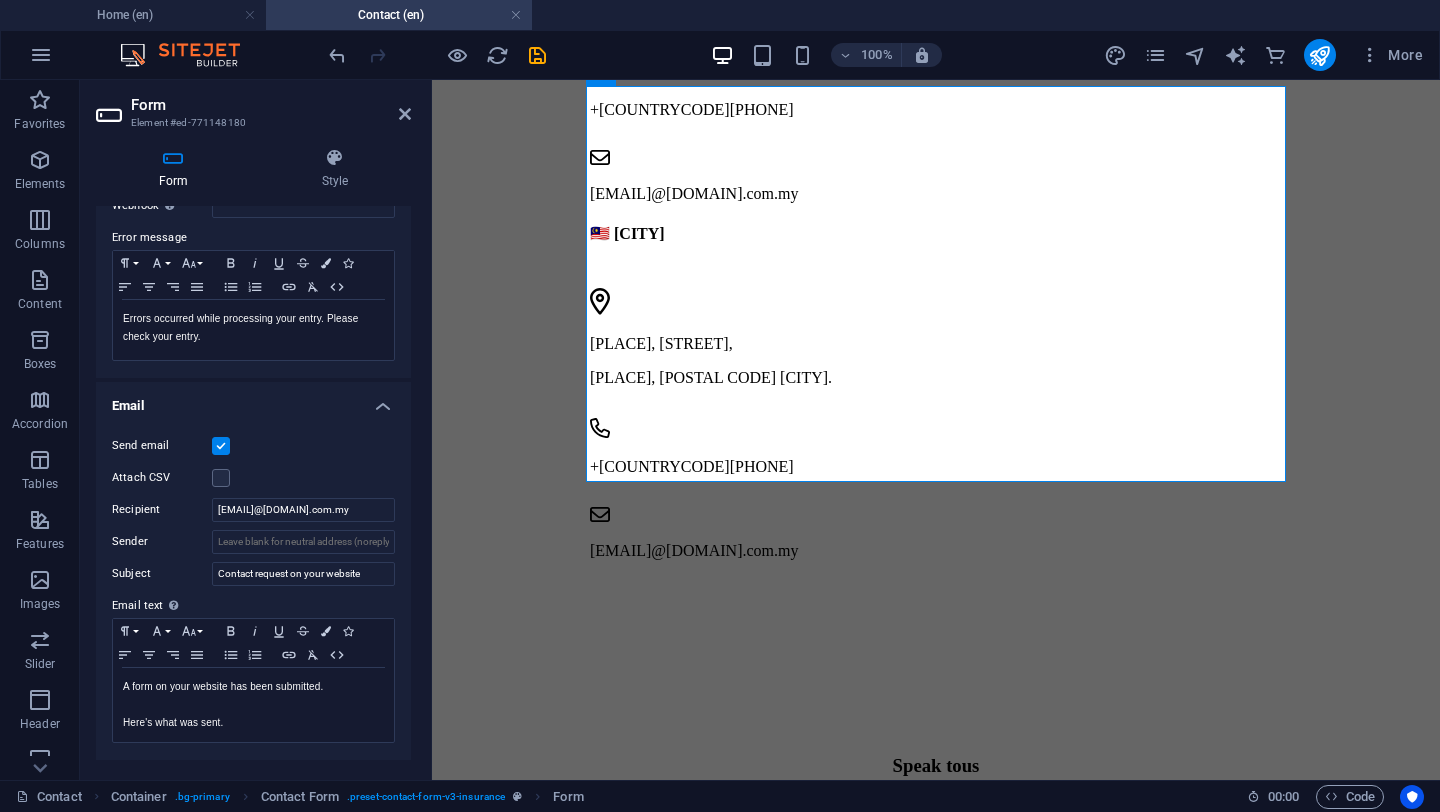click at bounding box center [221, 446] 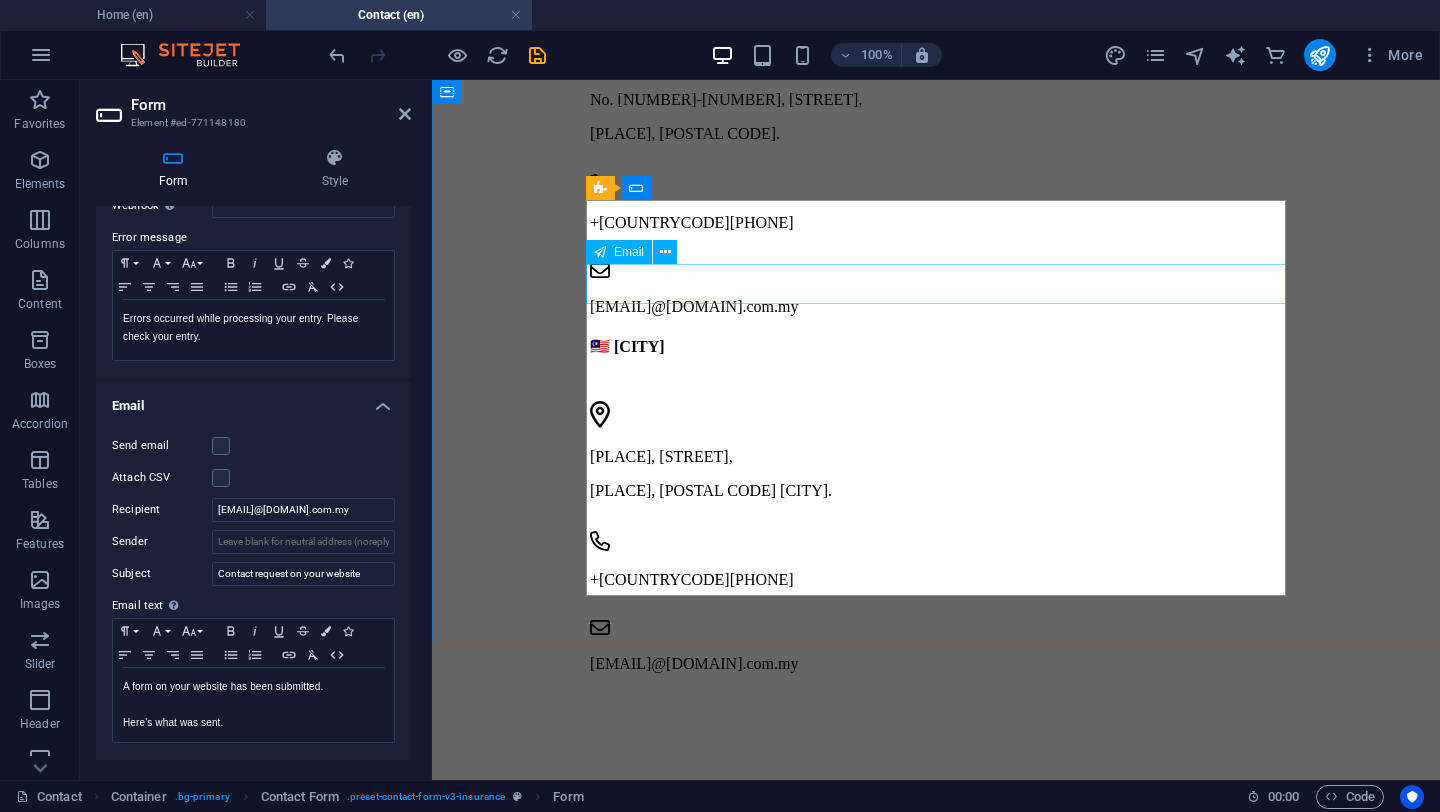 scroll, scrollTop: 1072, scrollLeft: 0, axis: vertical 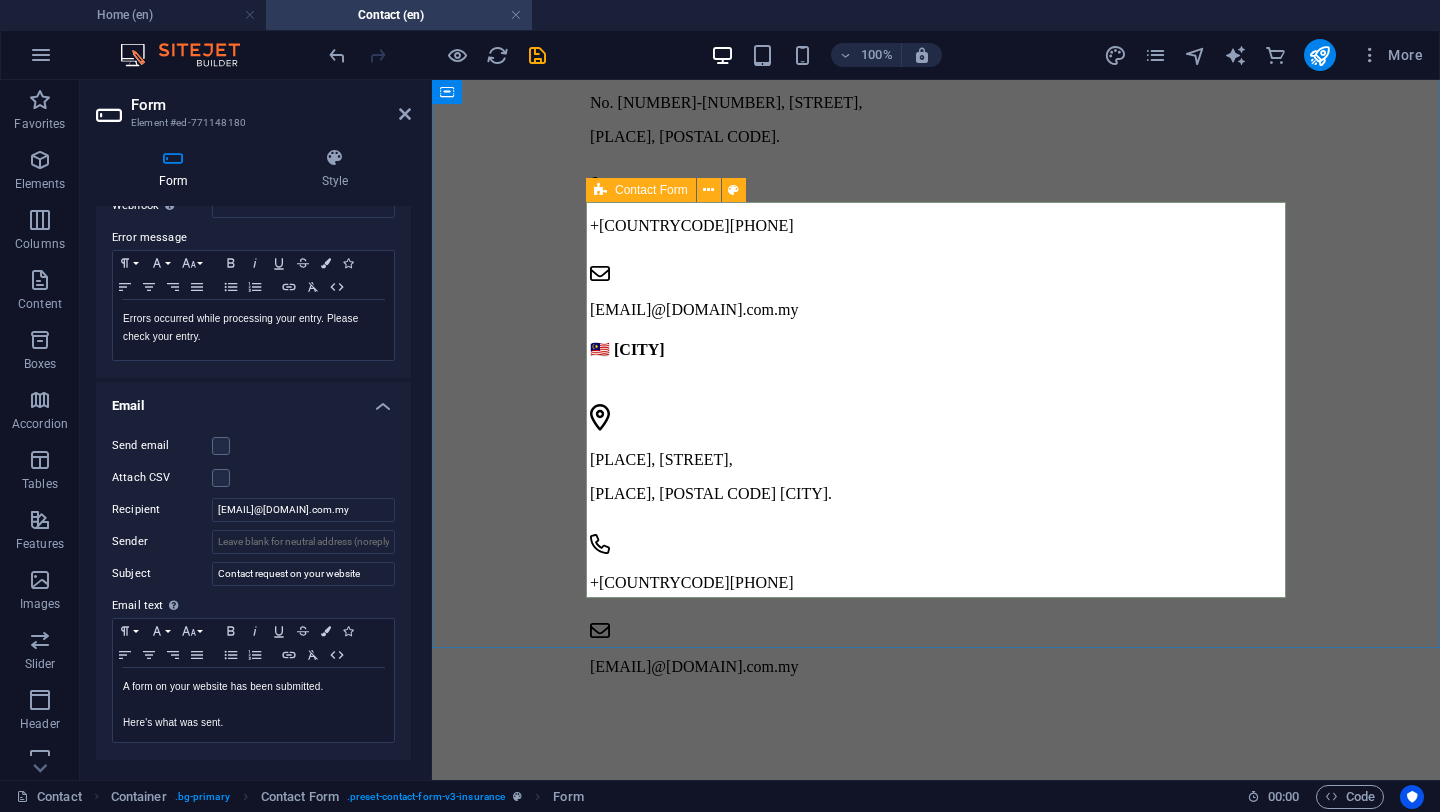click on "Contact Form" at bounding box center (651, 190) 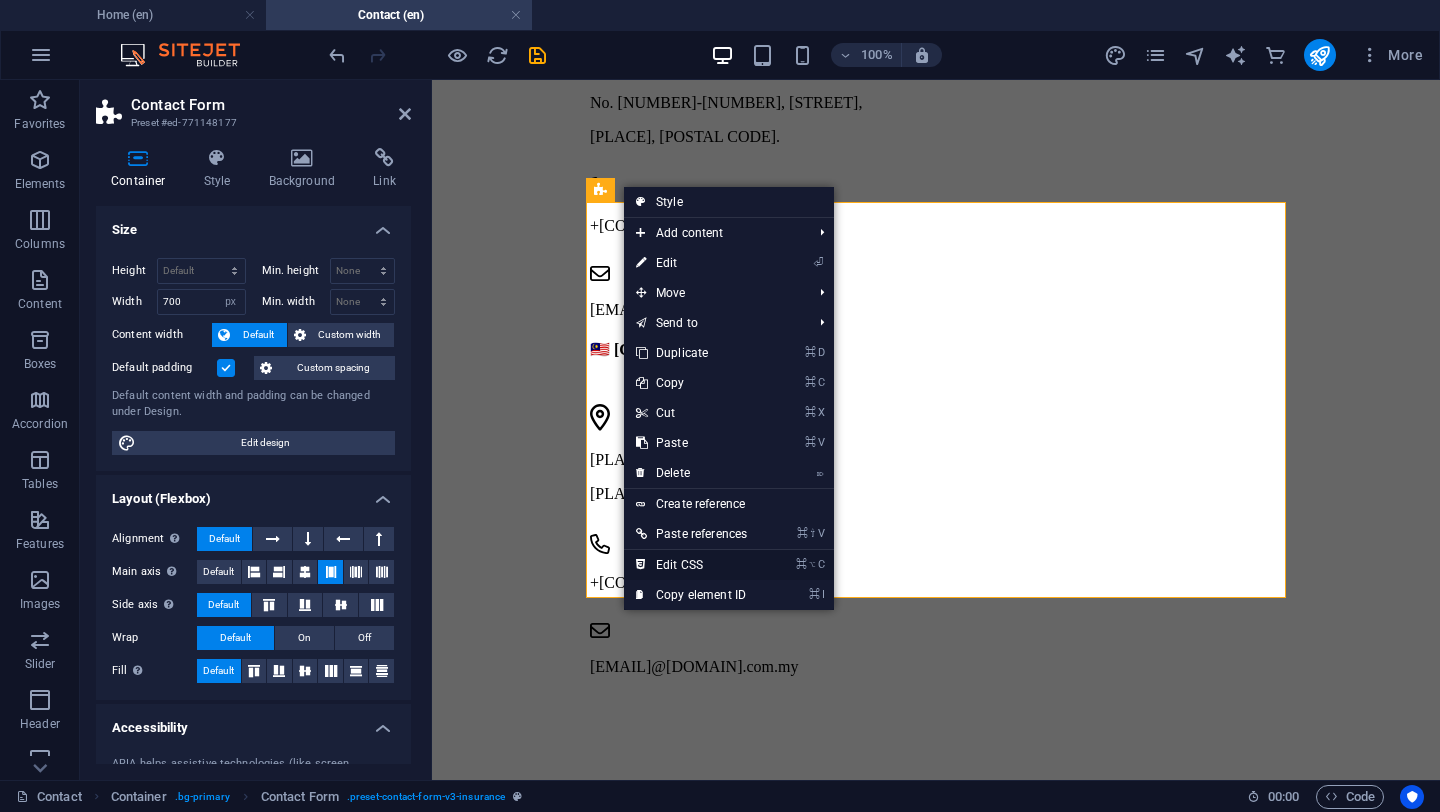 click on "⌘ ⌥ C  Edit CSS" at bounding box center (691, 565) 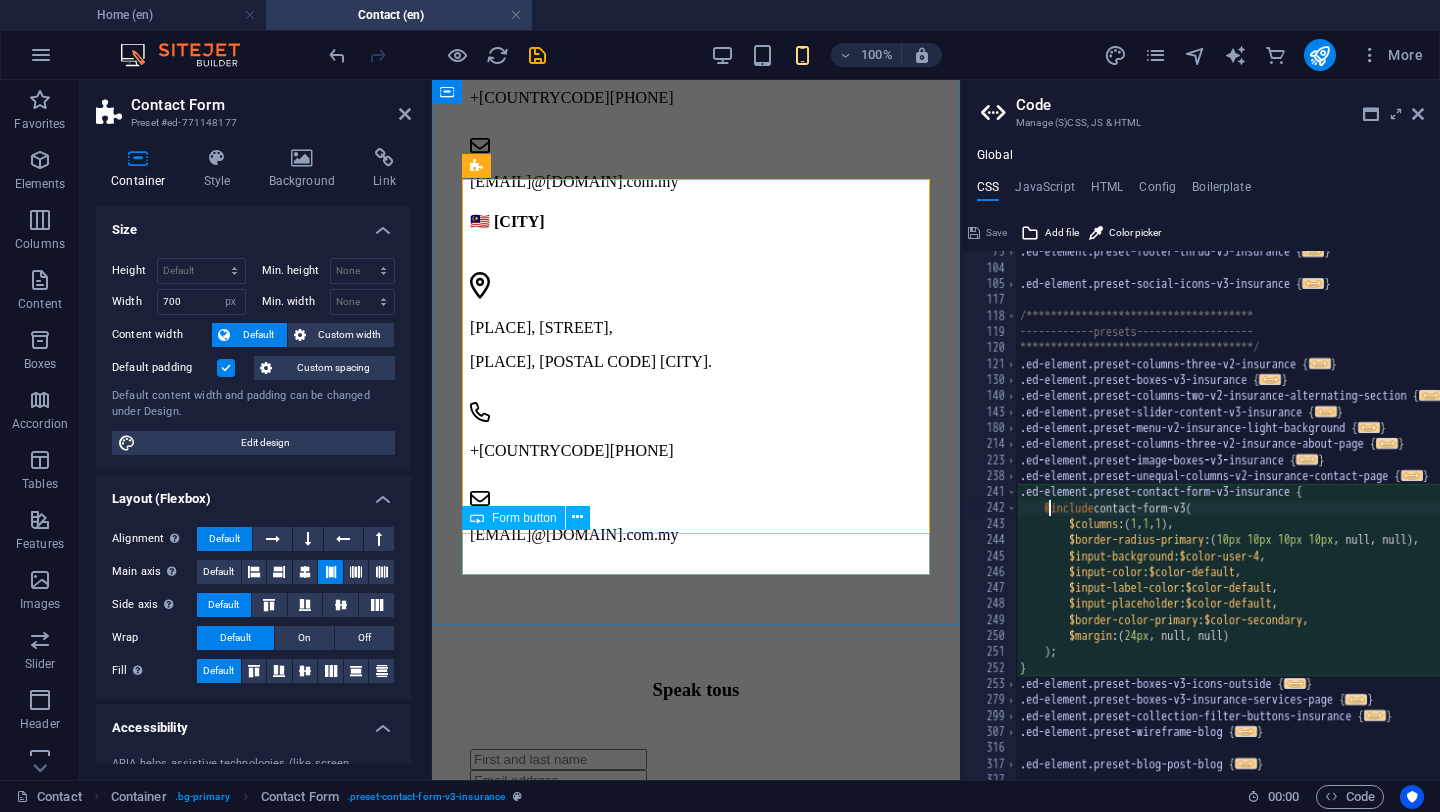 scroll, scrollTop: 167, scrollLeft: 0, axis: vertical 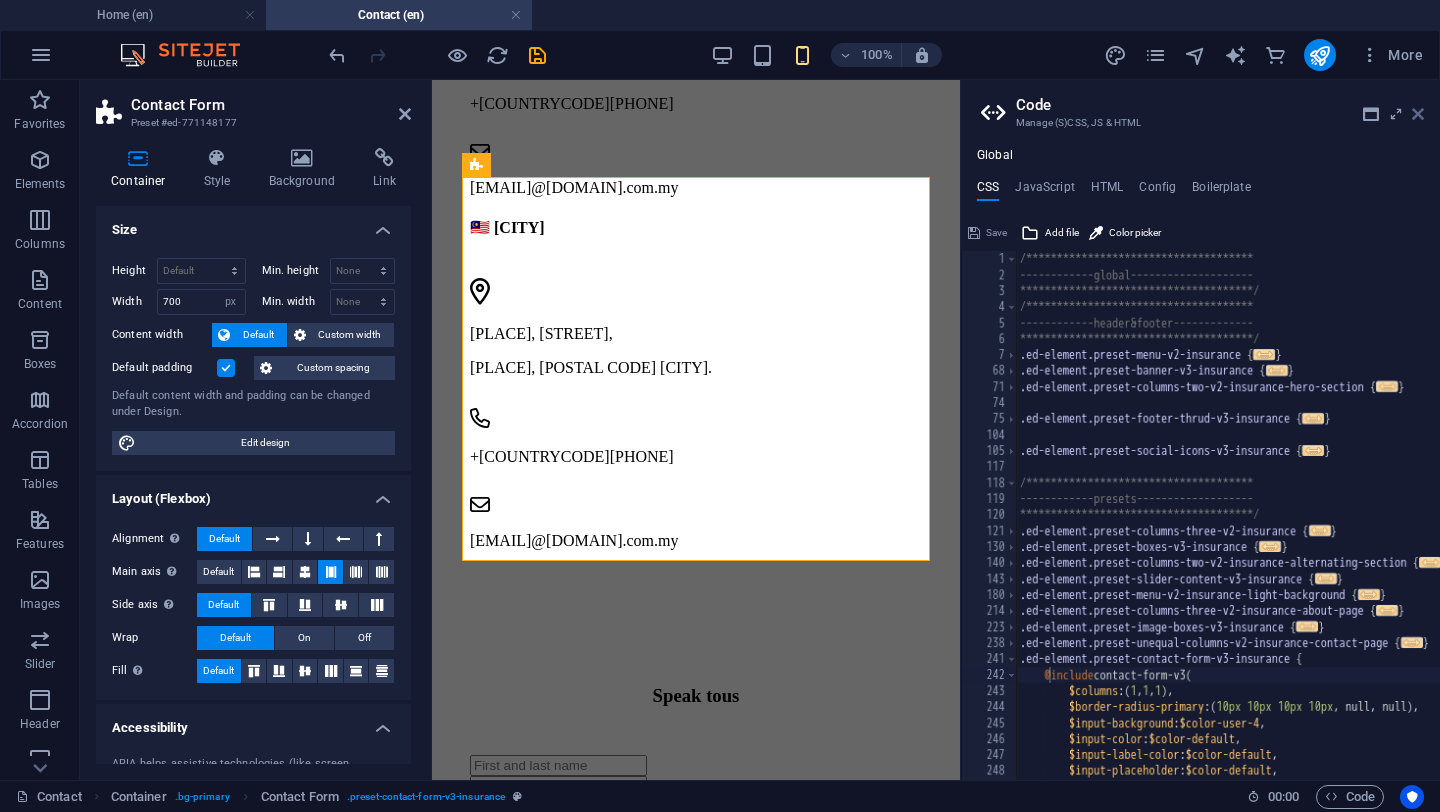 click at bounding box center (1418, 114) 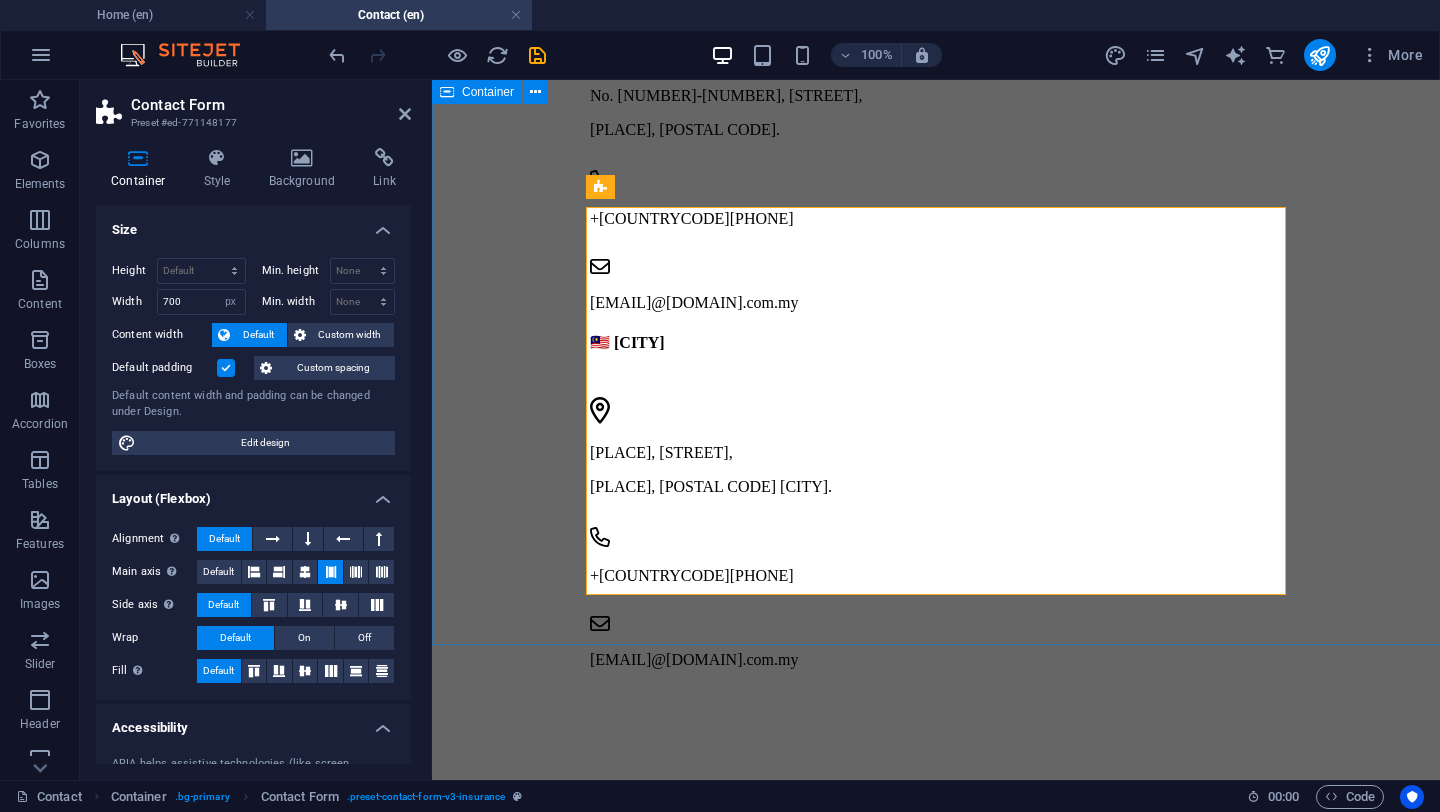 scroll, scrollTop: 1076, scrollLeft: 0, axis: vertical 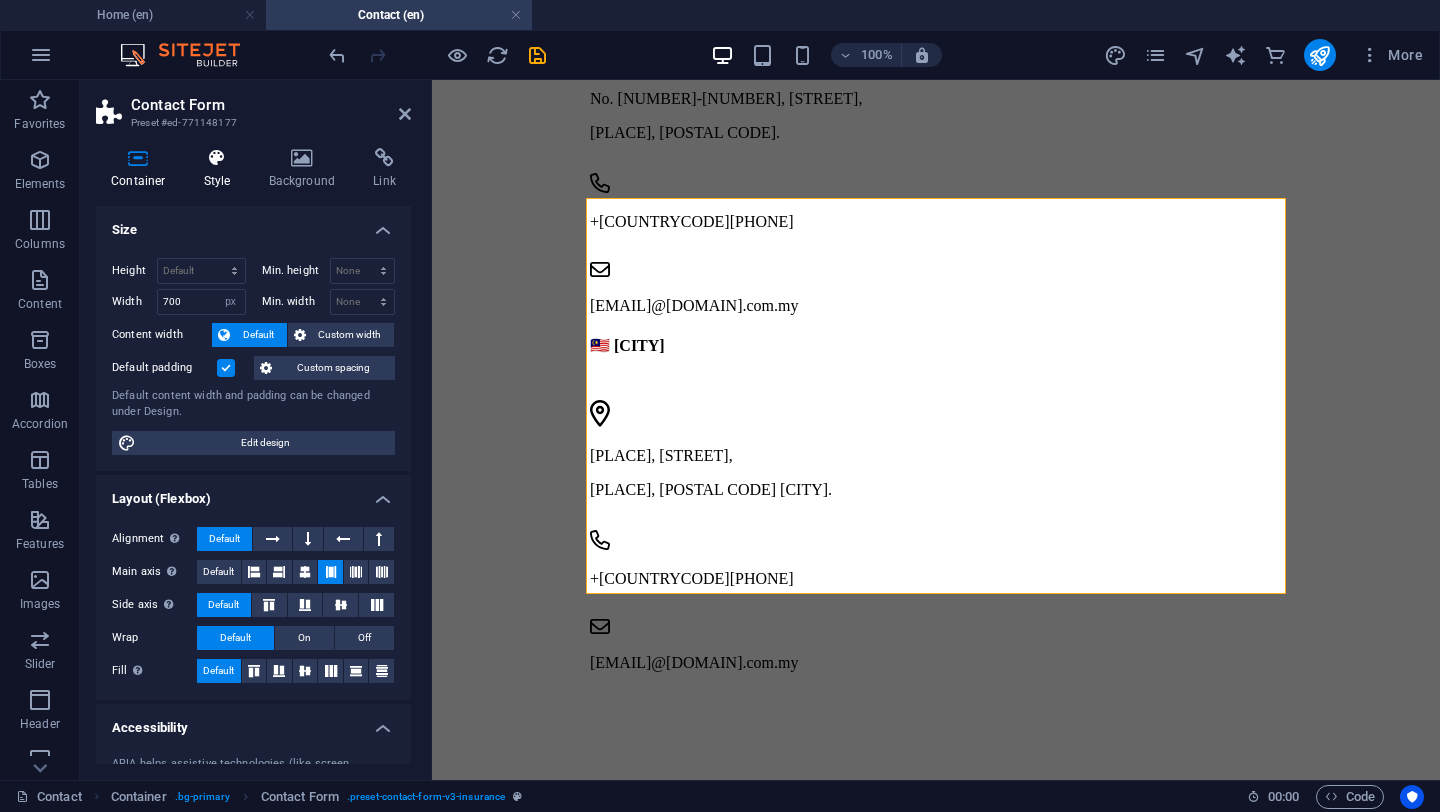 click at bounding box center (217, 158) 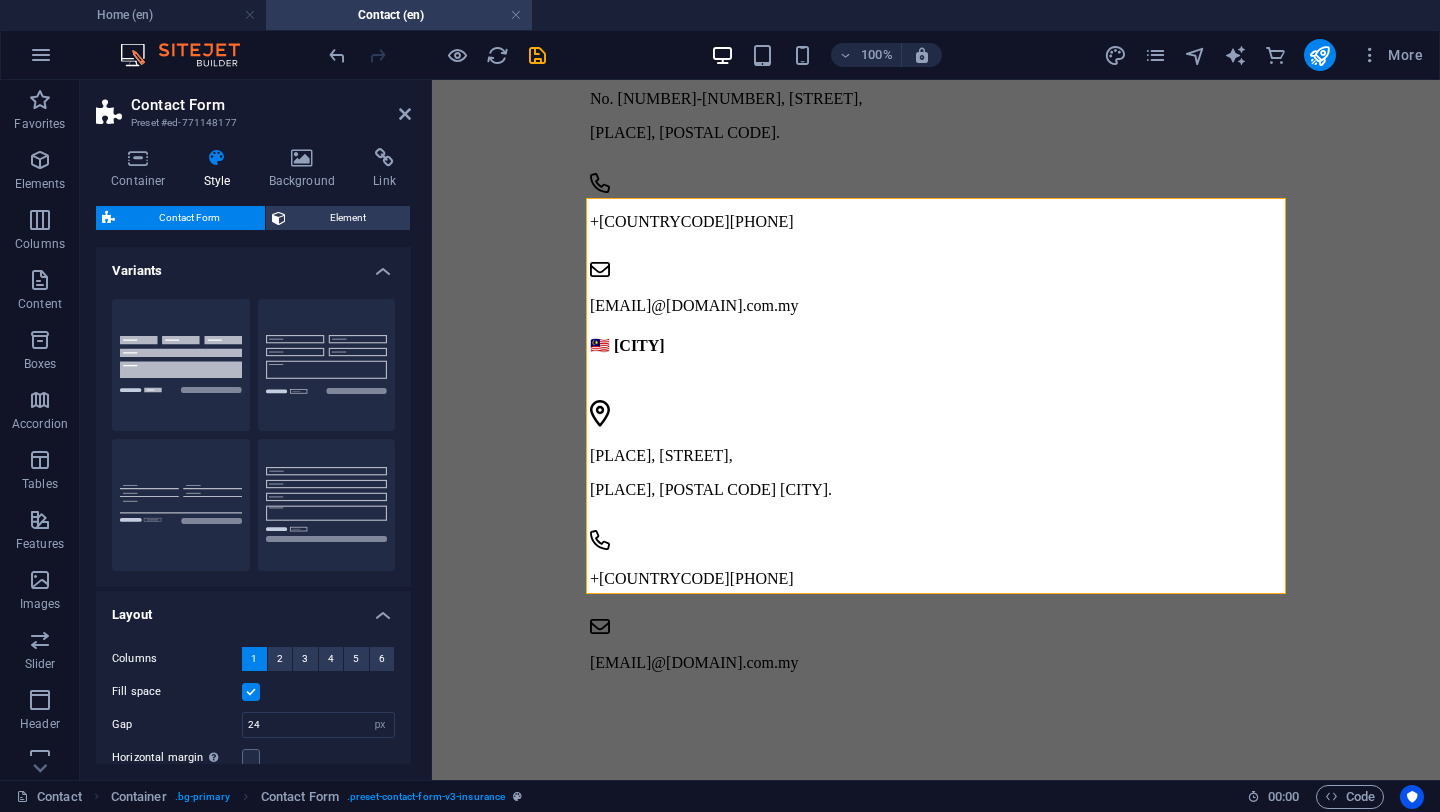scroll, scrollTop: 241, scrollLeft: 0, axis: vertical 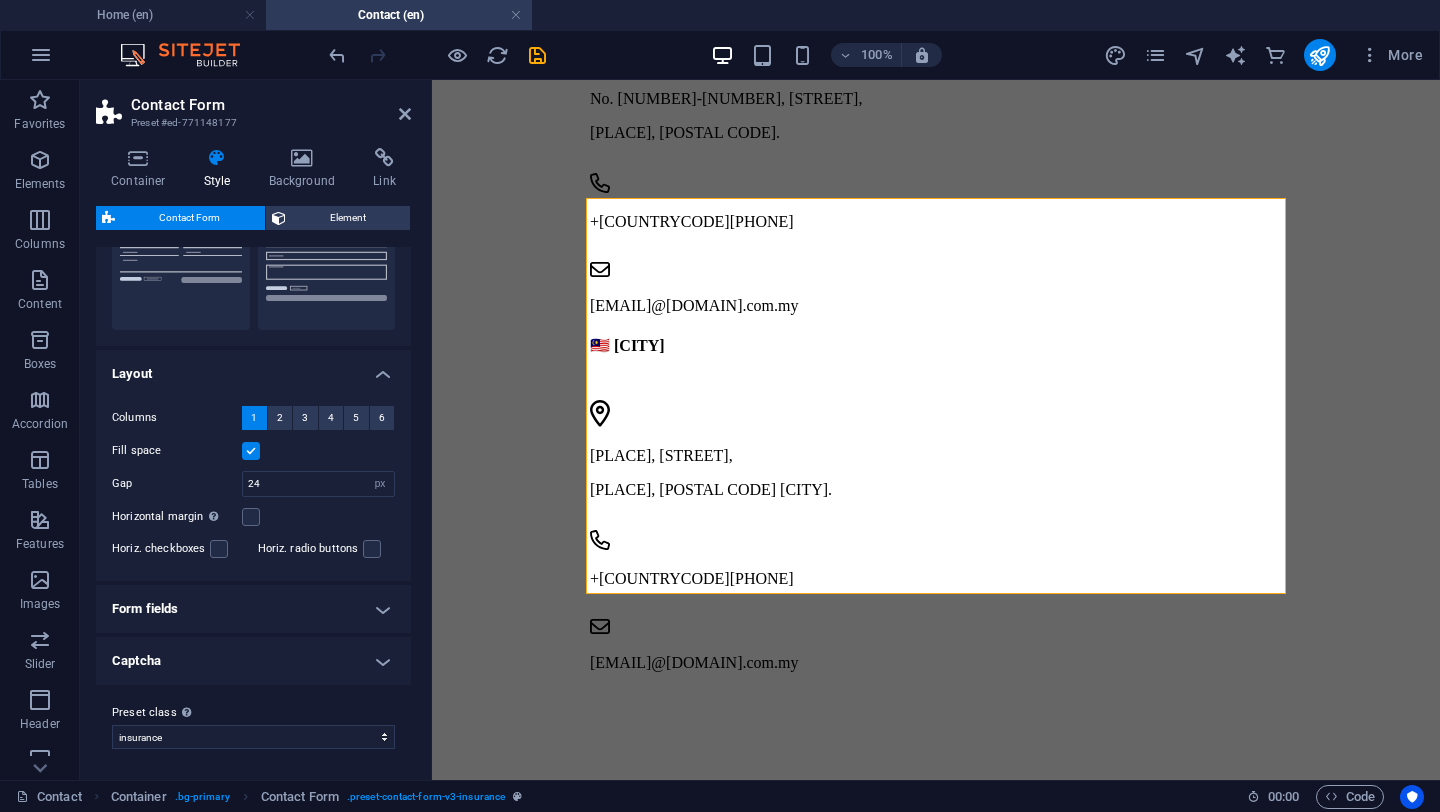 click on "Form fields" at bounding box center (253, 609) 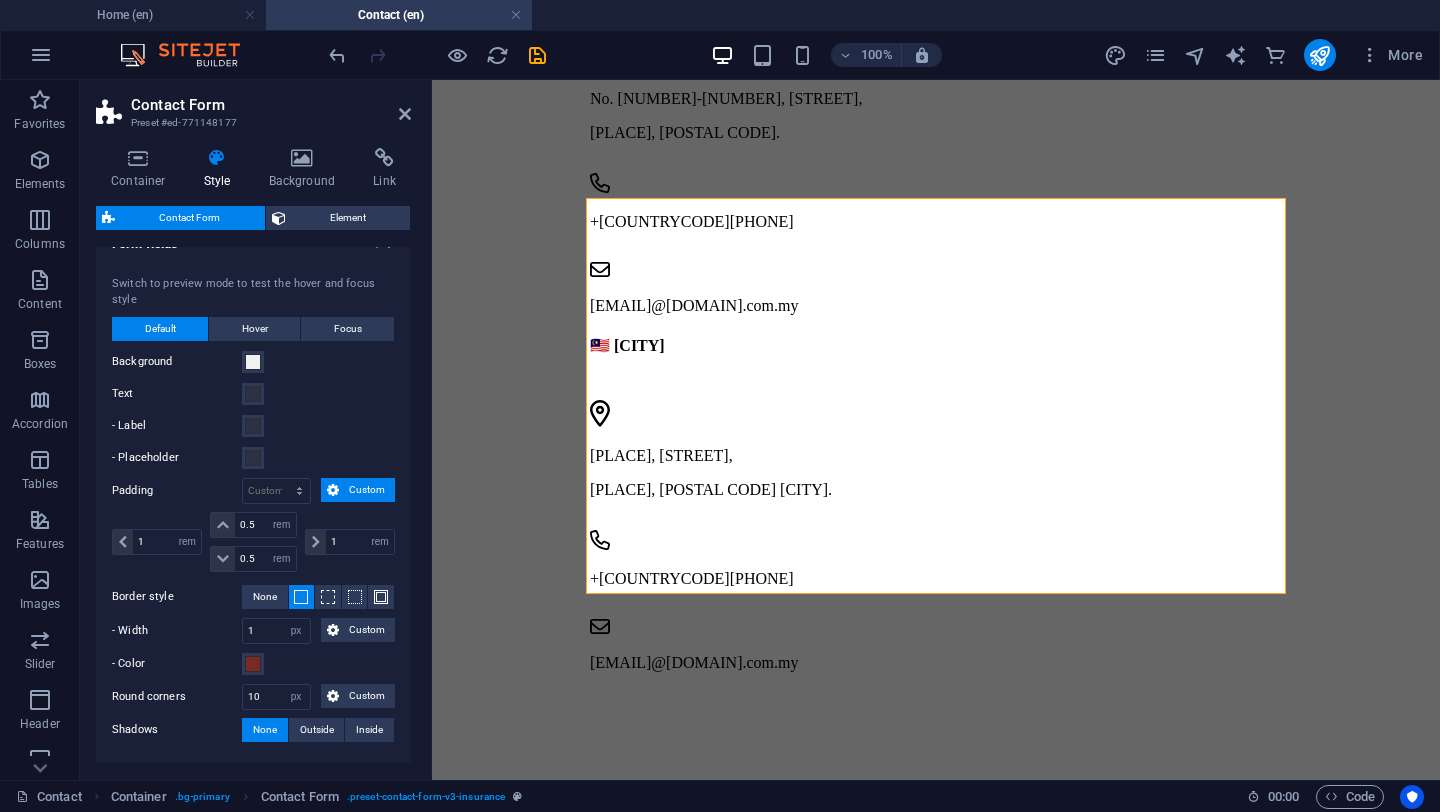 scroll, scrollTop: 736, scrollLeft: 0, axis: vertical 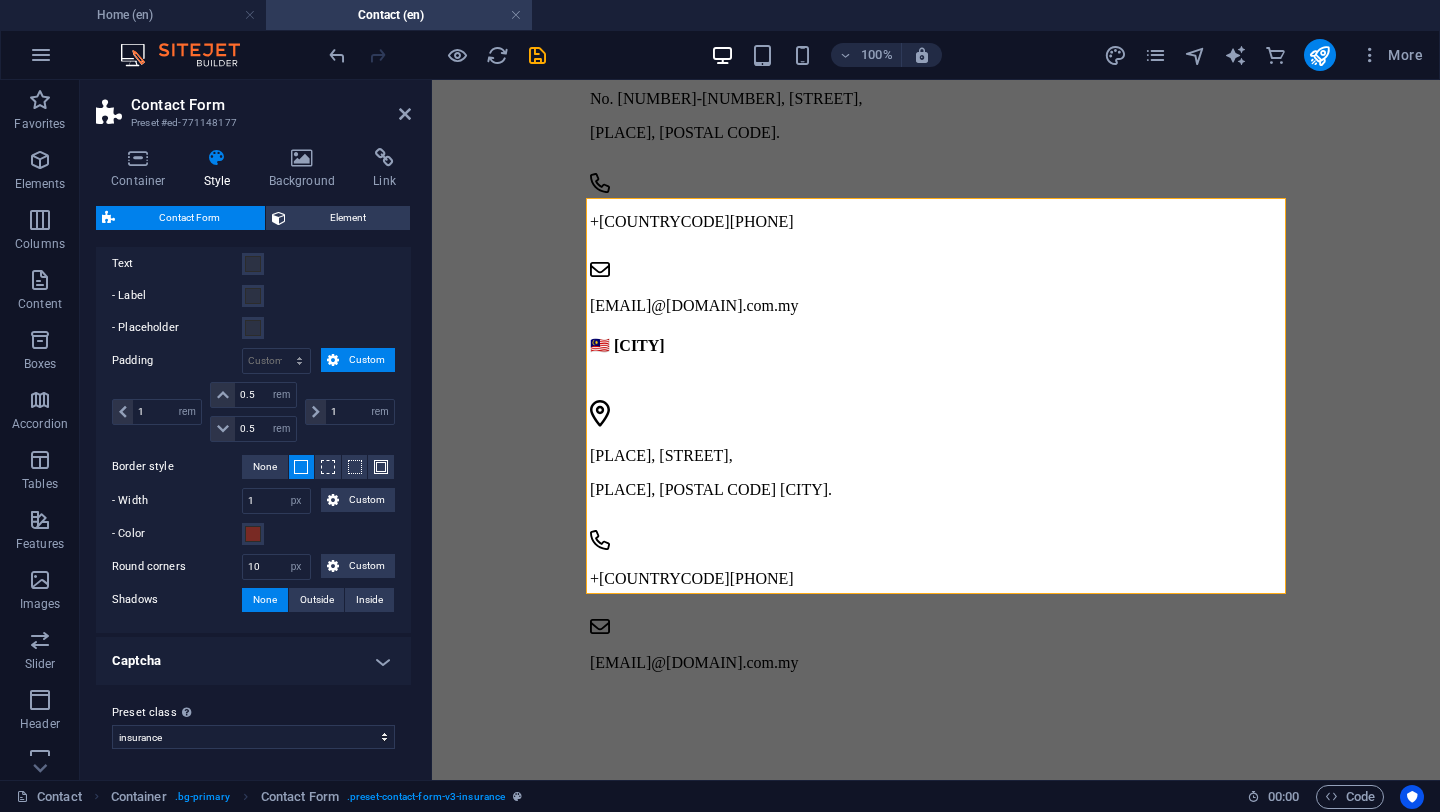 click on "Captcha" at bounding box center (253, 661) 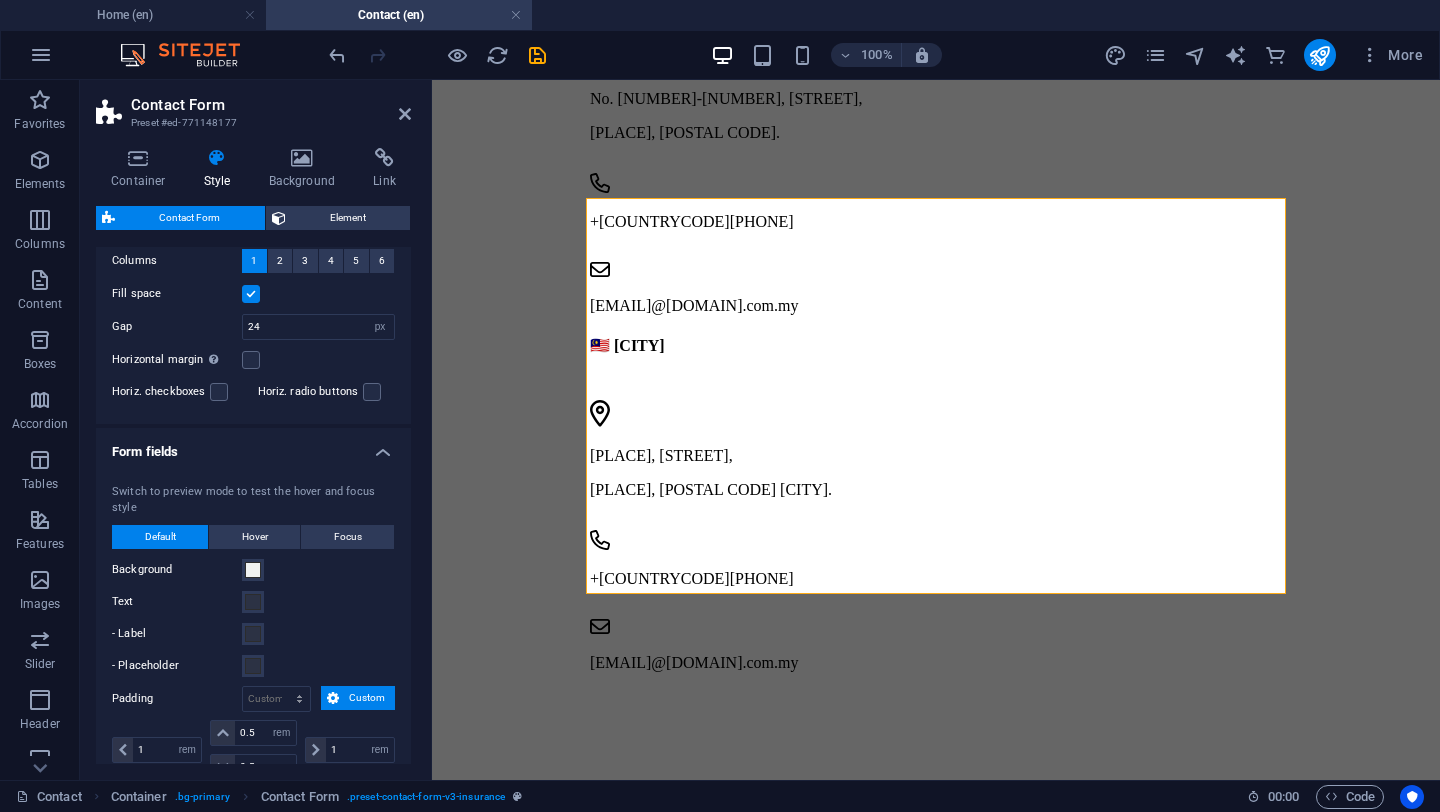 scroll, scrollTop: 404, scrollLeft: 0, axis: vertical 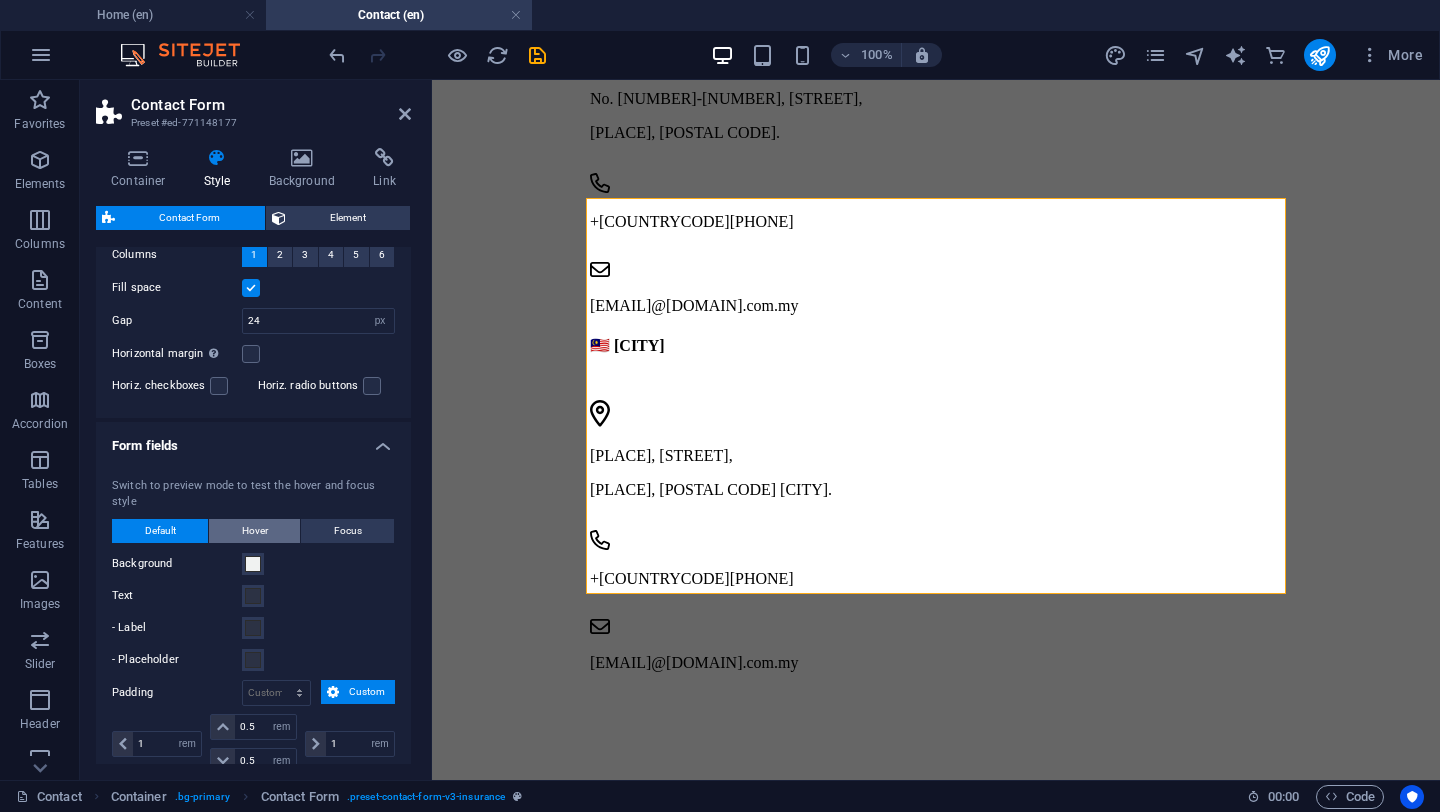 click on "Hover" at bounding box center (254, 531) 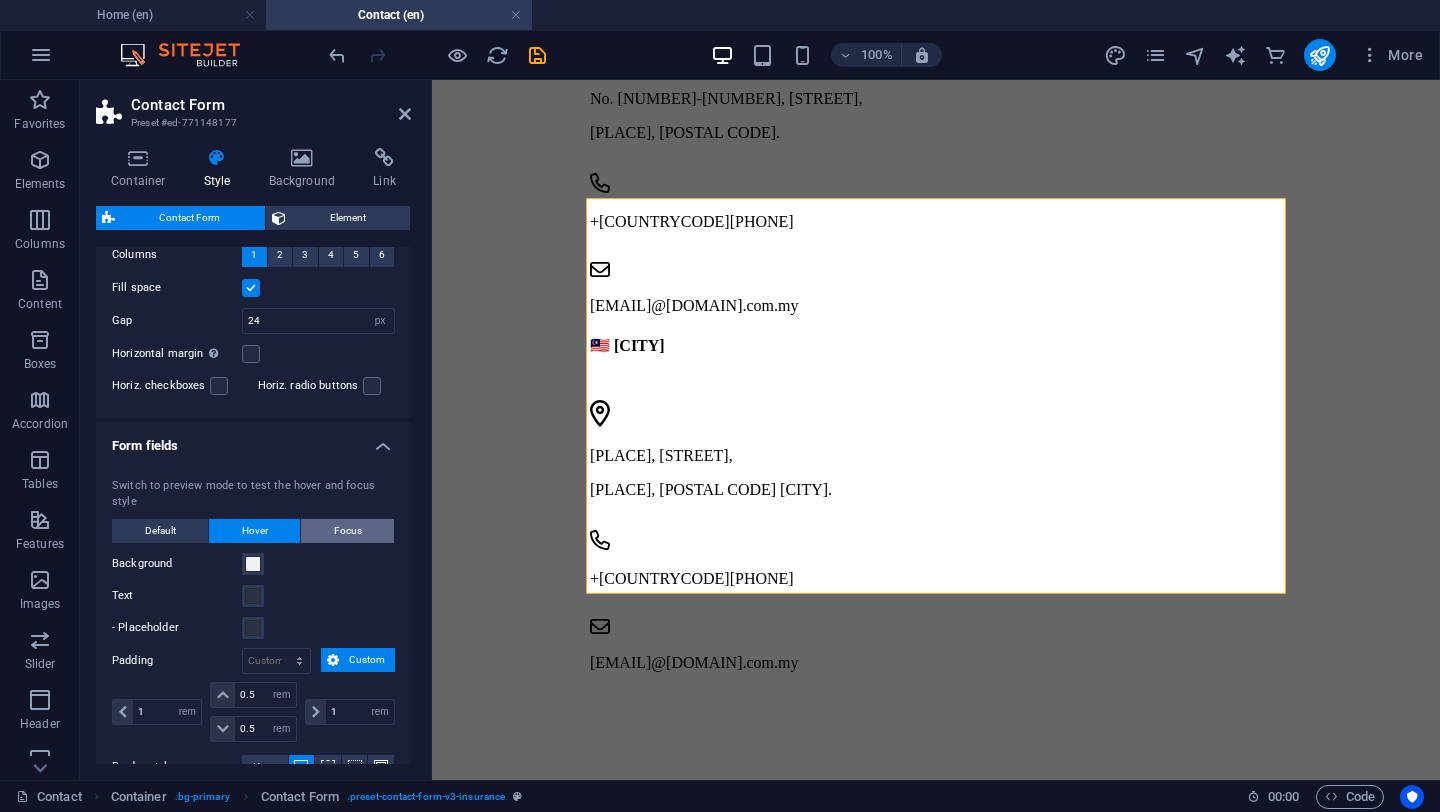 click on "Focus" at bounding box center [348, 531] 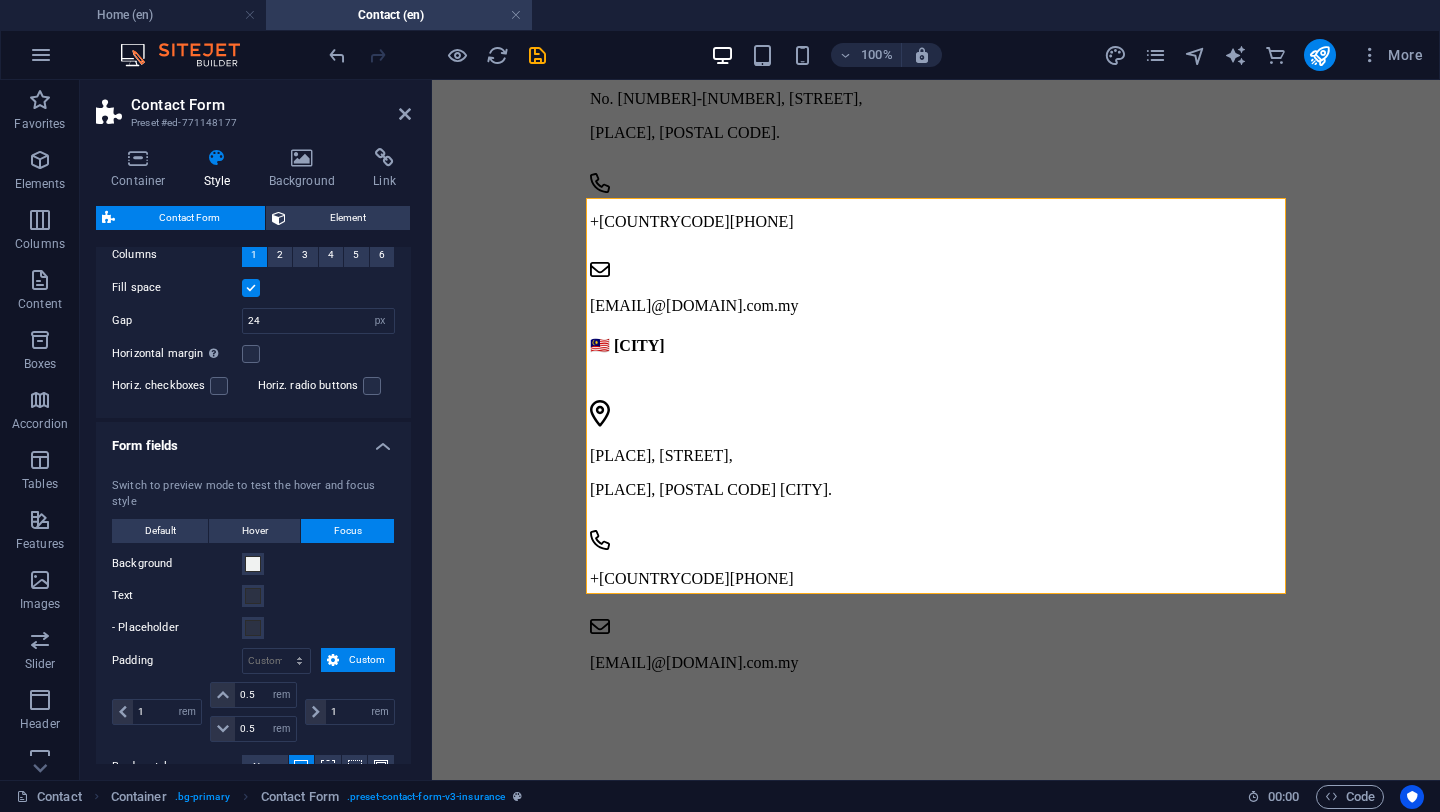 scroll, scrollTop: 824, scrollLeft: 0, axis: vertical 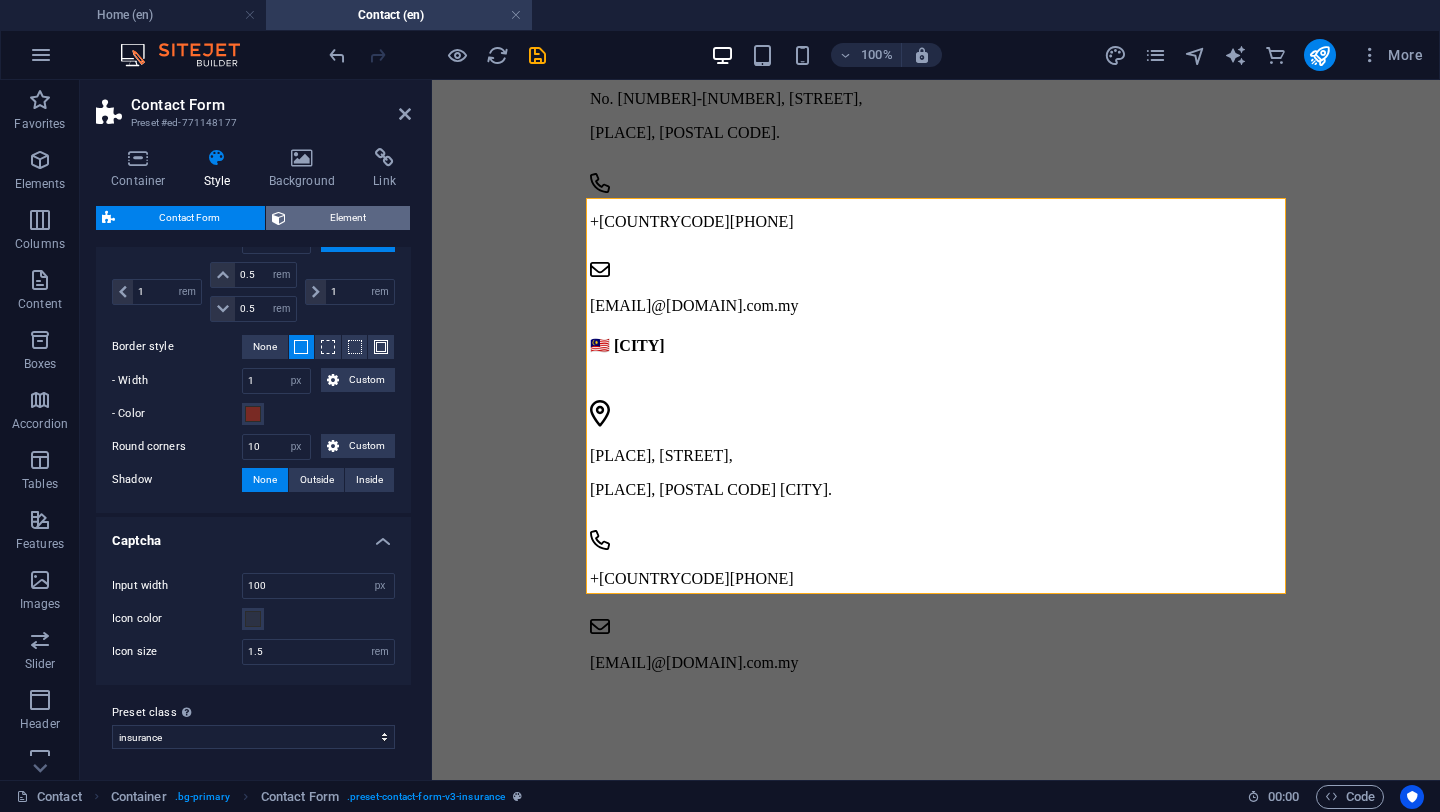 click on "Element" at bounding box center [348, 218] 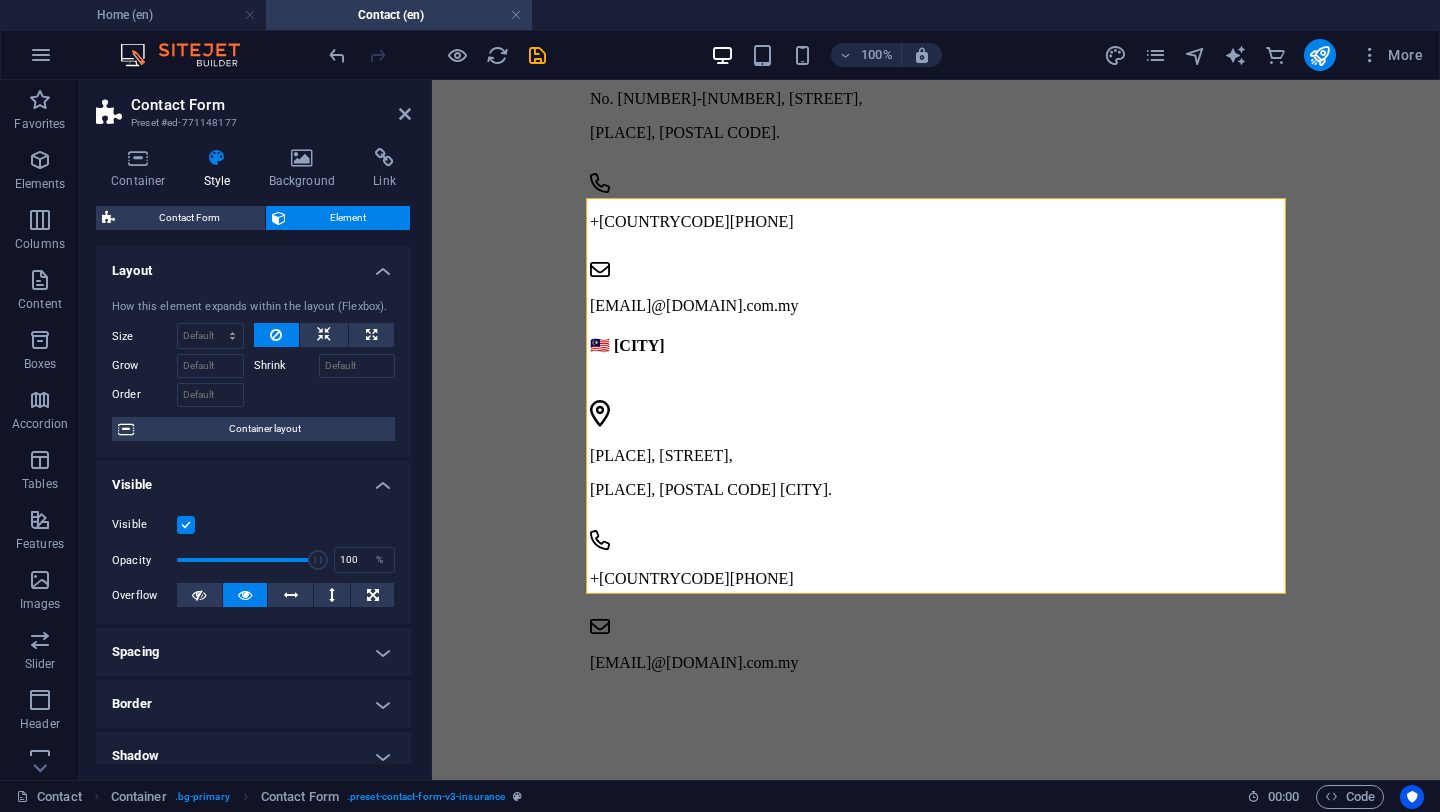 scroll, scrollTop: 328, scrollLeft: 0, axis: vertical 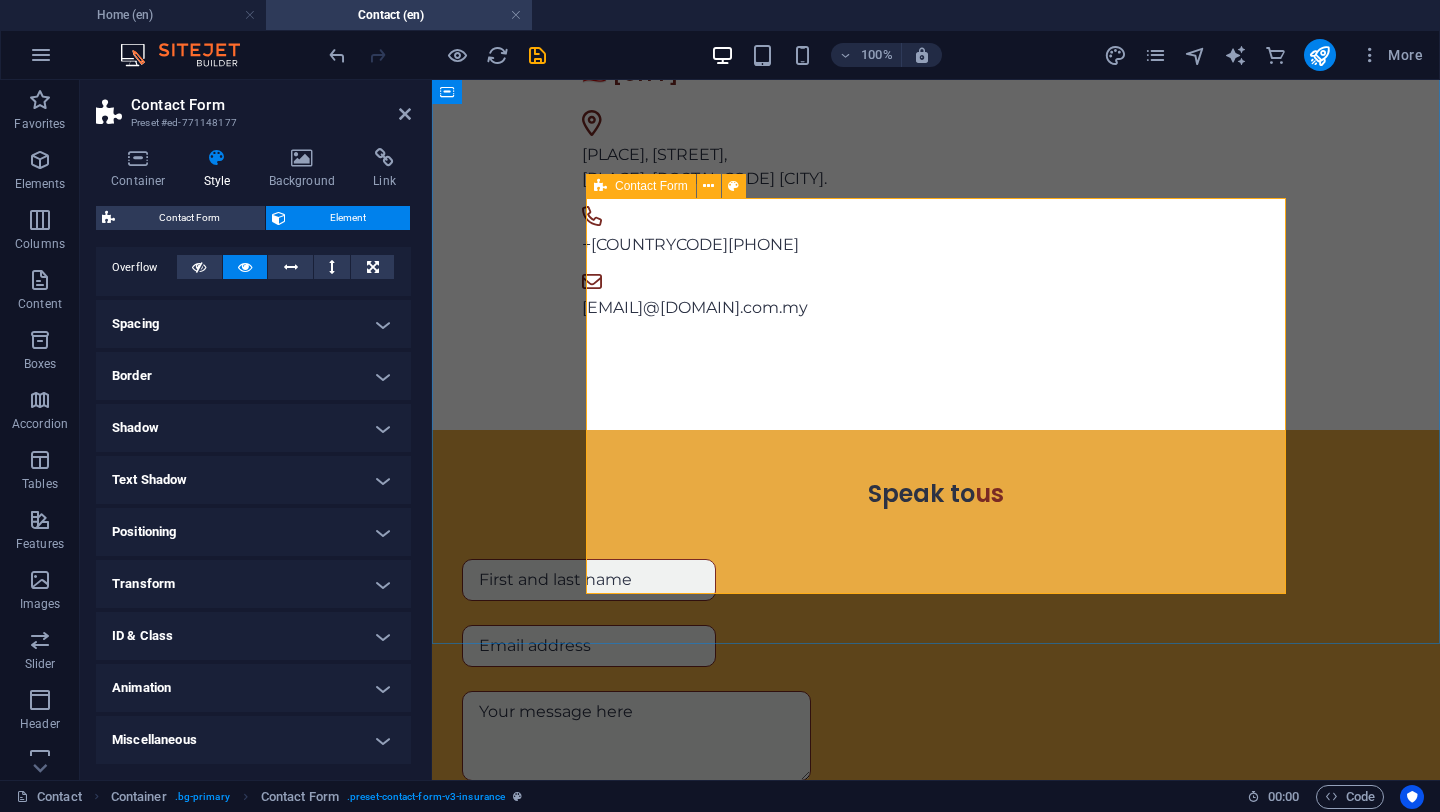 click on "Contact Form" at bounding box center [641, 186] 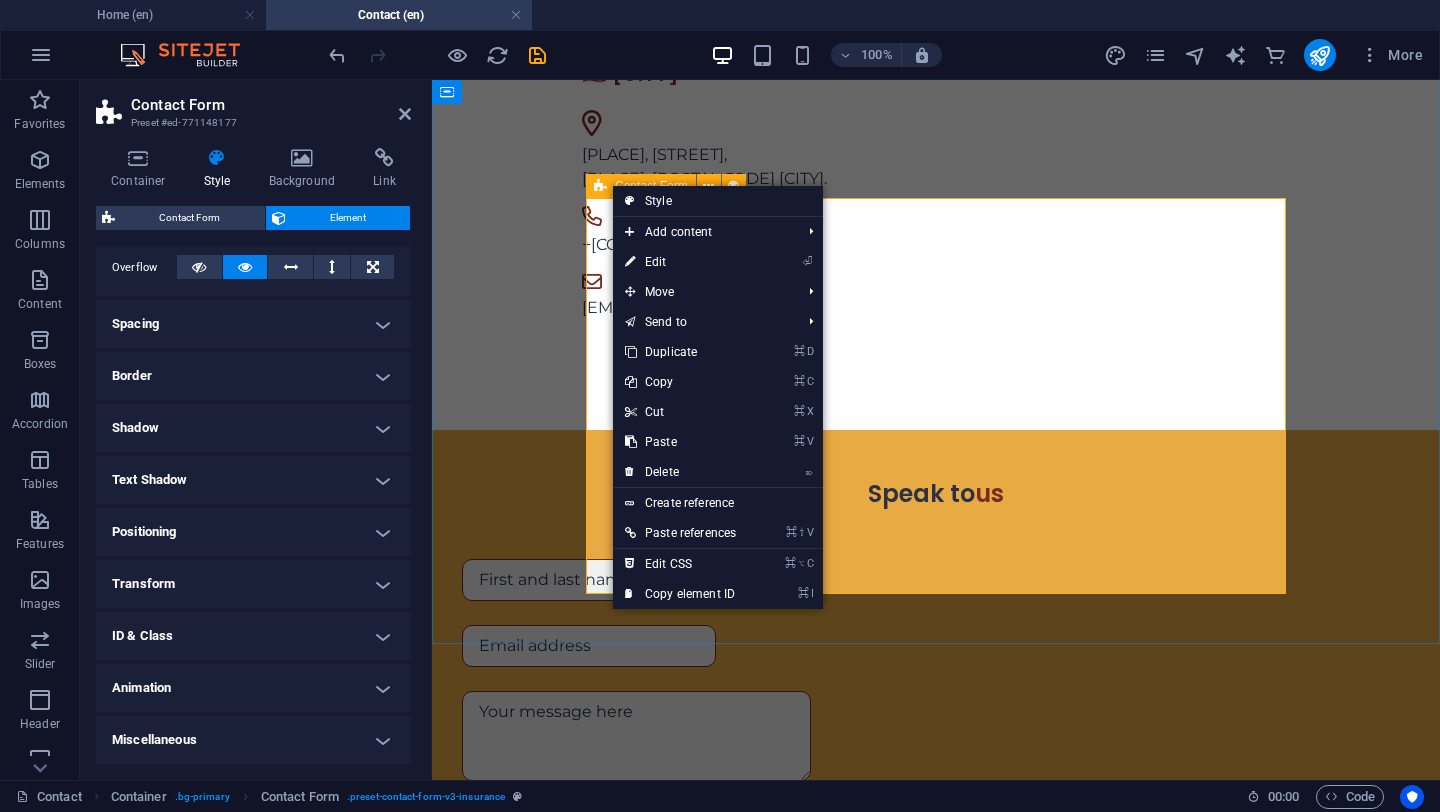 click on "Contact Form" at bounding box center (641, 186) 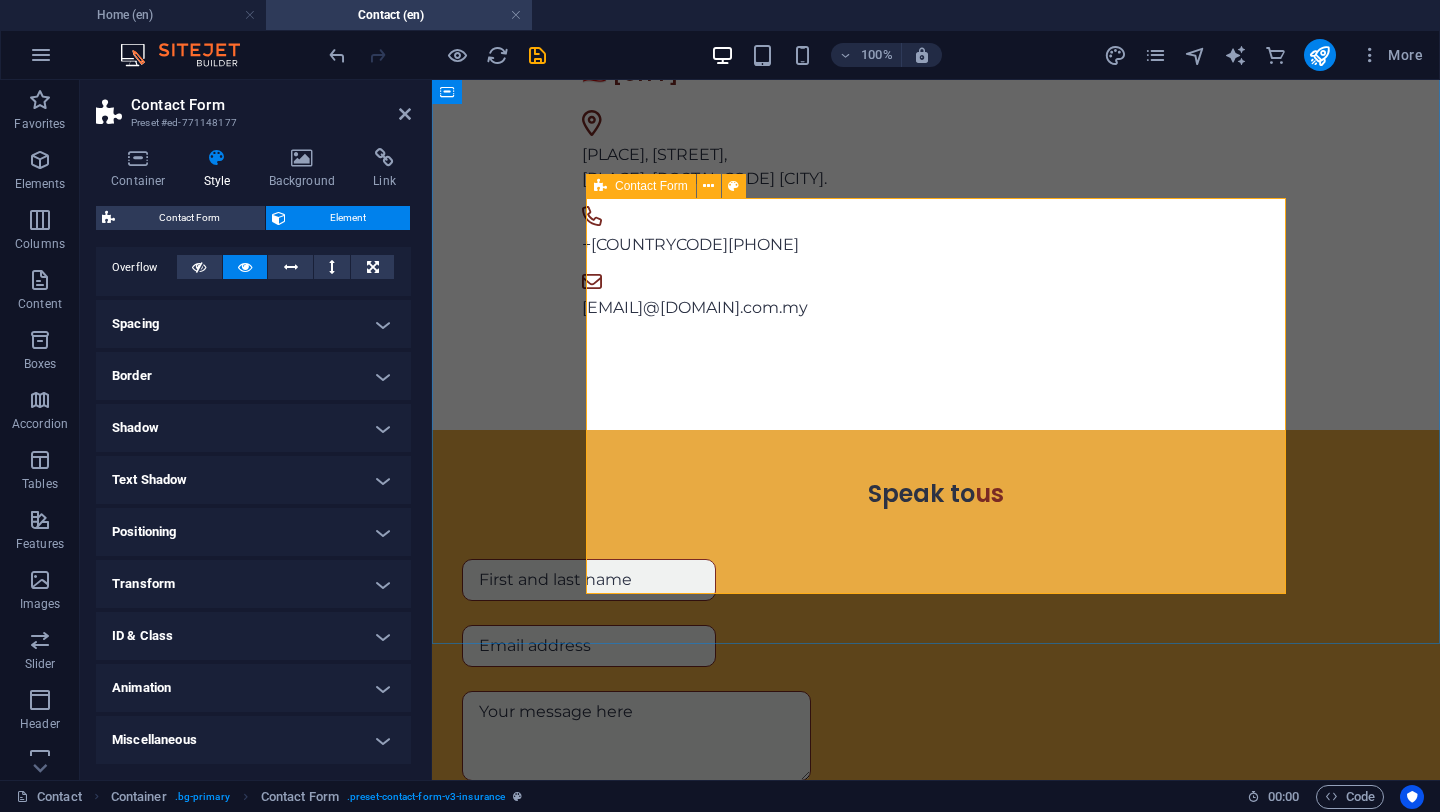 click on "Contact Form" at bounding box center [641, 186] 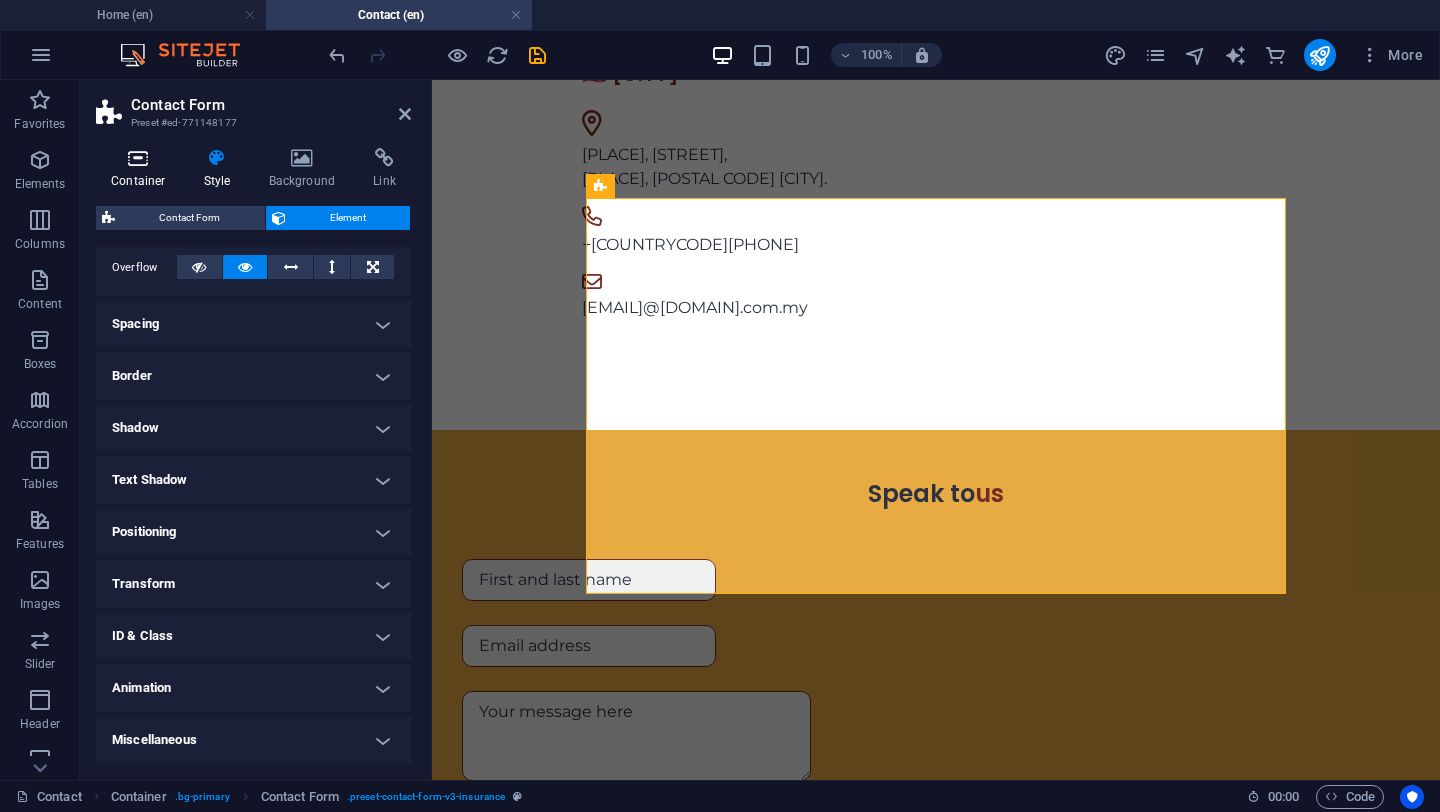 click at bounding box center [138, 158] 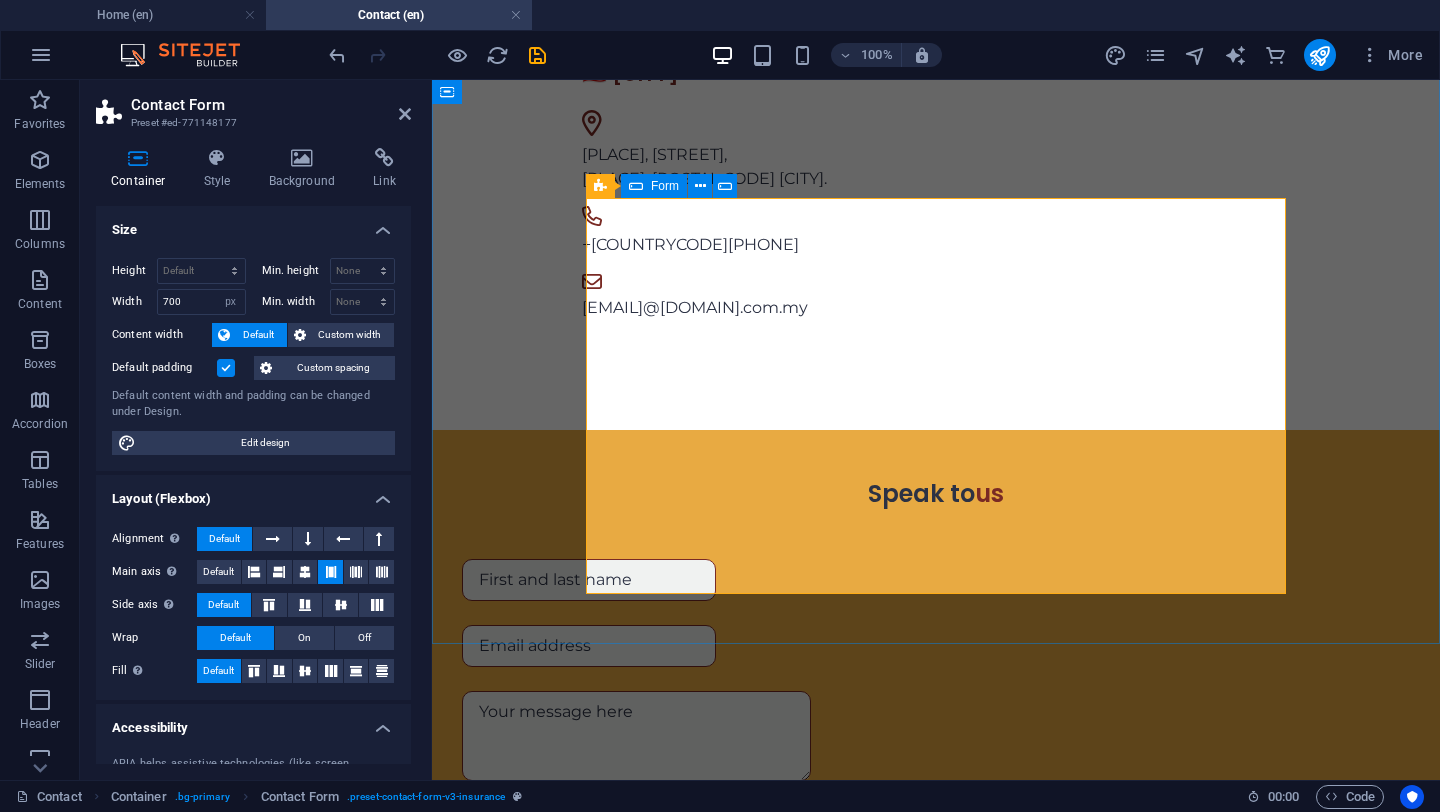 click on "Form" at bounding box center (654, 186) 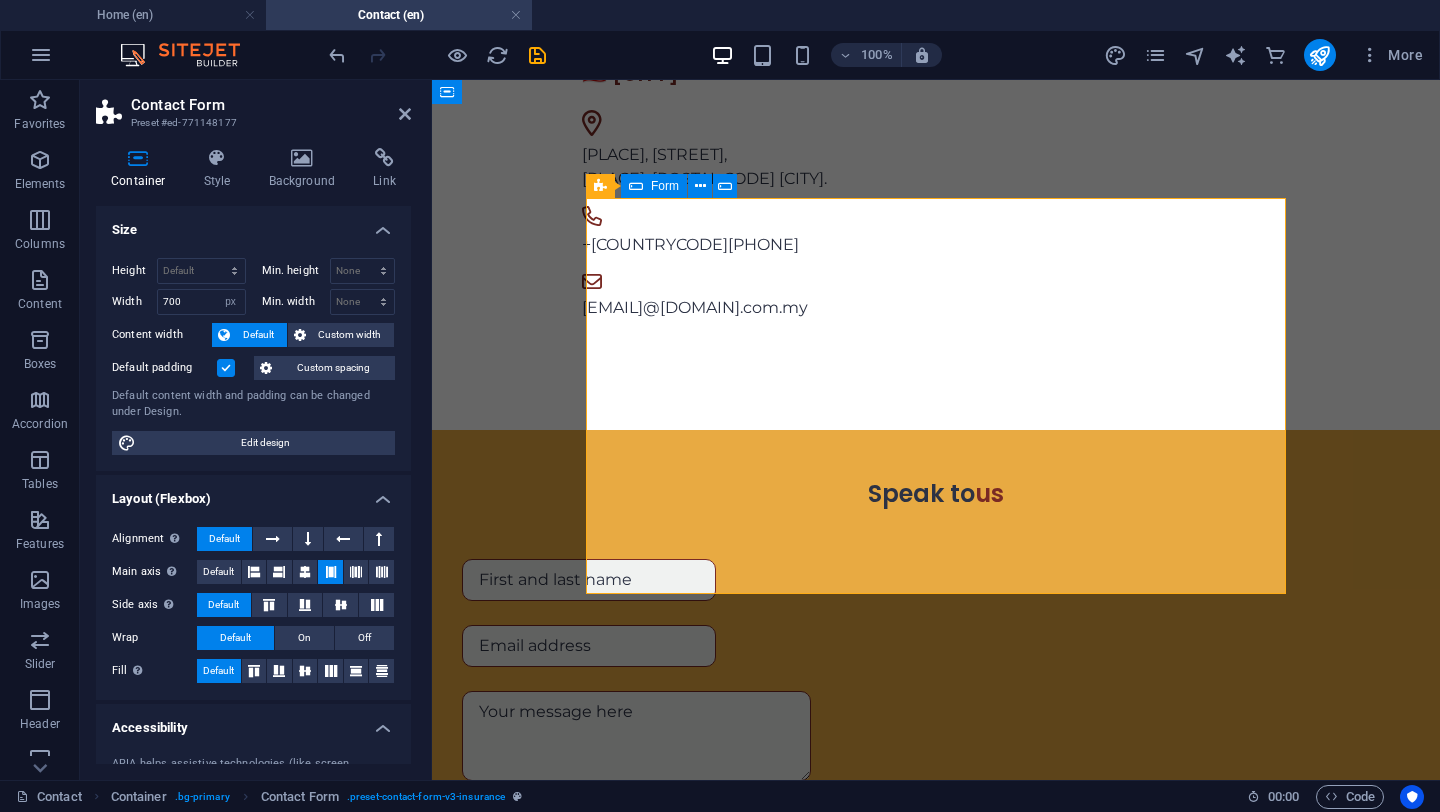 click on "Form" at bounding box center (654, 186) 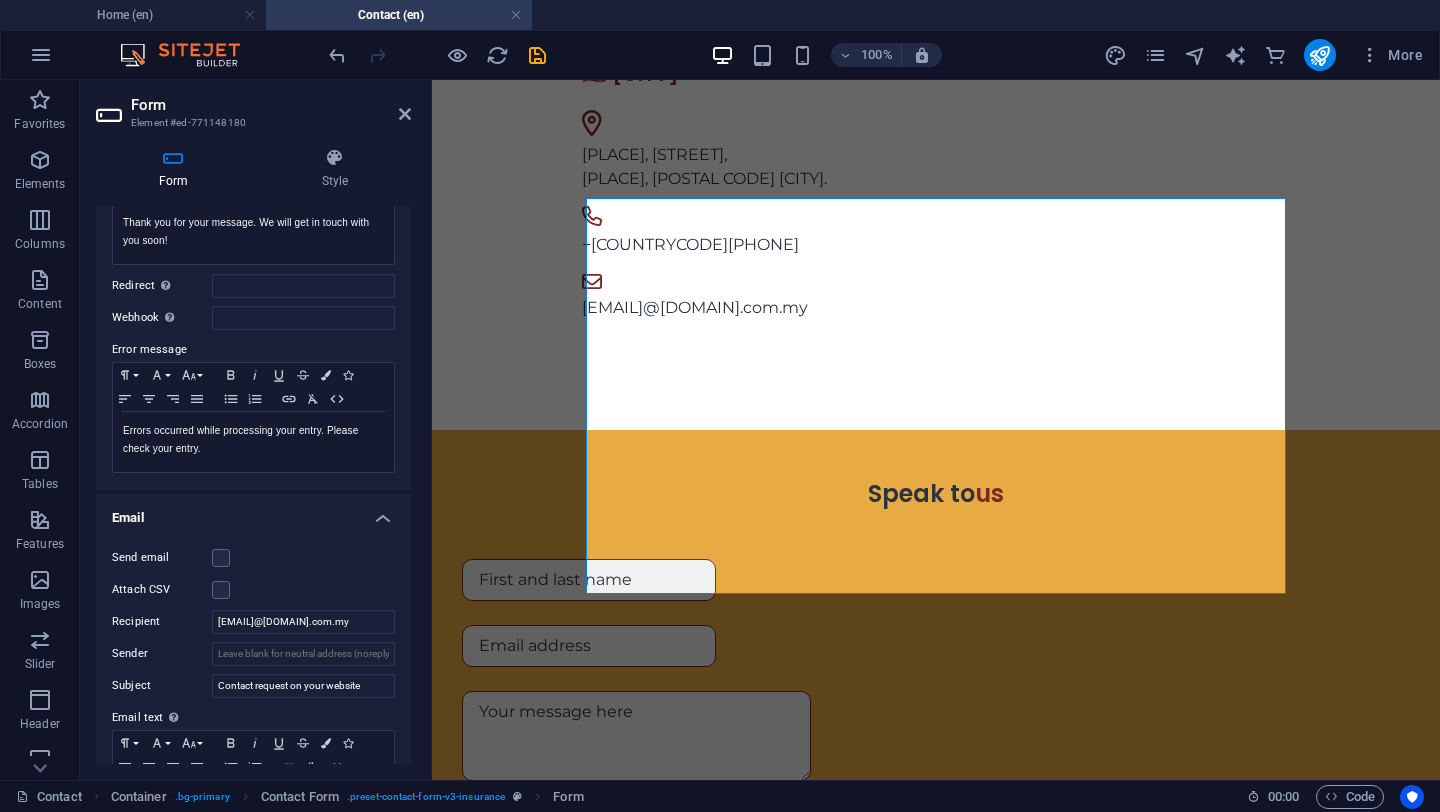 scroll, scrollTop: 35, scrollLeft: 0, axis: vertical 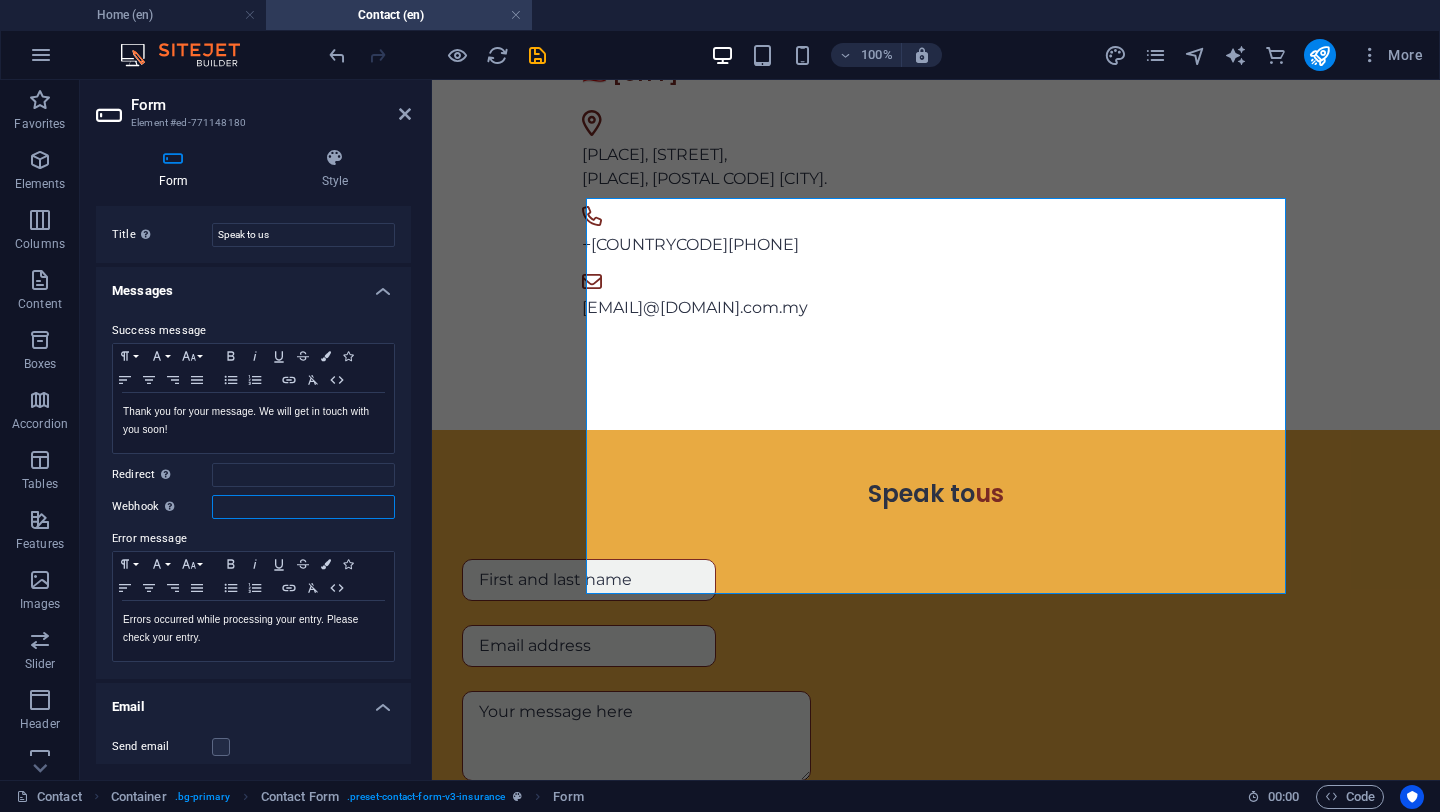 click on "Webhook A webhook is a push notification from this form to another server. Every time someone submits this form, the data will be pushed to your server." at bounding box center (303, 507) 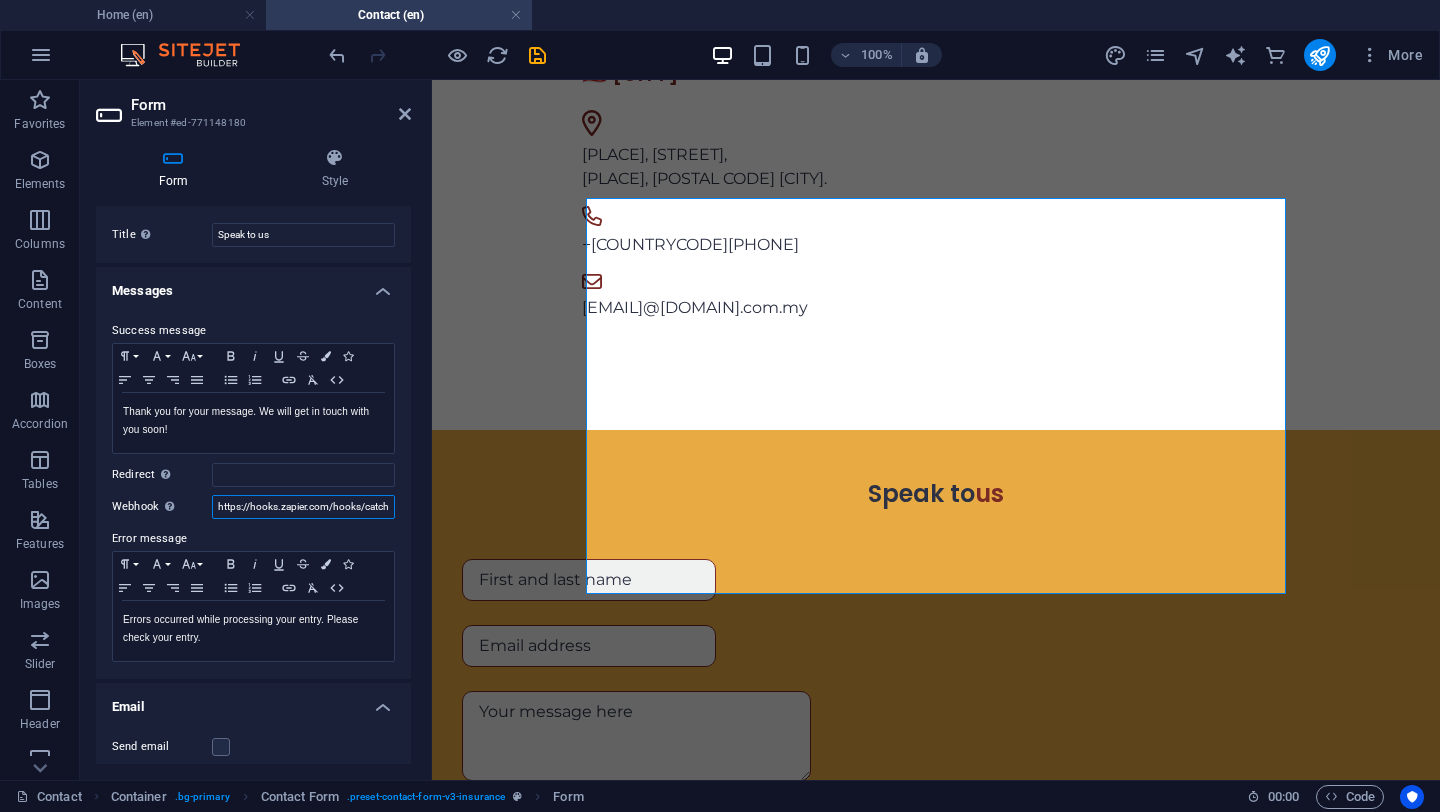 scroll, scrollTop: 0, scrollLeft: 100, axis: horizontal 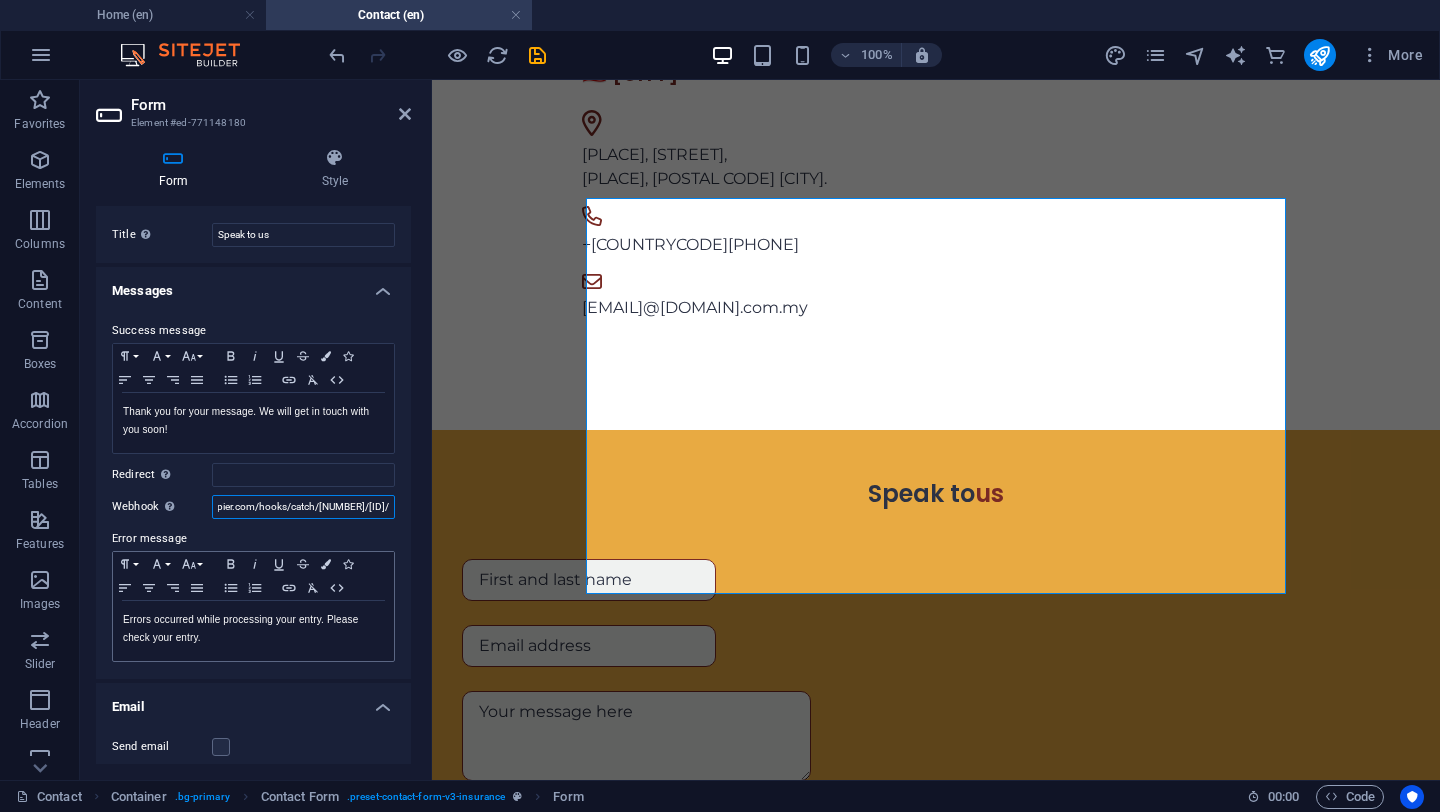 type on "https://hooks.zapier.com/hooks/catch/24043227/u41epe3/" 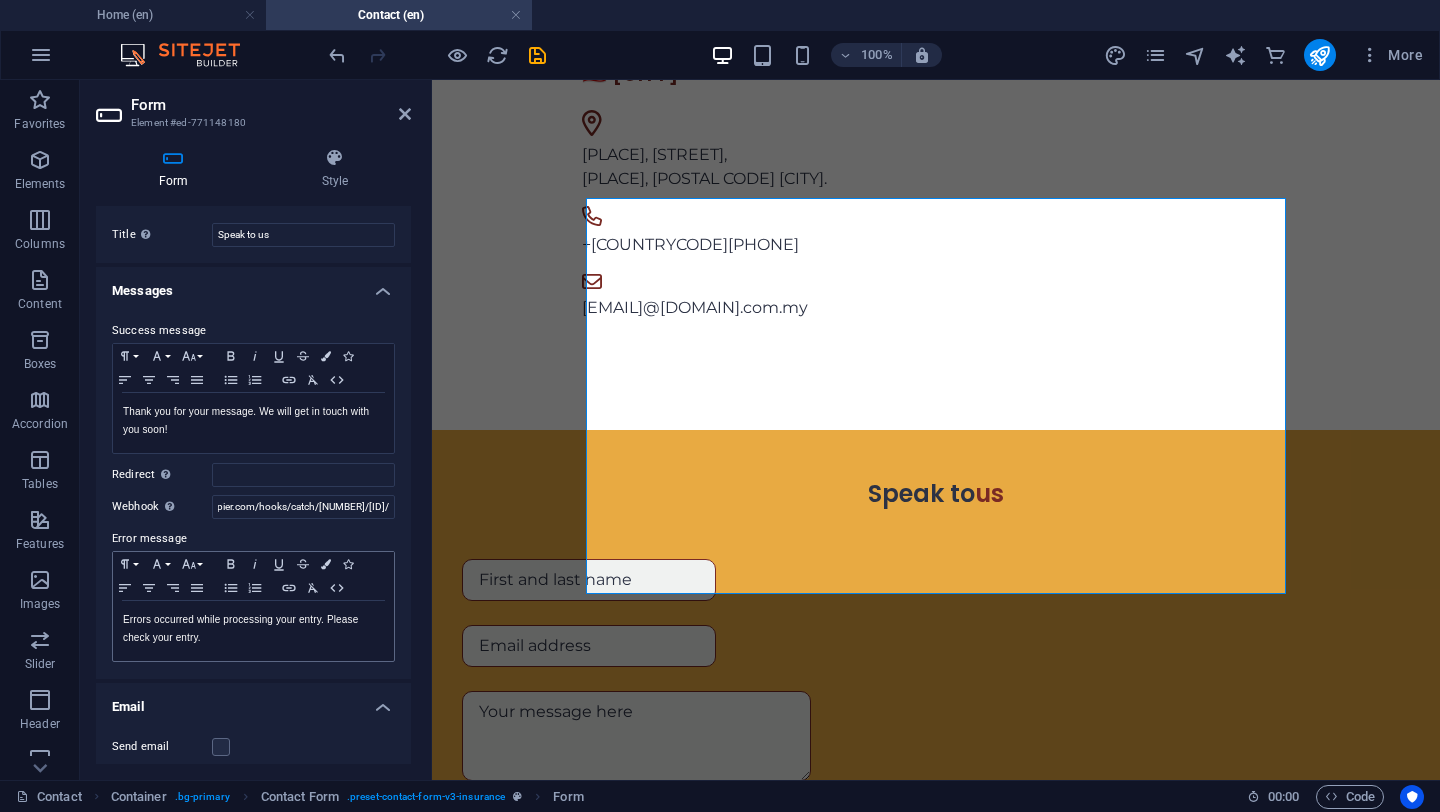 scroll, scrollTop: 0, scrollLeft: 0, axis: both 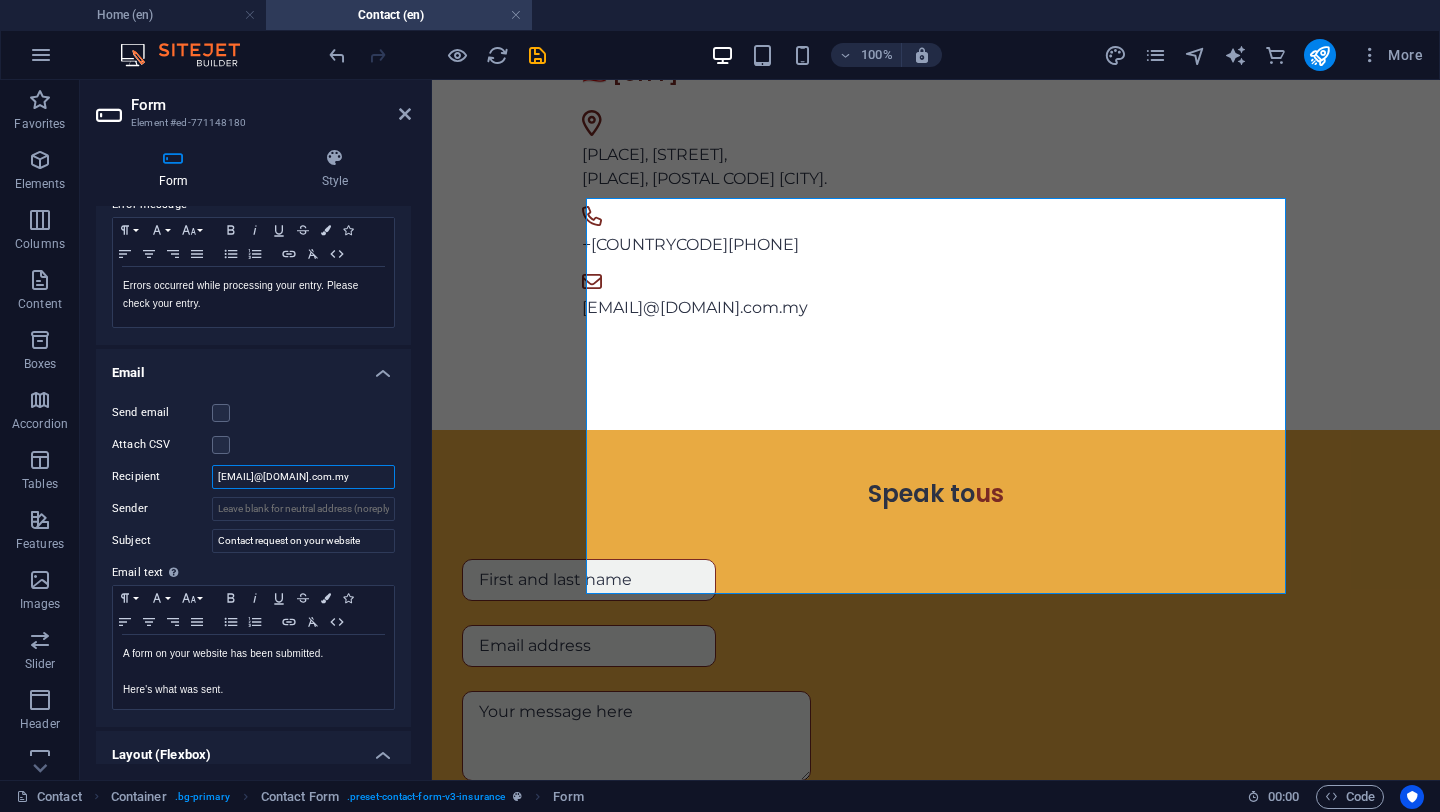 click on "mwmc.wealthplanners@[EMAIL]" at bounding box center [303, 477] 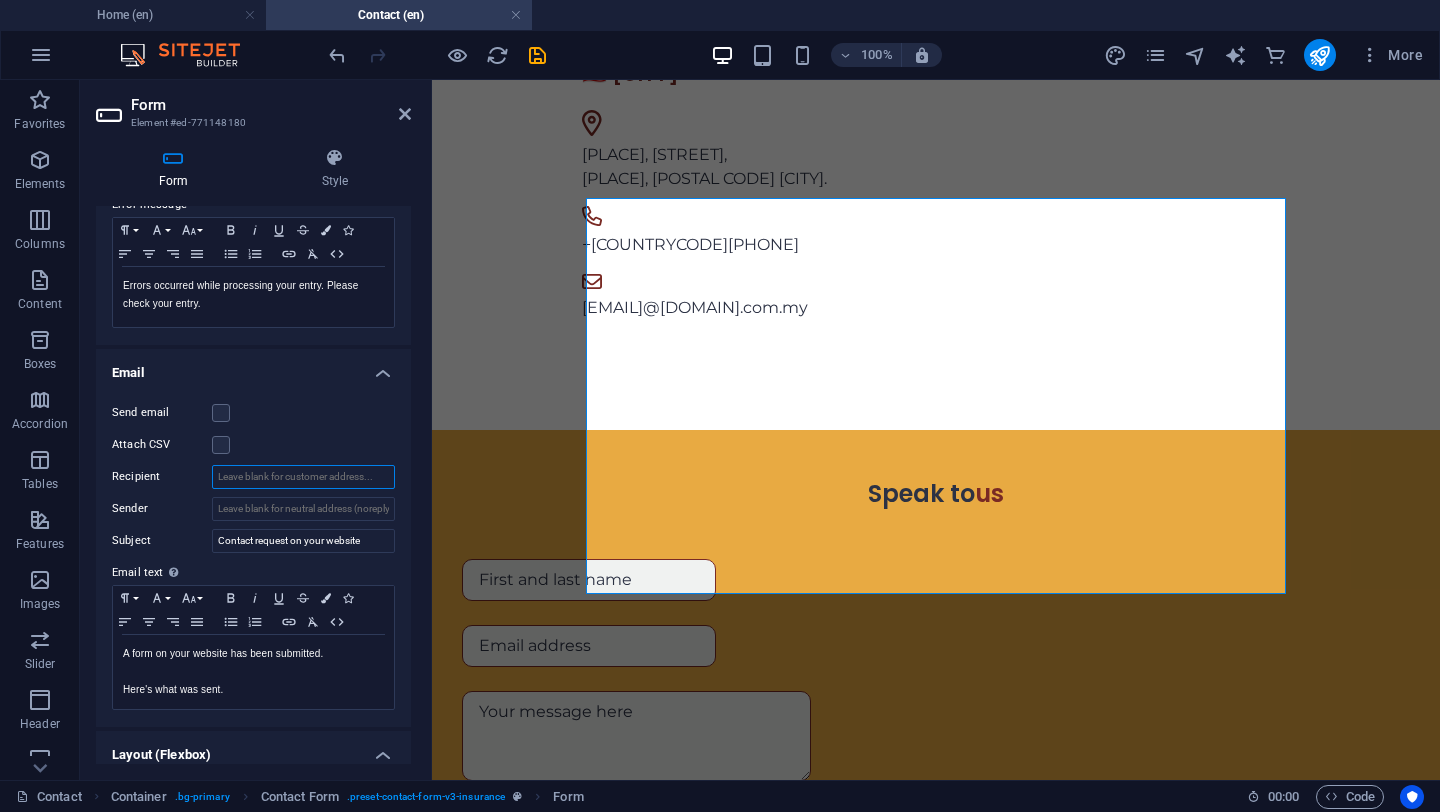 type 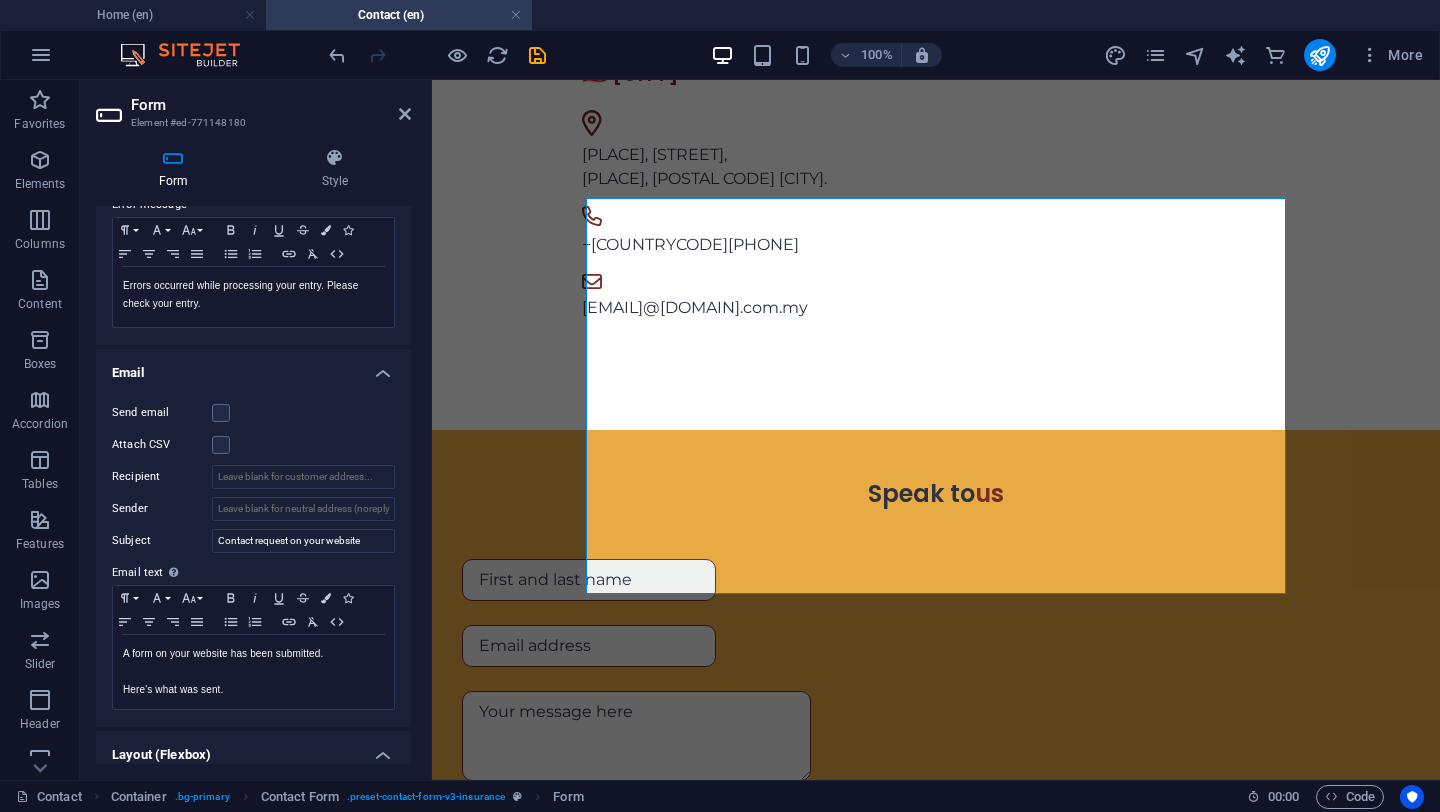 click on "Send email" at bounding box center [253, 413] 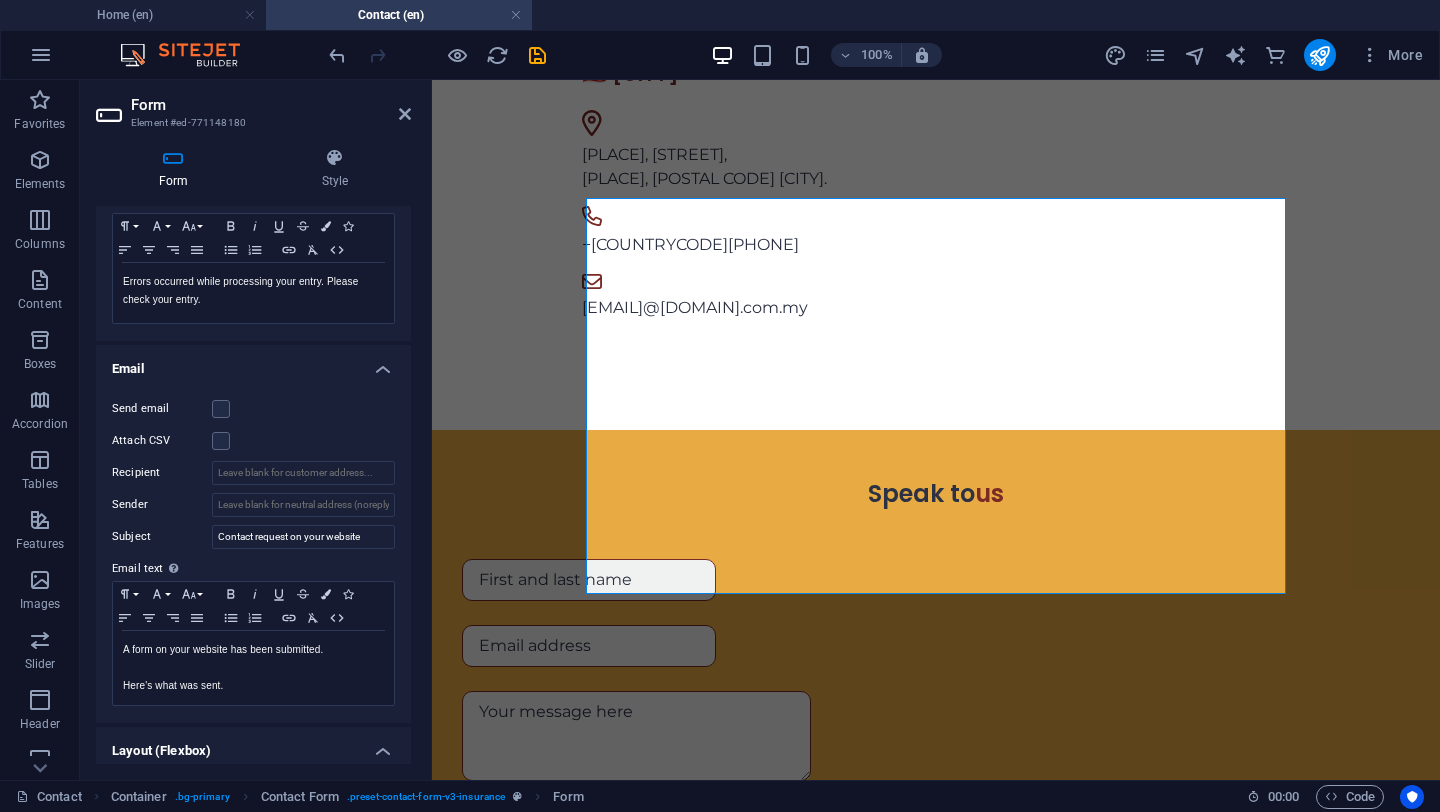 scroll, scrollTop: 0, scrollLeft: 0, axis: both 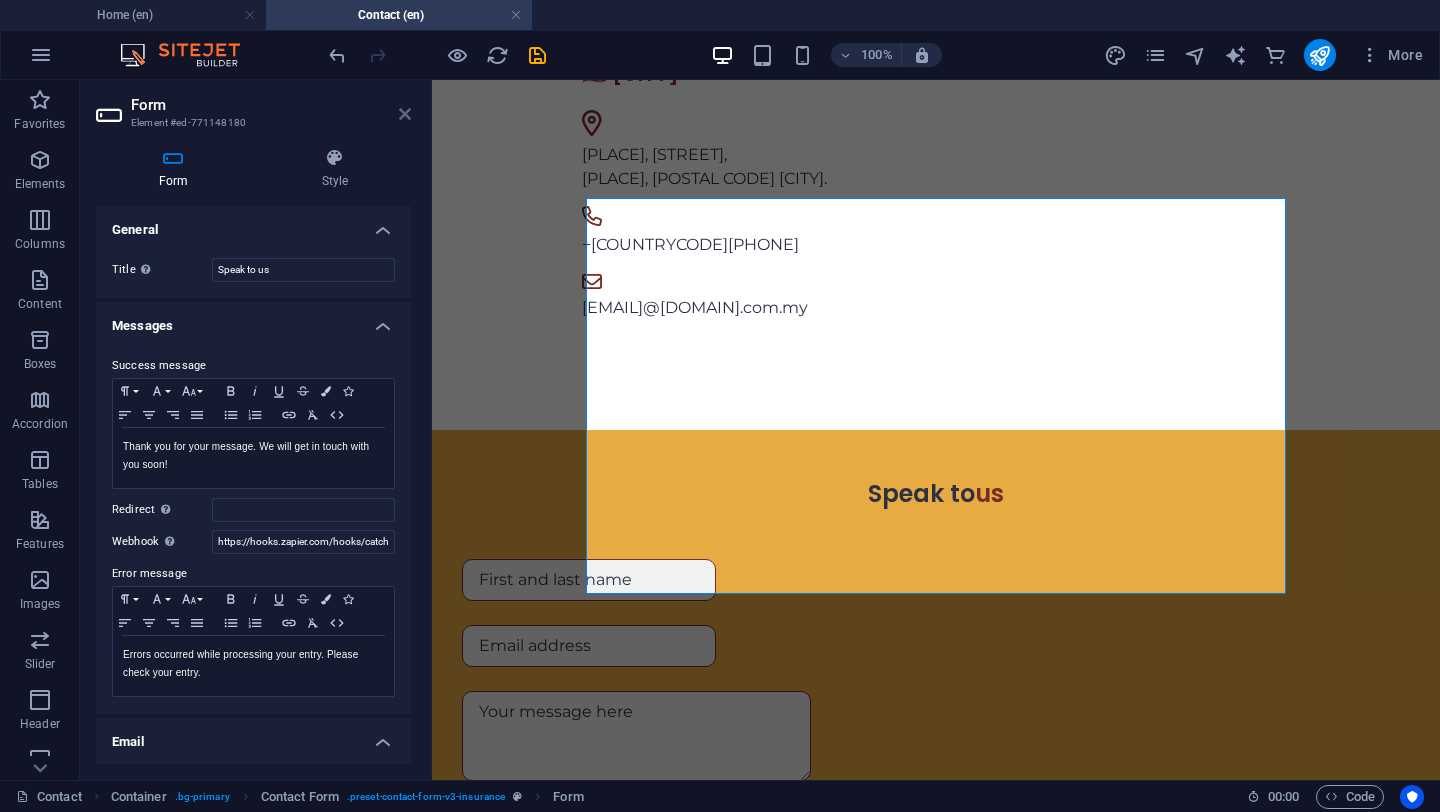 click at bounding box center (405, 114) 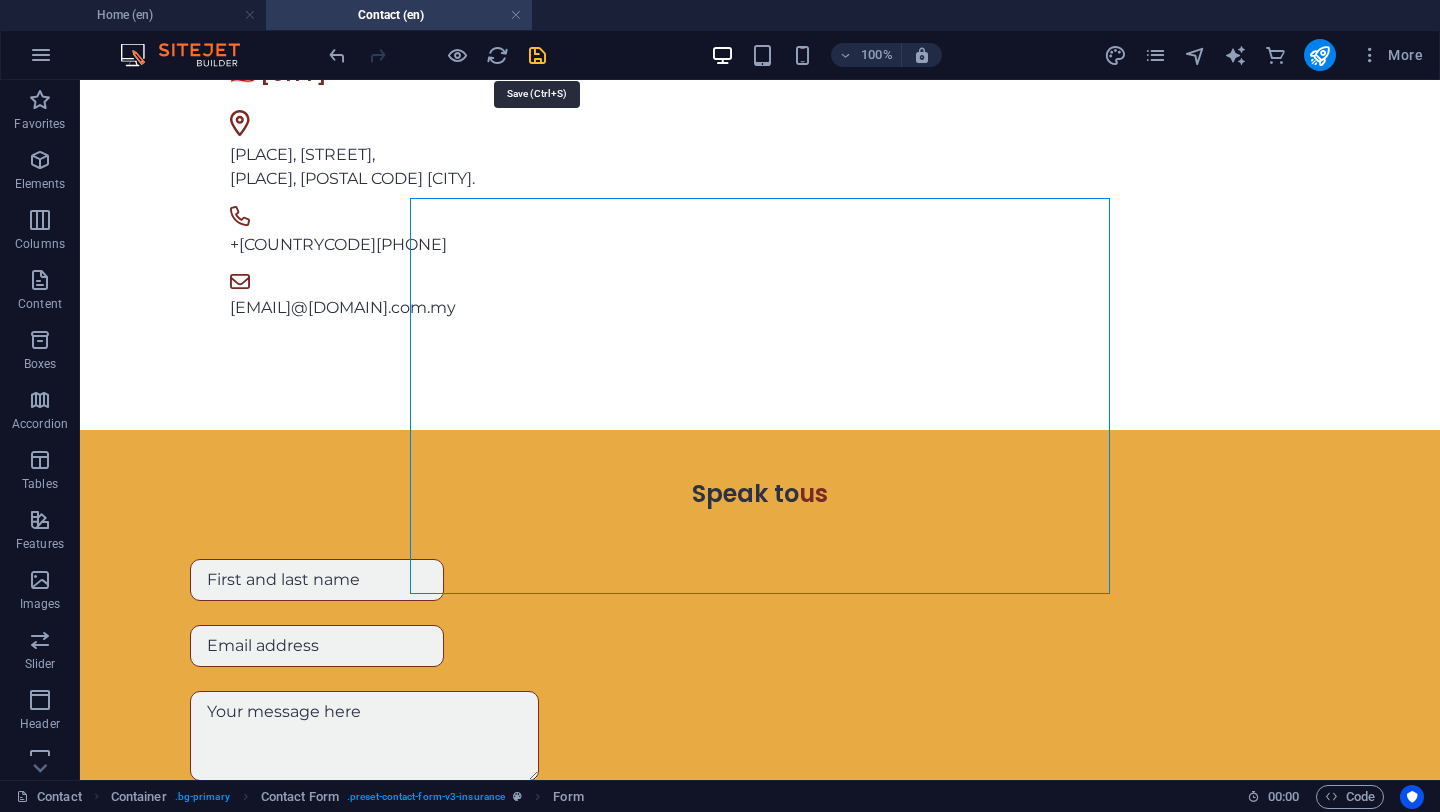 click at bounding box center (537, 55) 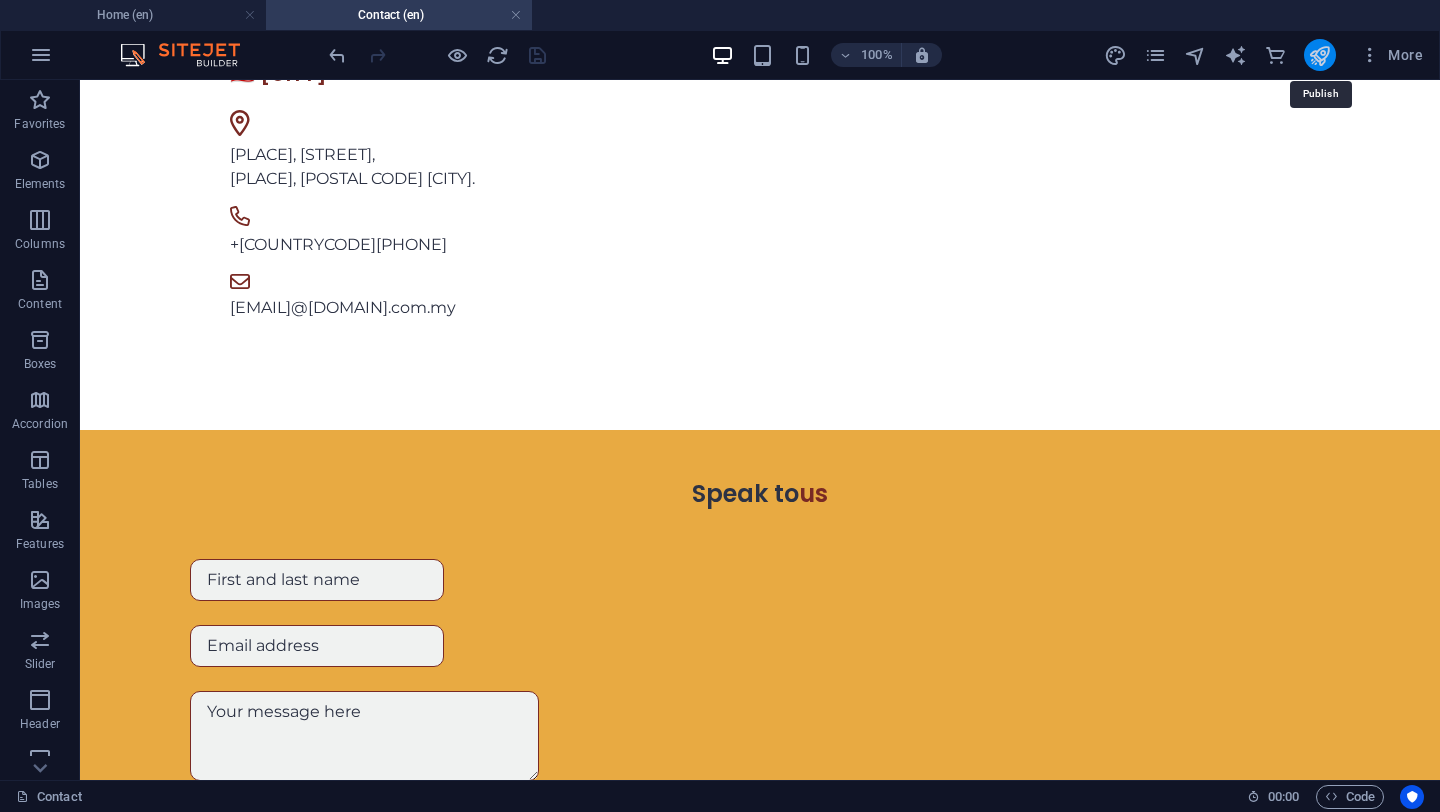 click at bounding box center (1319, 55) 